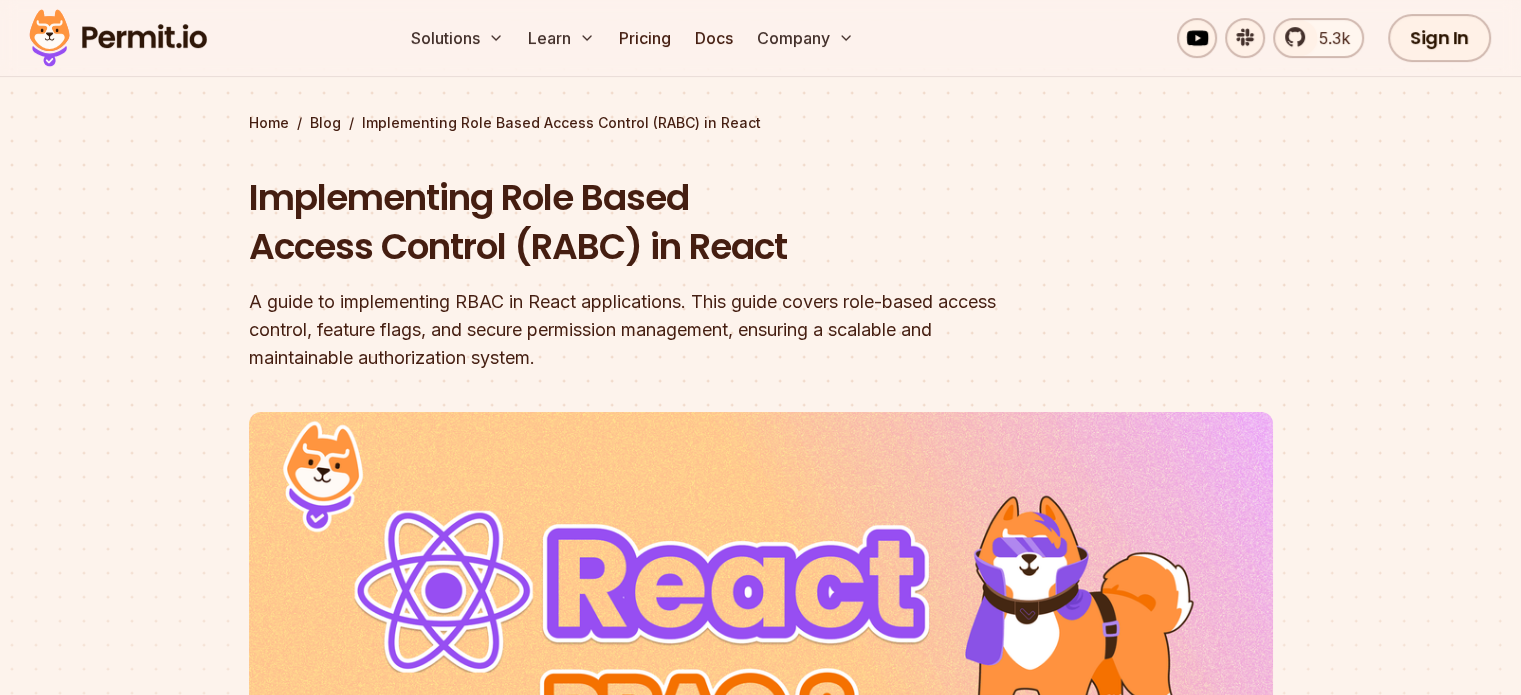 scroll, scrollTop: 292, scrollLeft: 0, axis: vertical 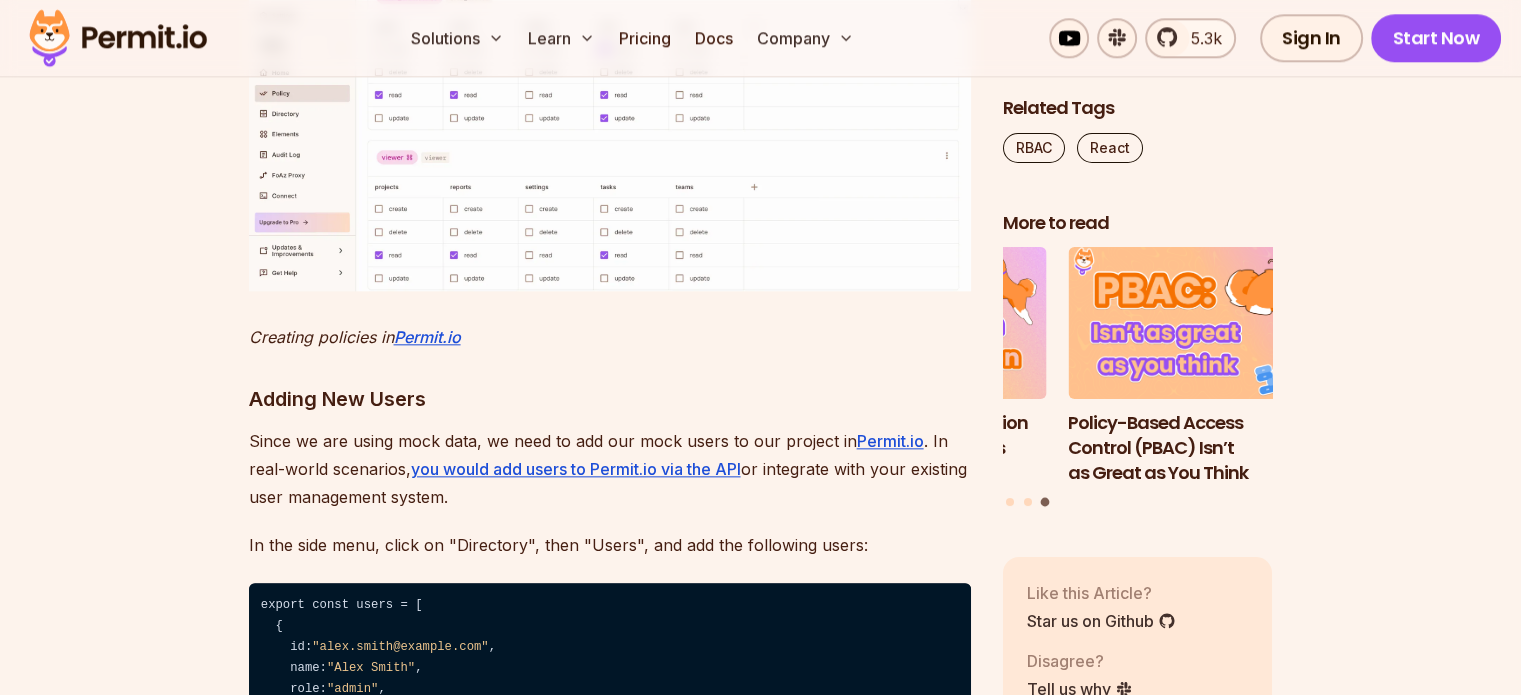 click on "Permit.io" at bounding box center (427, -144) 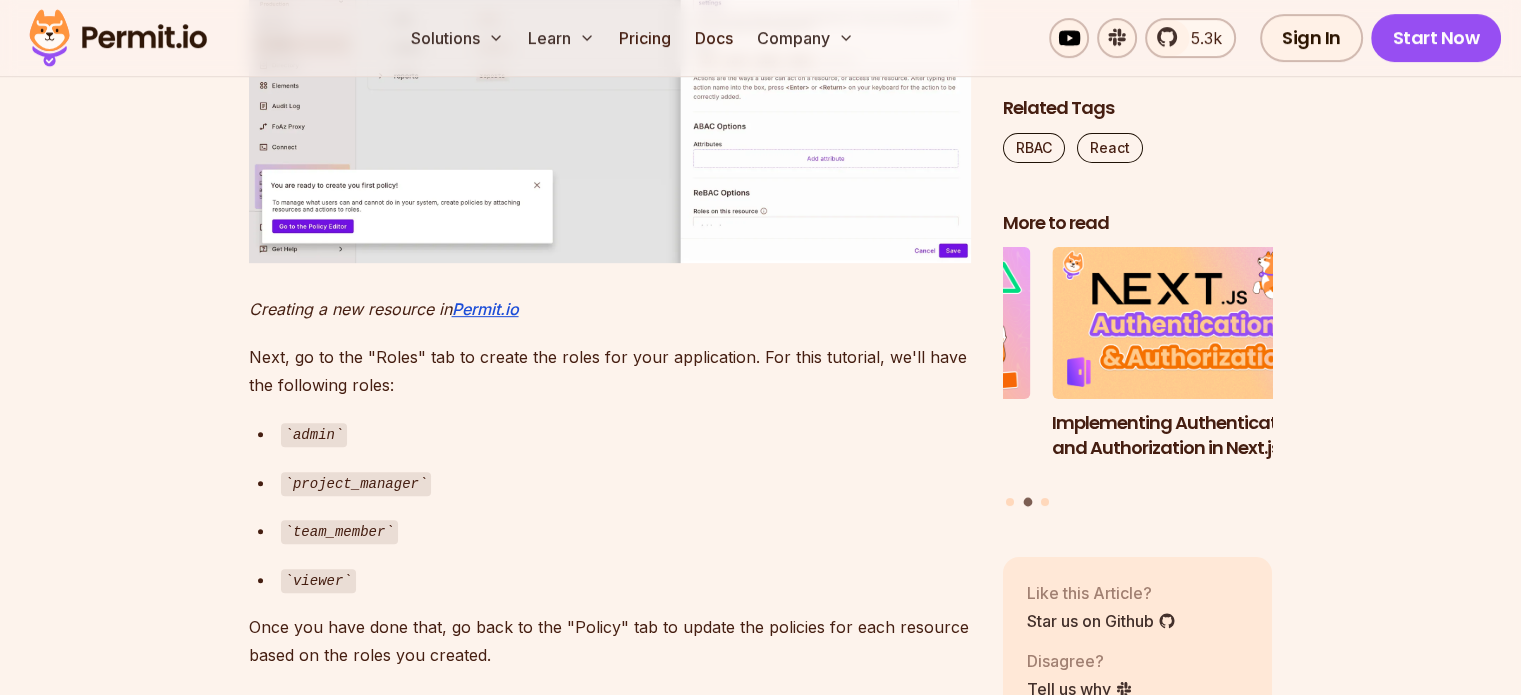 scroll, scrollTop: 8500, scrollLeft: 0, axis: vertical 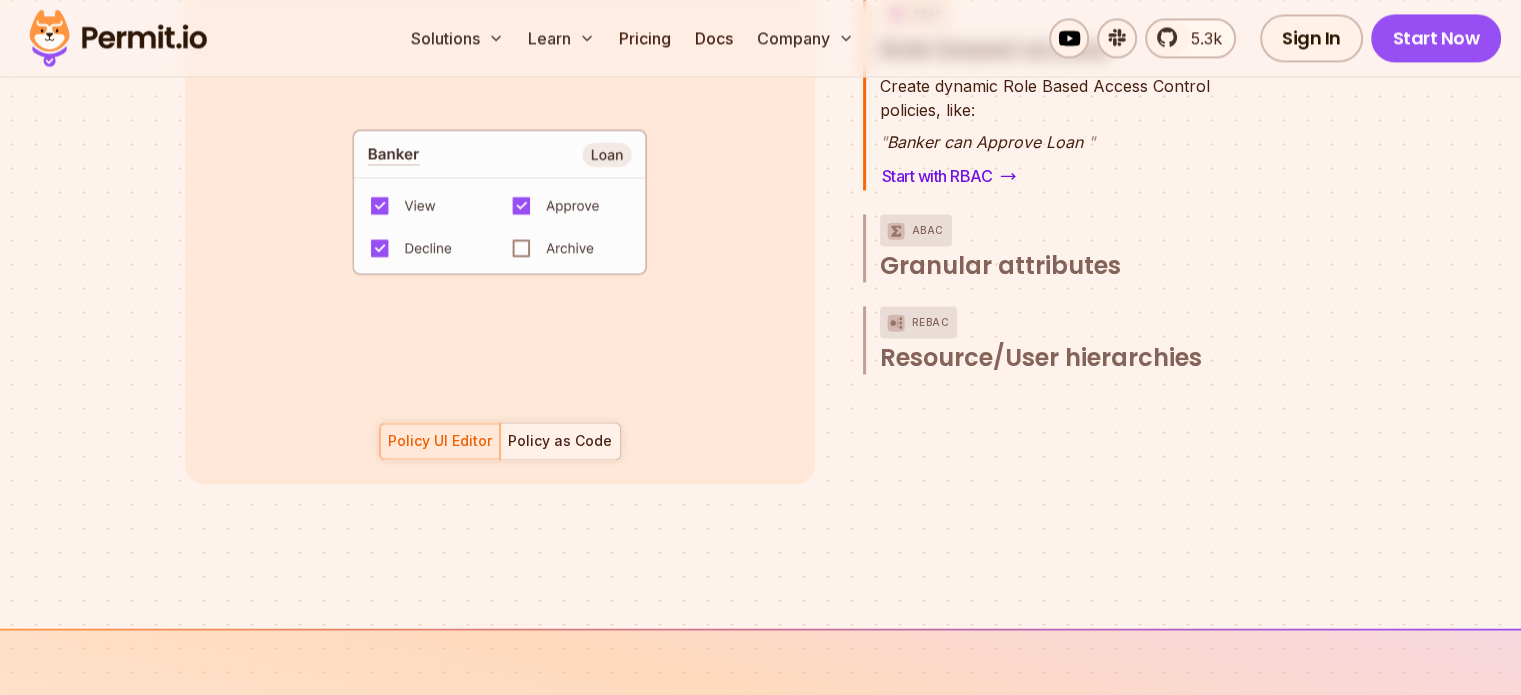 click on "Policy as Code" at bounding box center [560, 441] 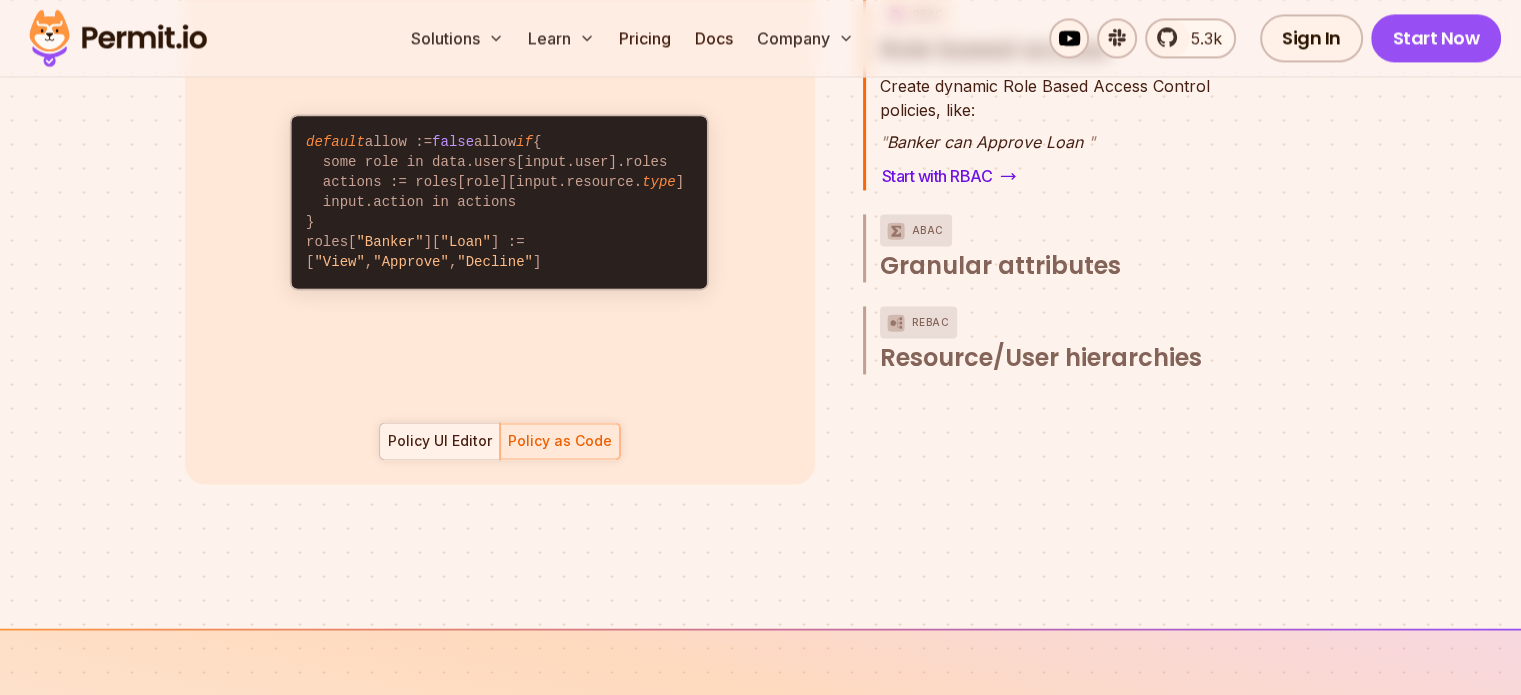 click on "Policy UI Editor" at bounding box center [440, 441] 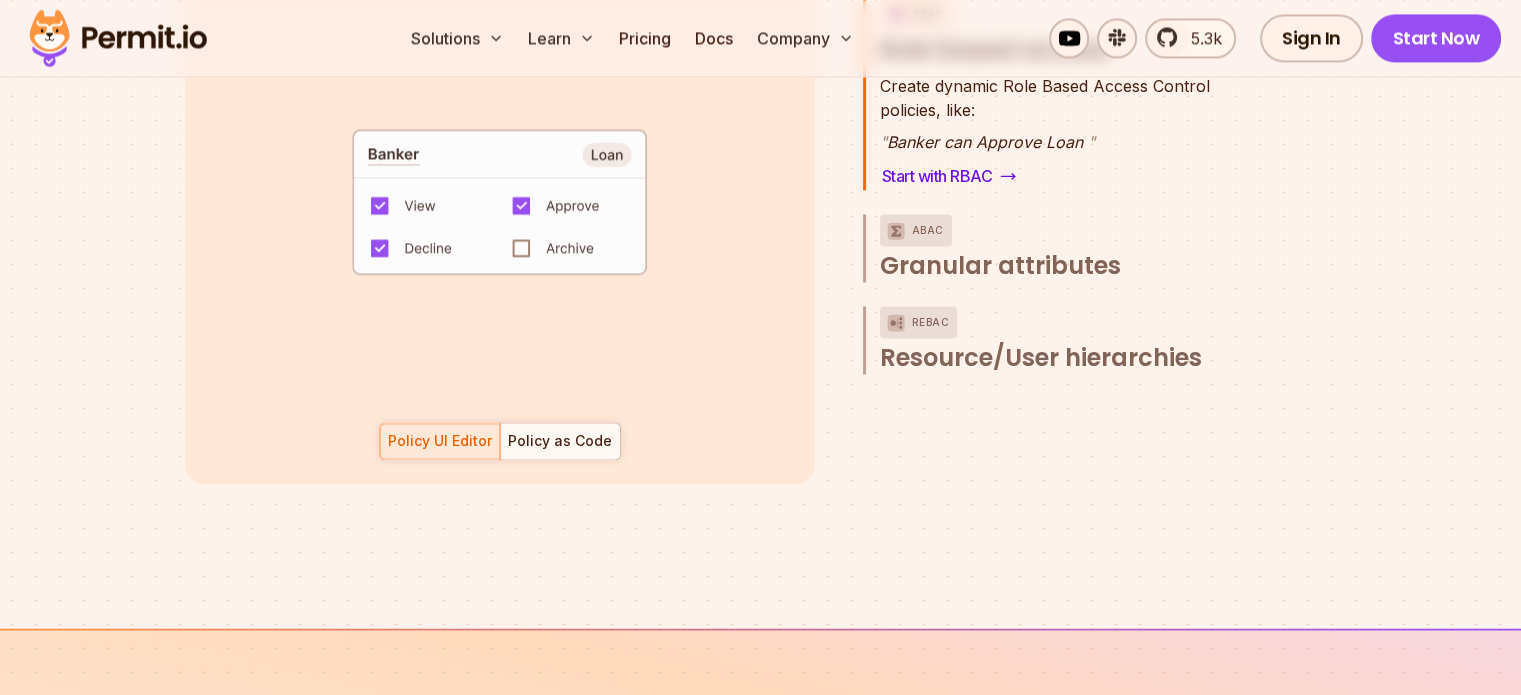 click on "default  allow :=  false
allow  if  {
some role in data.users[input.user].roles
actions := roles[role][input.resource. type ]
input.action in actions
}
roles[ "Banker" ][ "Loan" ] := [
"View" , "Approve" , "Decline"
]" at bounding box center [499, 209] 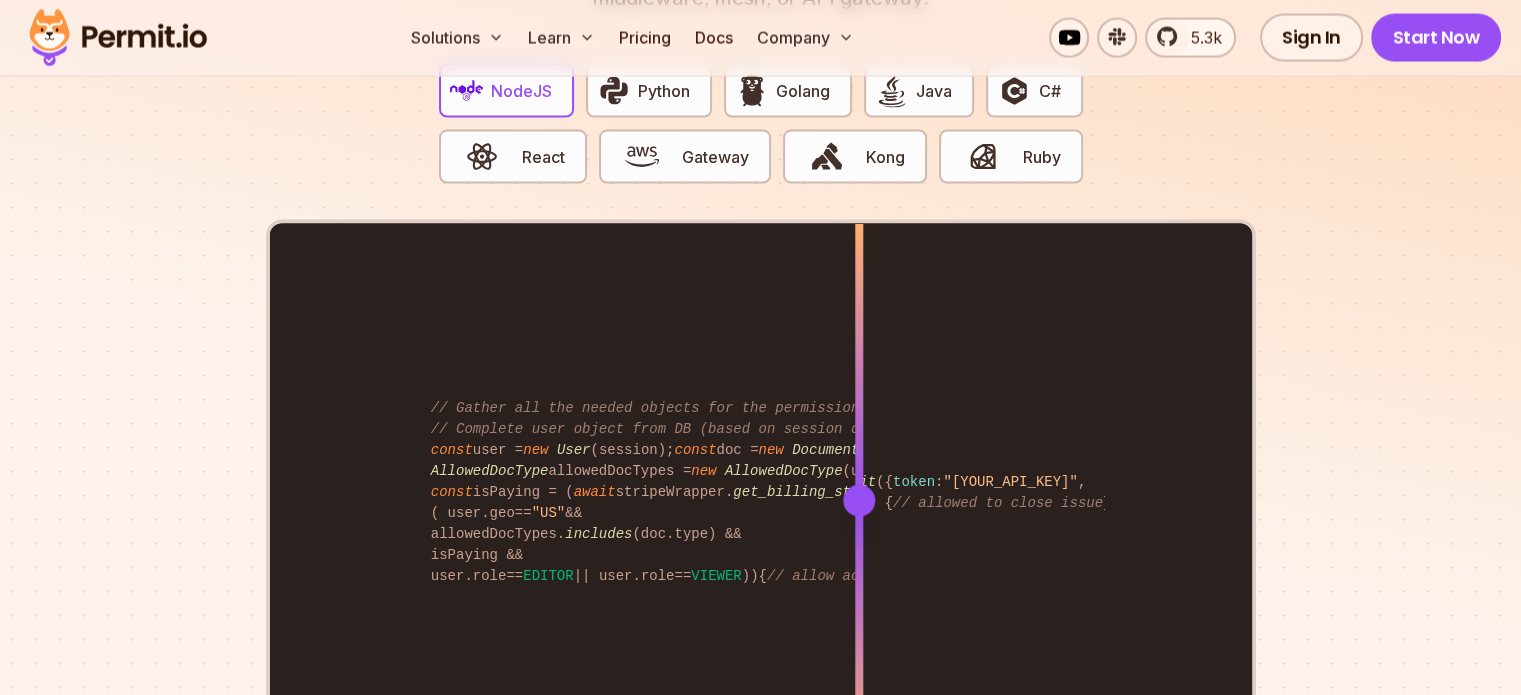 scroll, scrollTop: 3962, scrollLeft: 0, axis: vertical 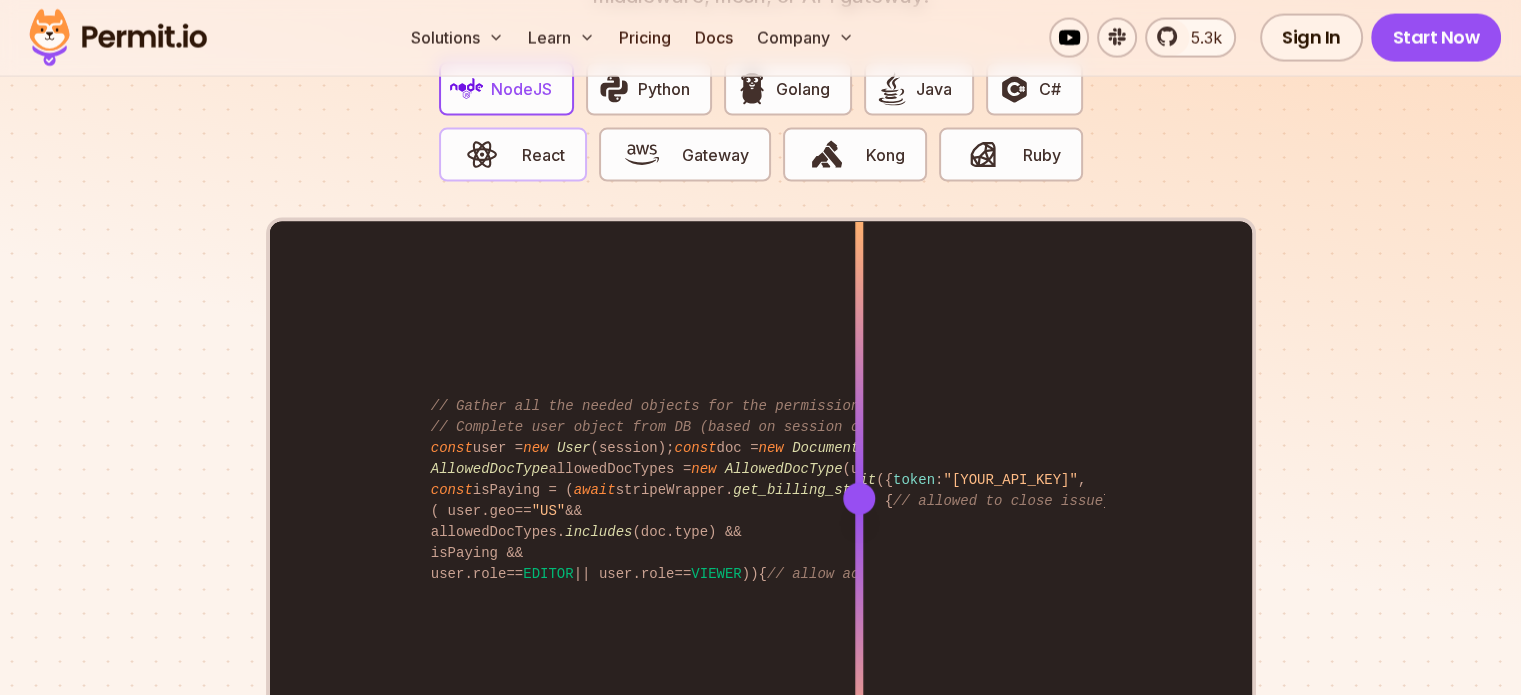 click on "React" at bounding box center [543, 155] 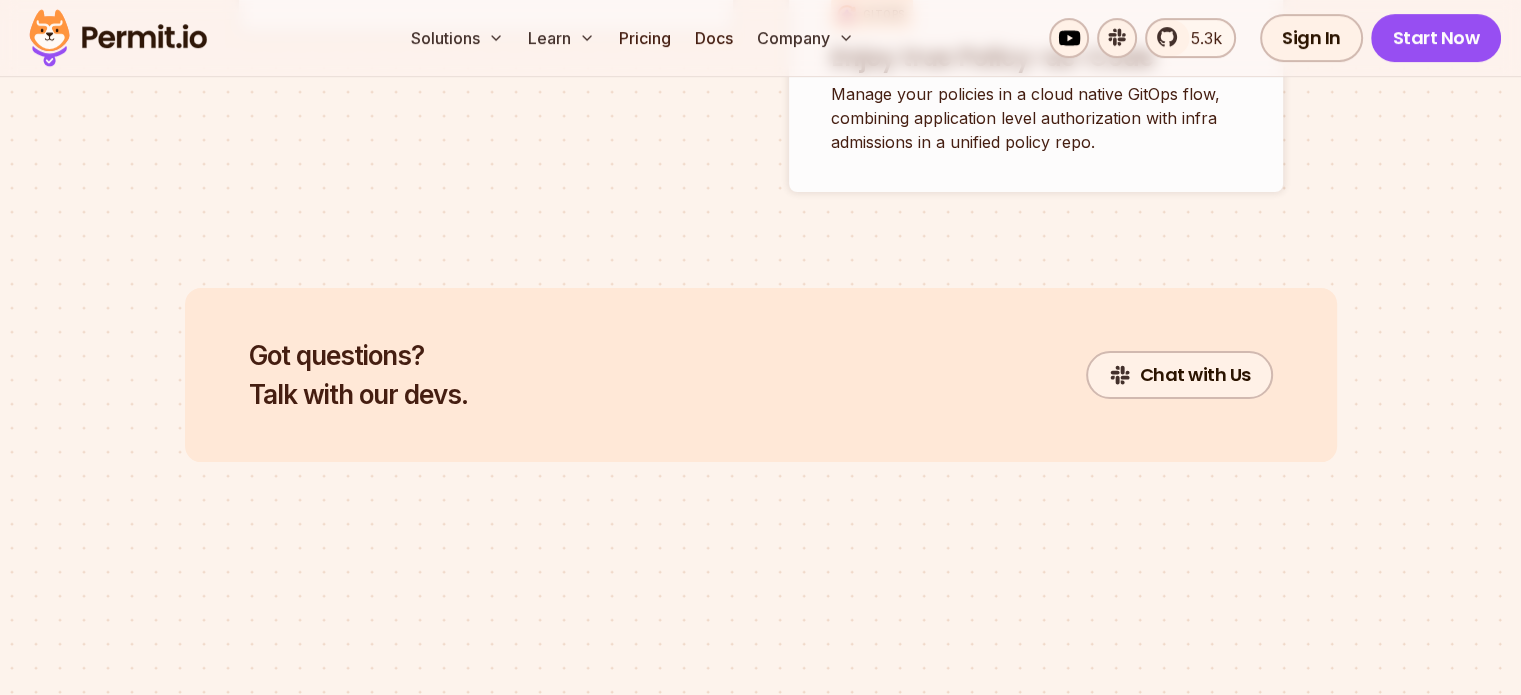 scroll, scrollTop: 8087, scrollLeft: 0, axis: vertical 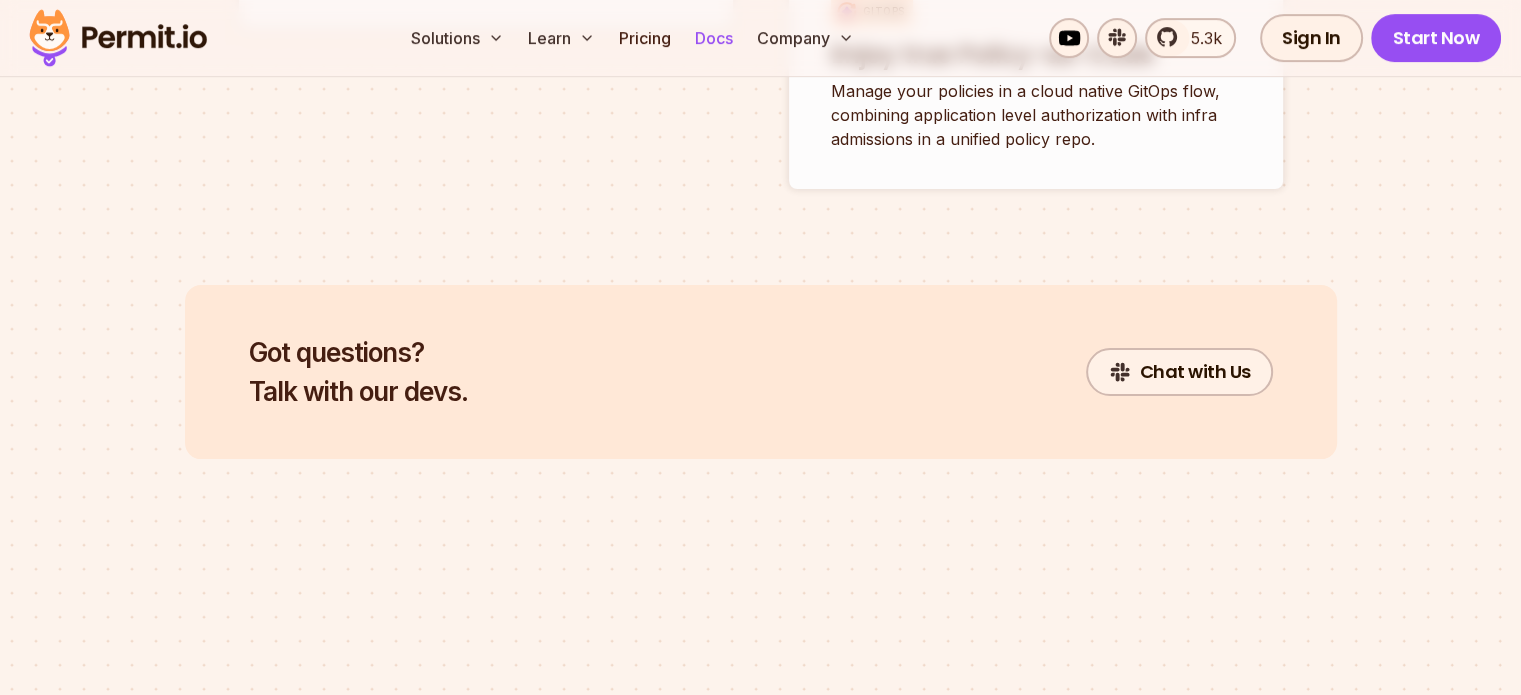 click on "Docs" at bounding box center (714, 38) 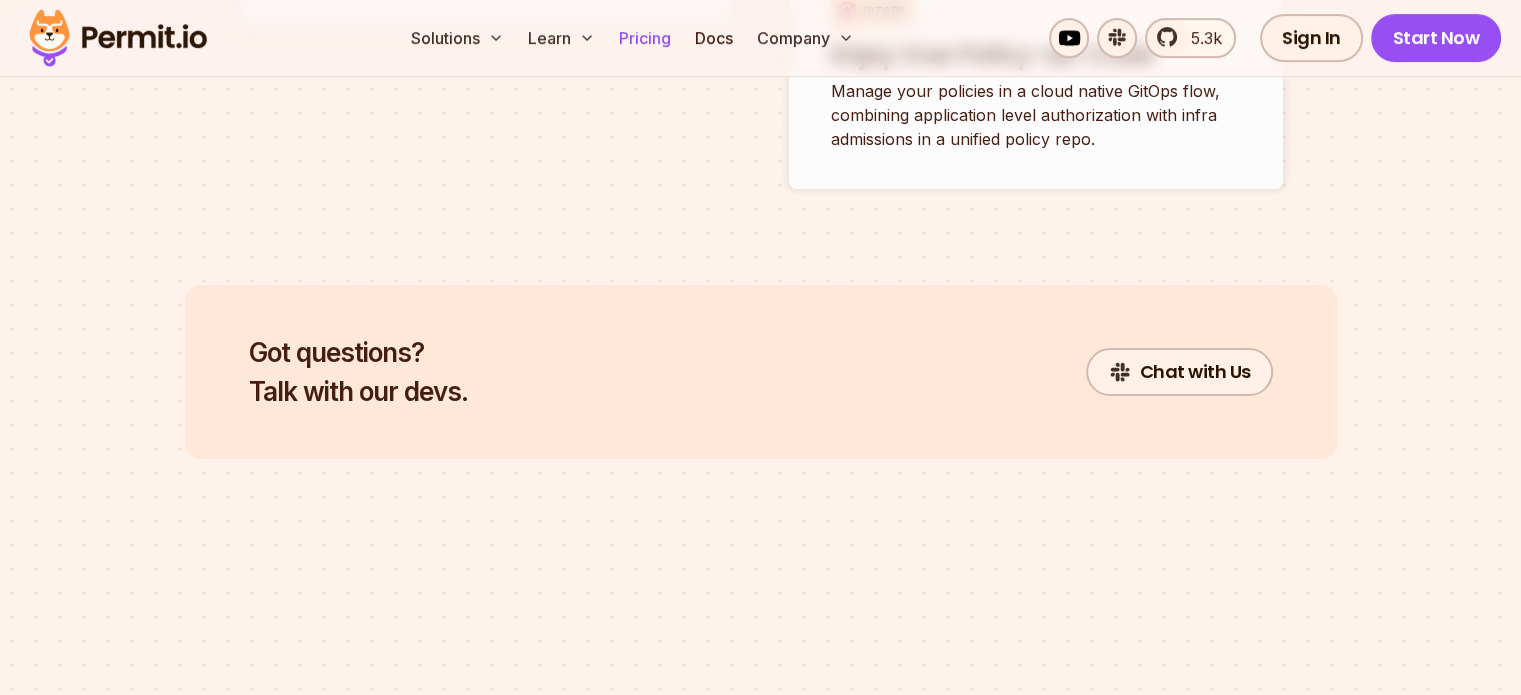 click on "Pricing" at bounding box center [645, 38] 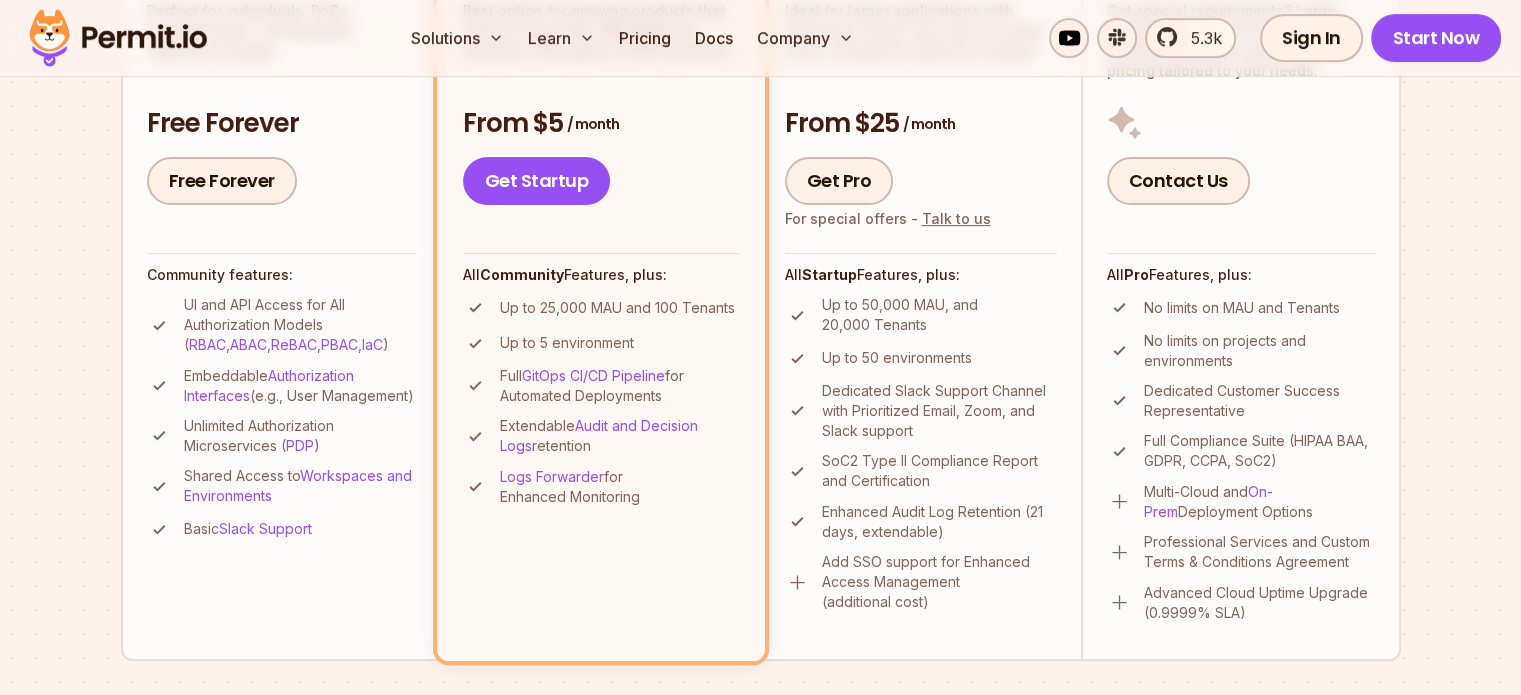 scroll, scrollTop: 632, scrollLeft: 0, axis: vertical 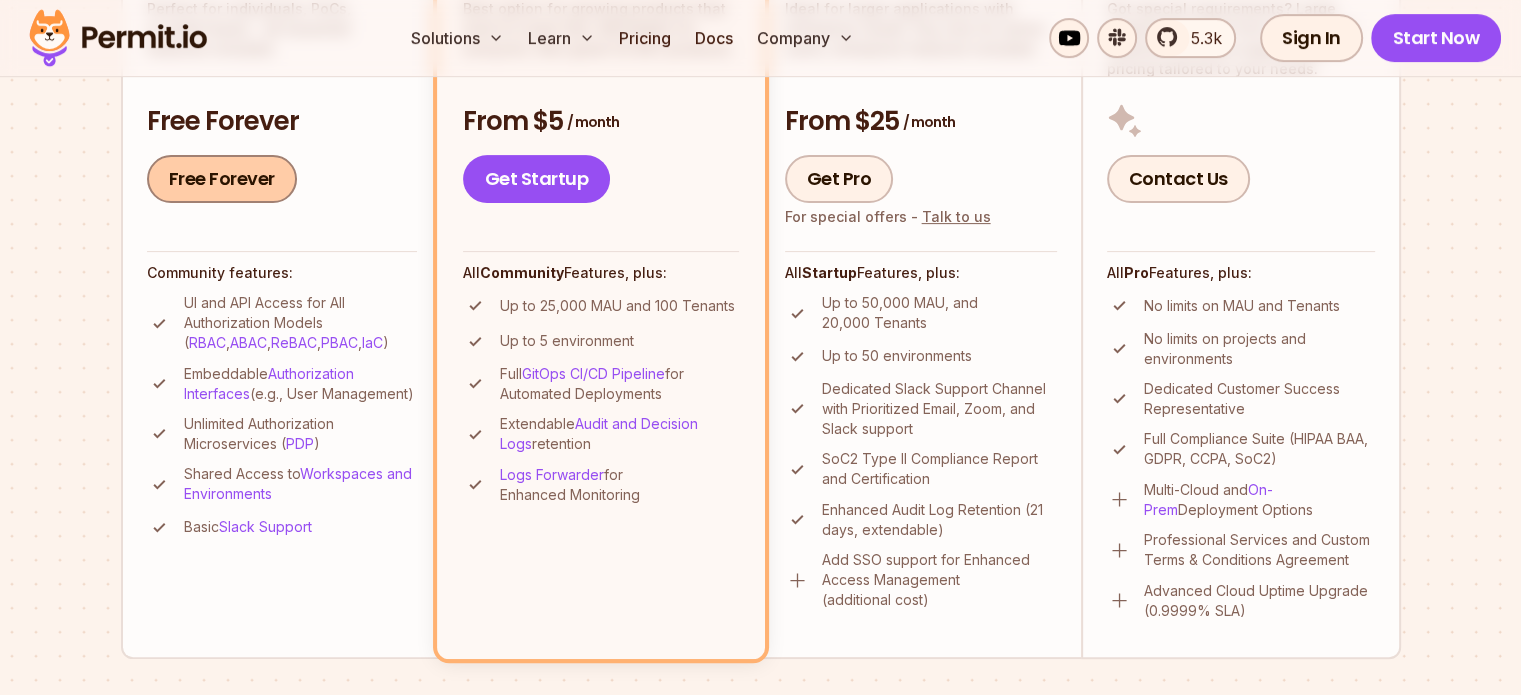 click on "Free Forever" at bounding box center [222, 179] 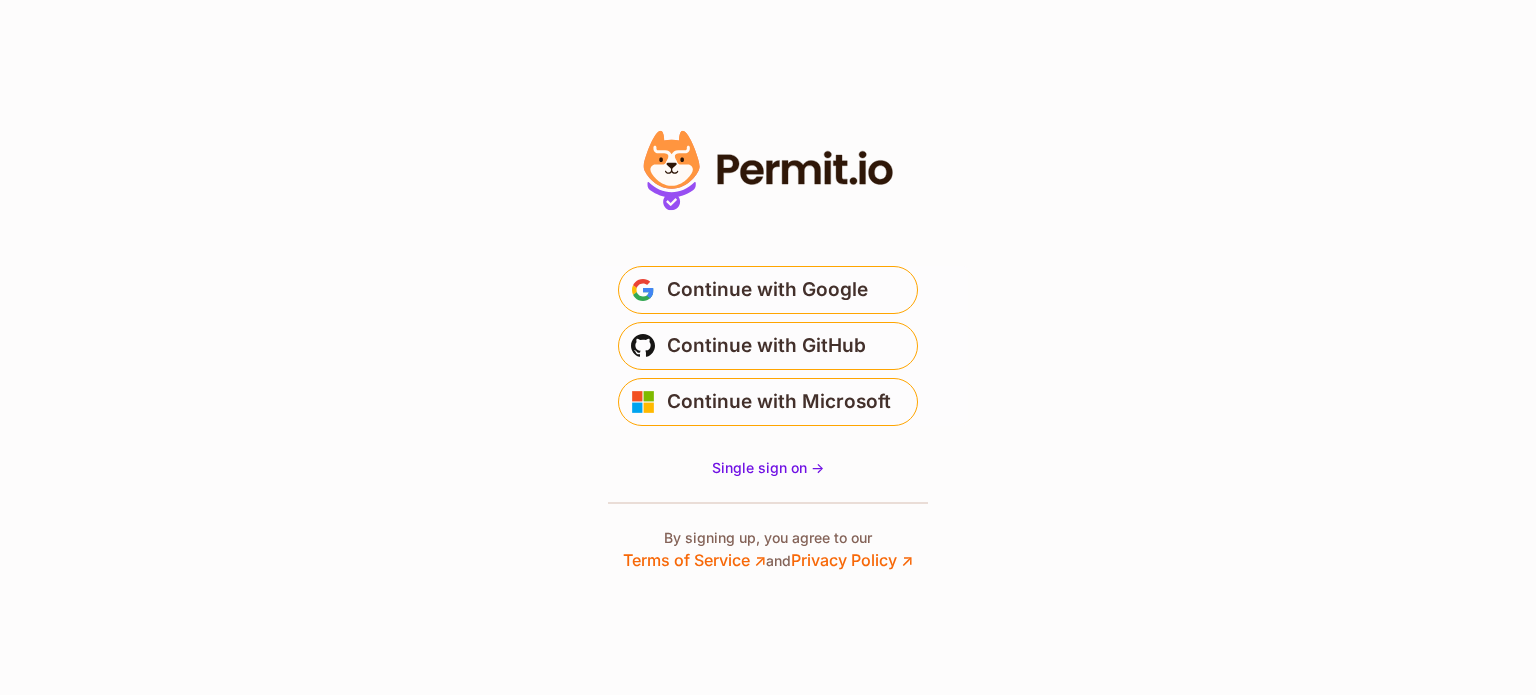 scroll, scrollTop: 0, scrollLeft: 0, axis: both 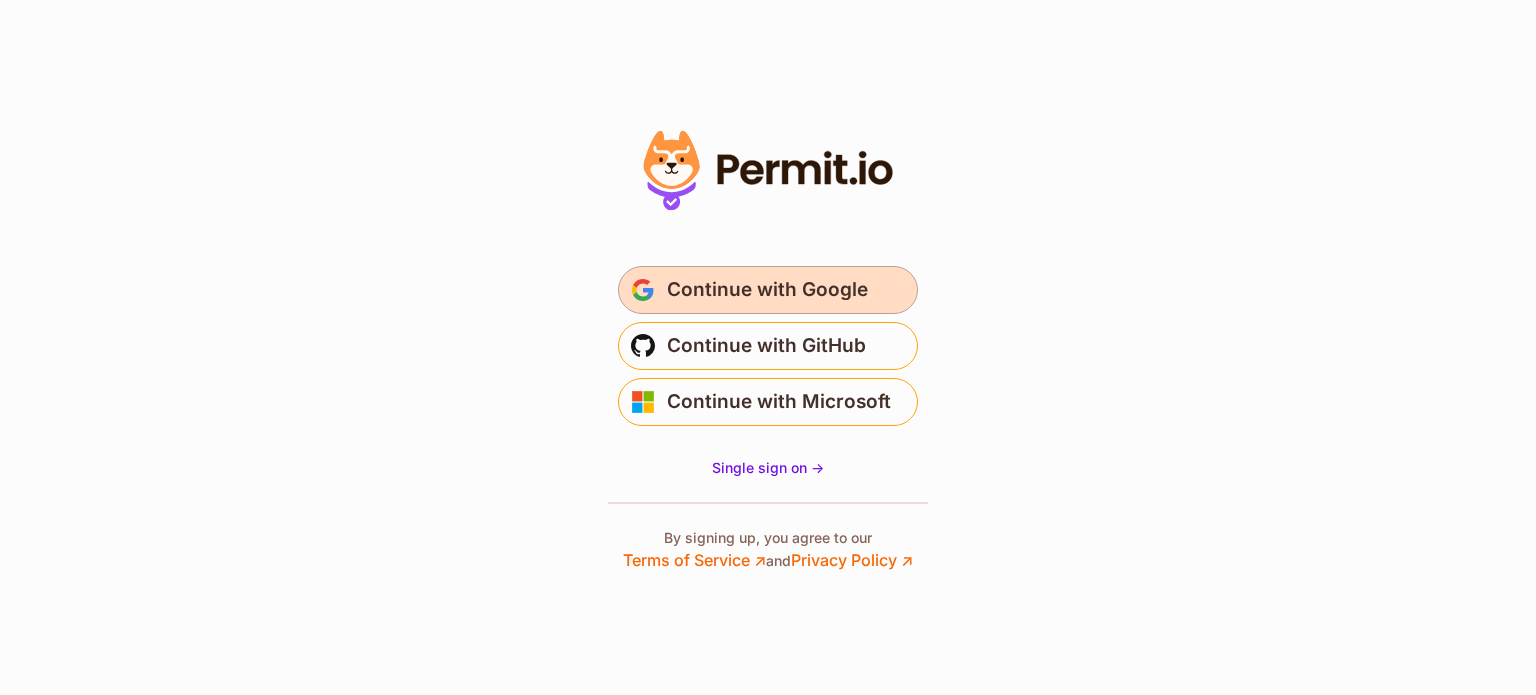 click on "Continue with Google" at bounding box center (767, 290) 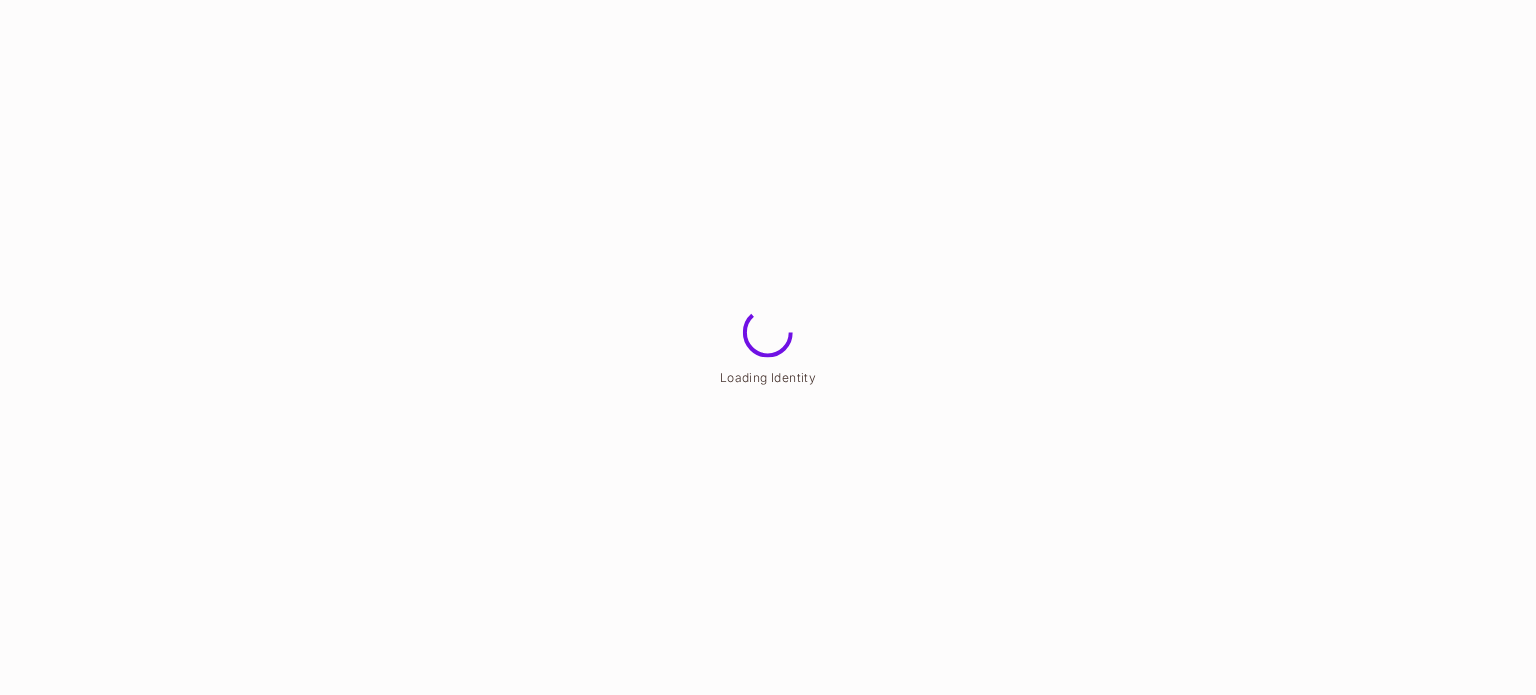 scroll, scrollTop: 0, scrollLeft: 0, axis: both 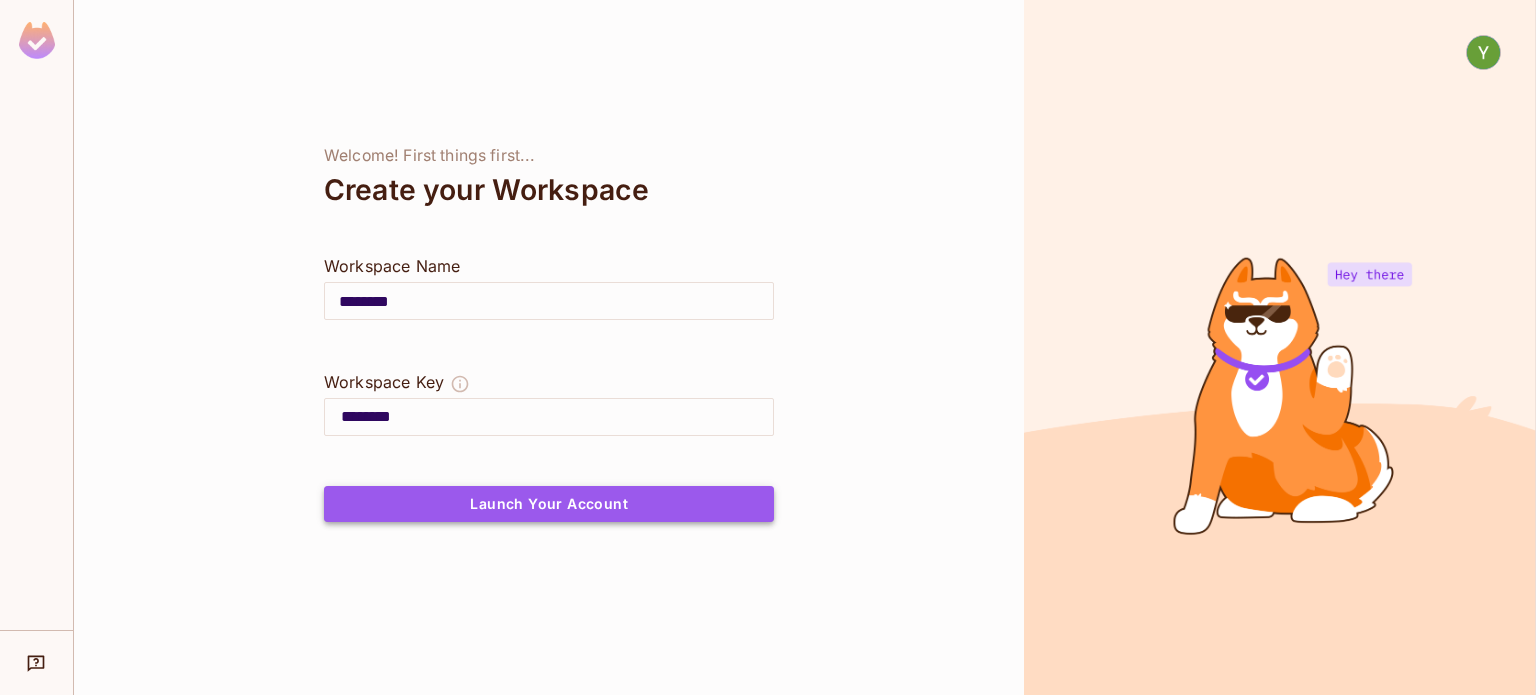 click on "Launch Your Account" at bounding box center [549, 504] 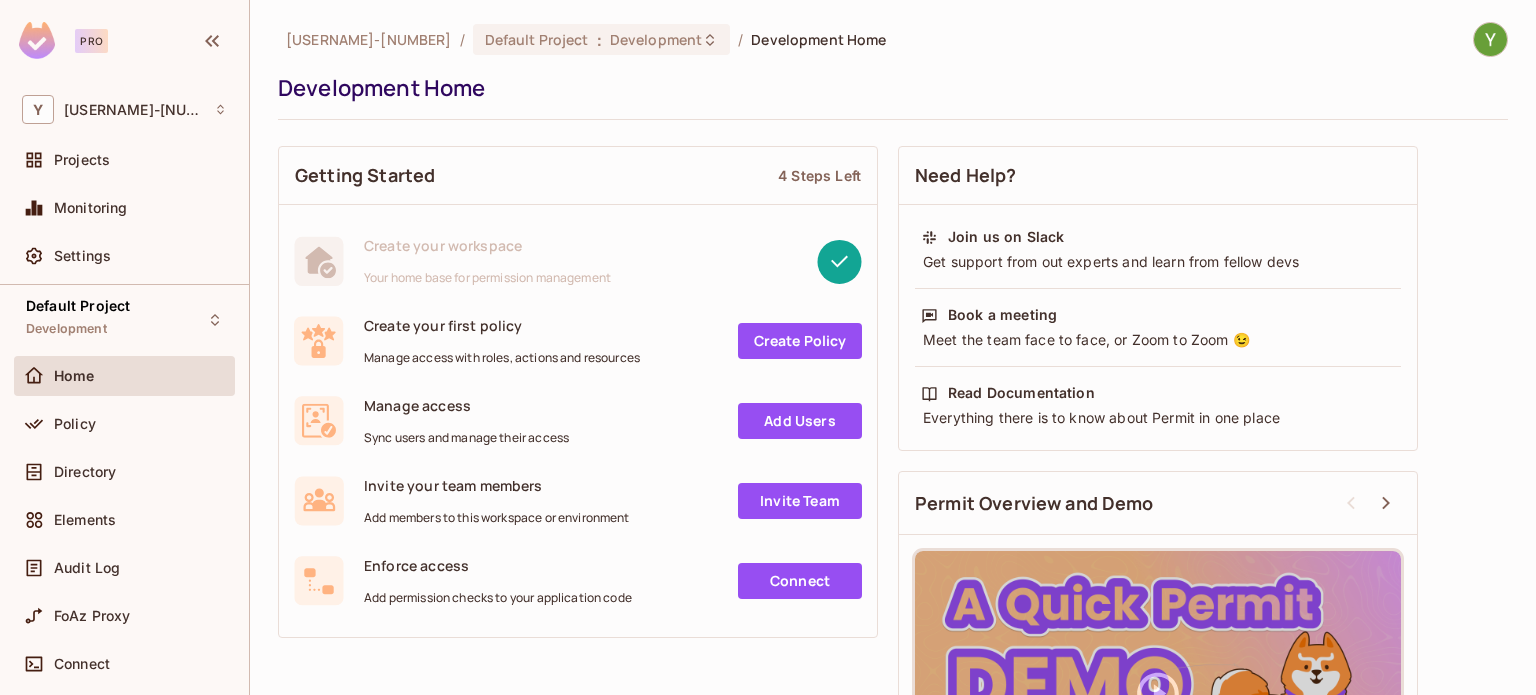 scroll, scrollTop: 0, scrollLeft: 0, axis: both 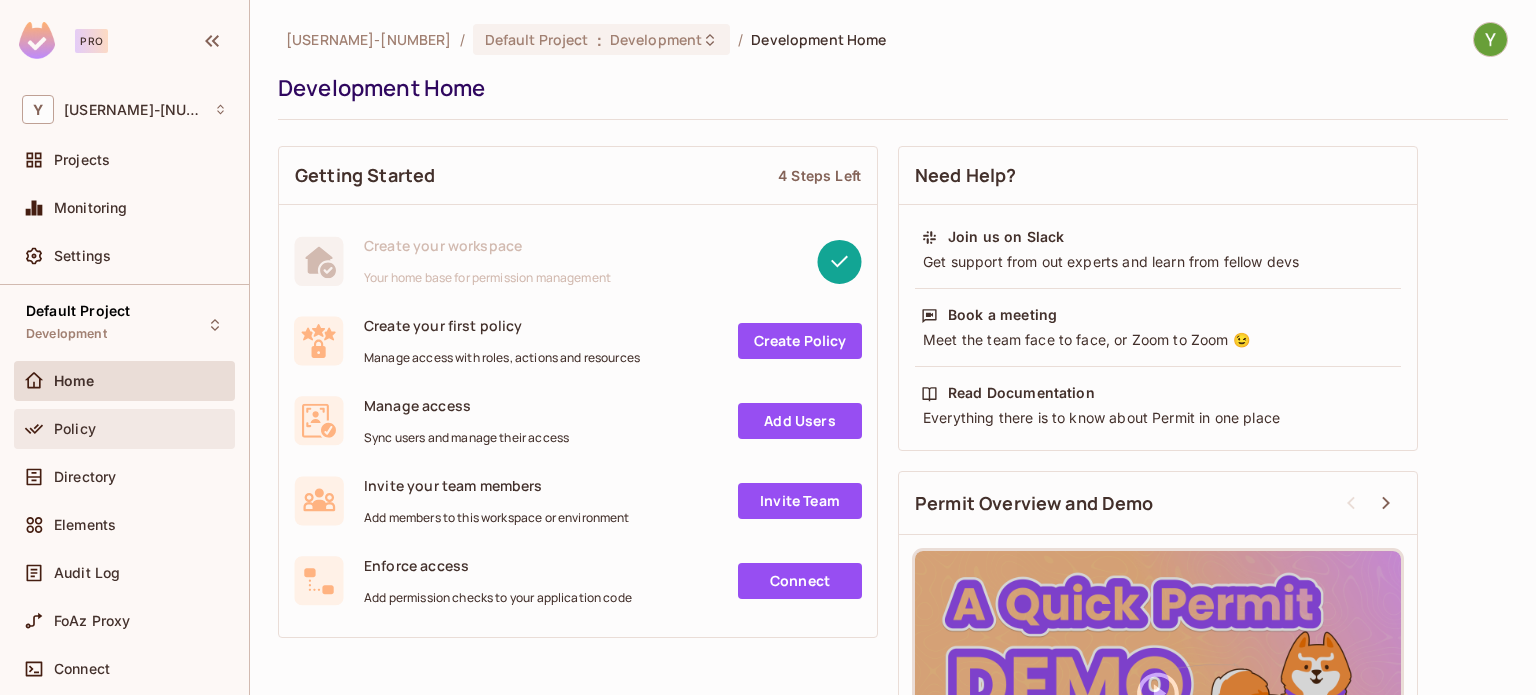 click on "Policy" at bounding box center [75, 429] 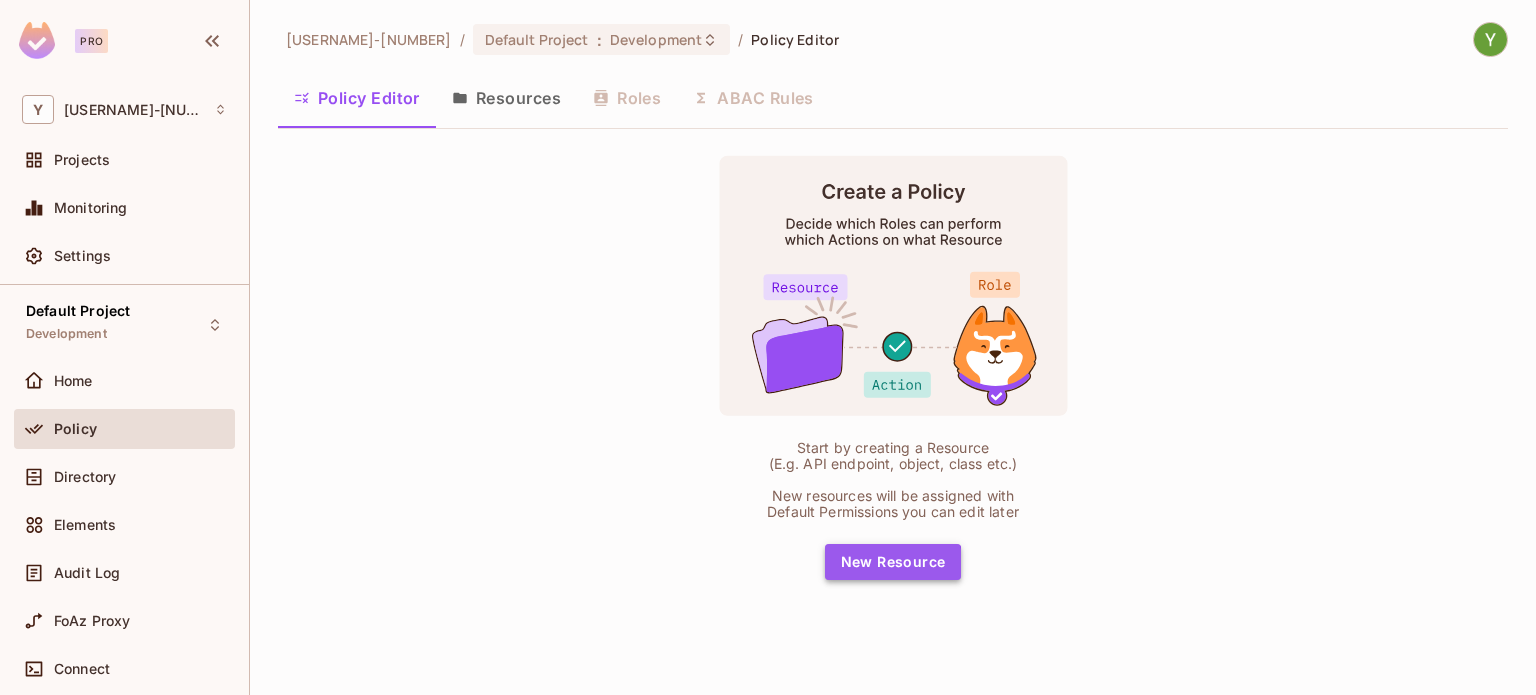 click on "New Resource" at bounding box center (893, 562) 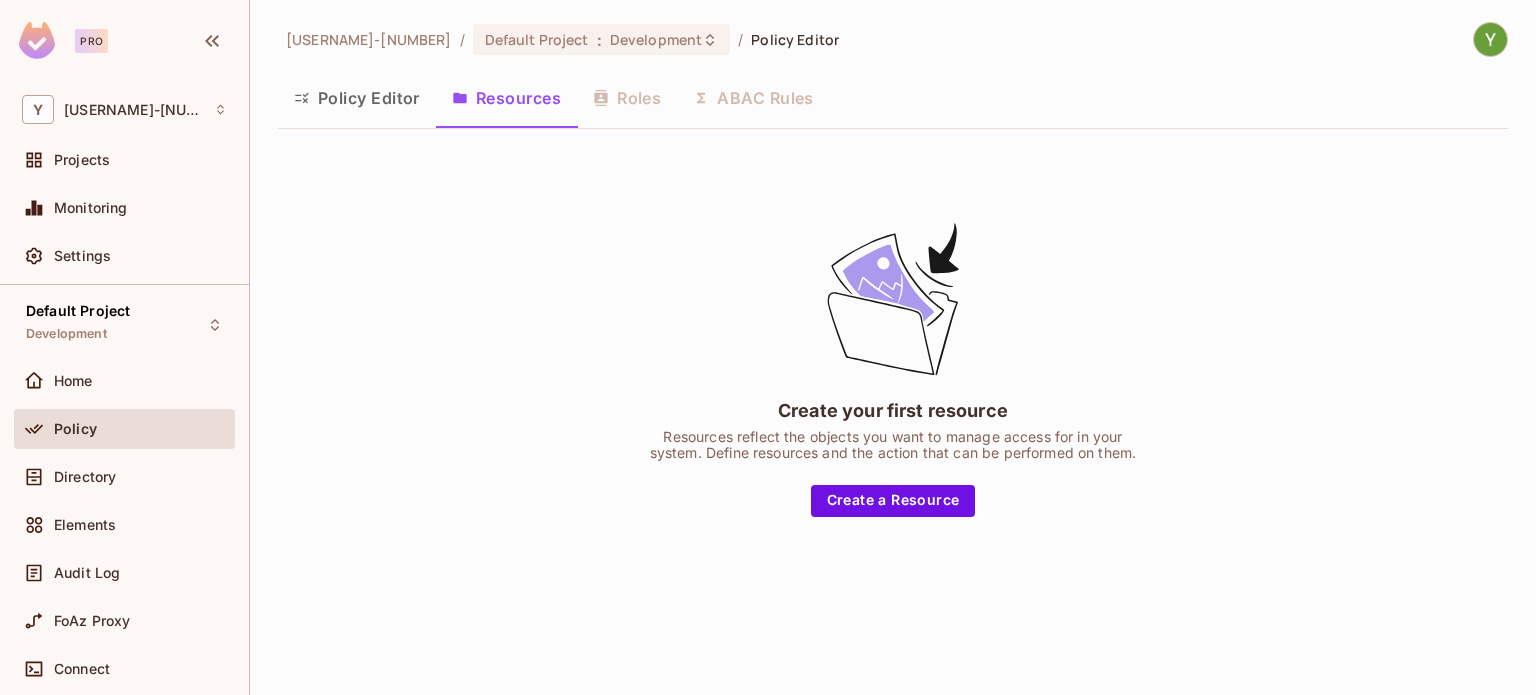 click on "Policy Editor" at bounding box center [357, 98] 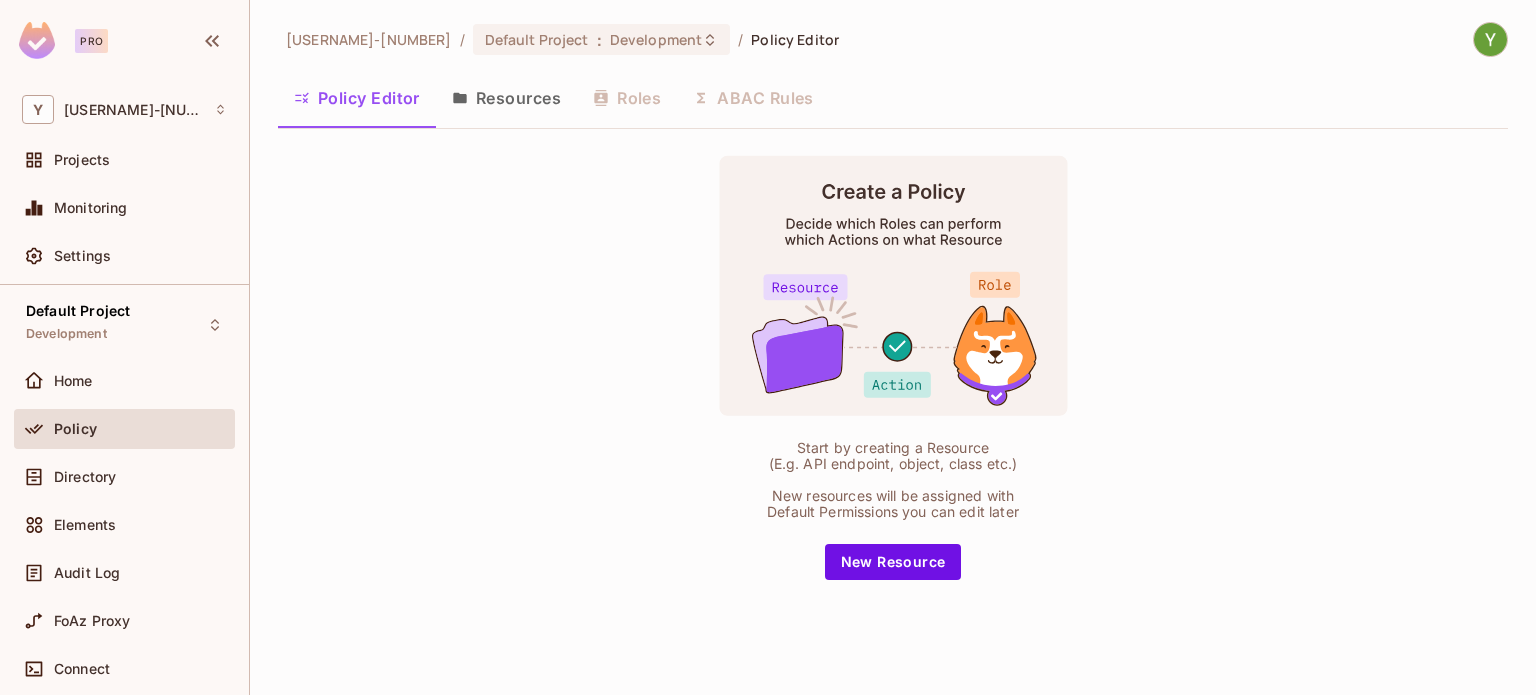 click 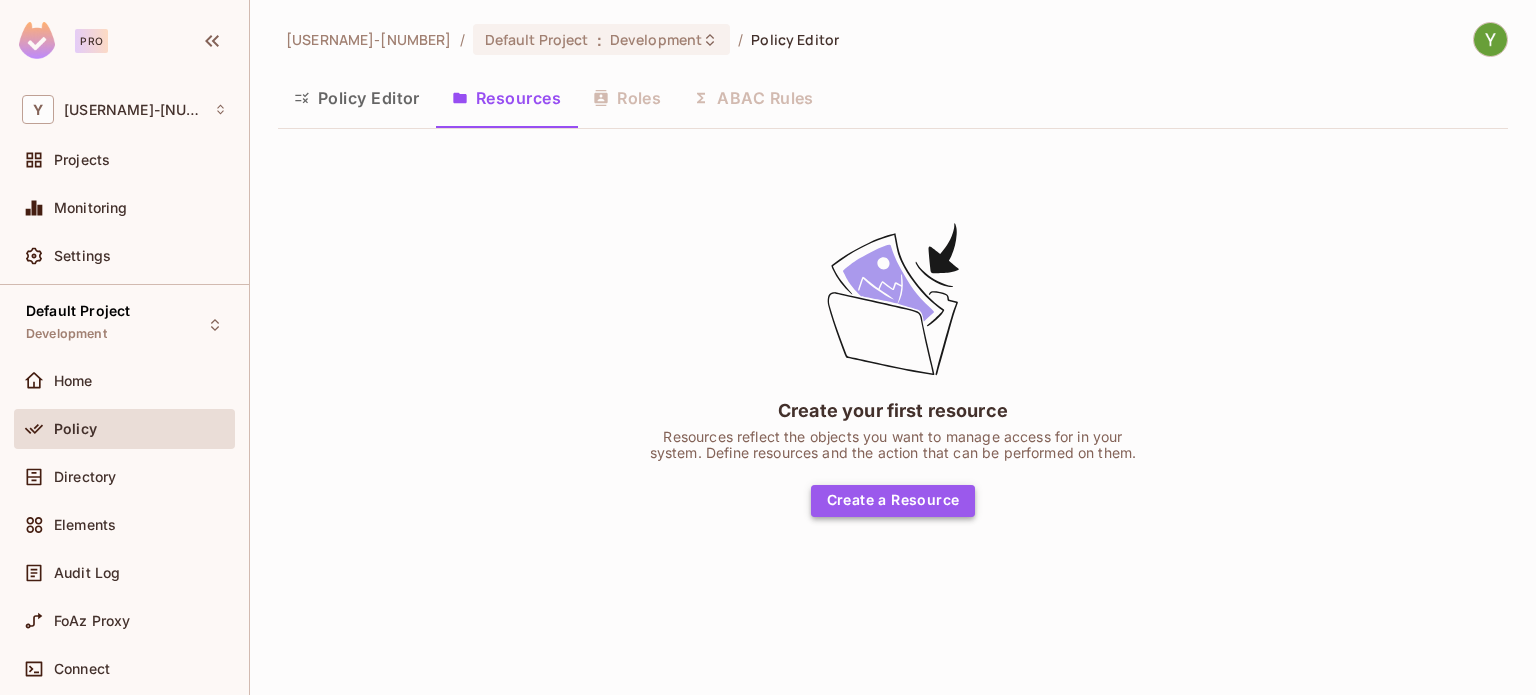 click on "Create a Resource" at bounding box center [893, 501] 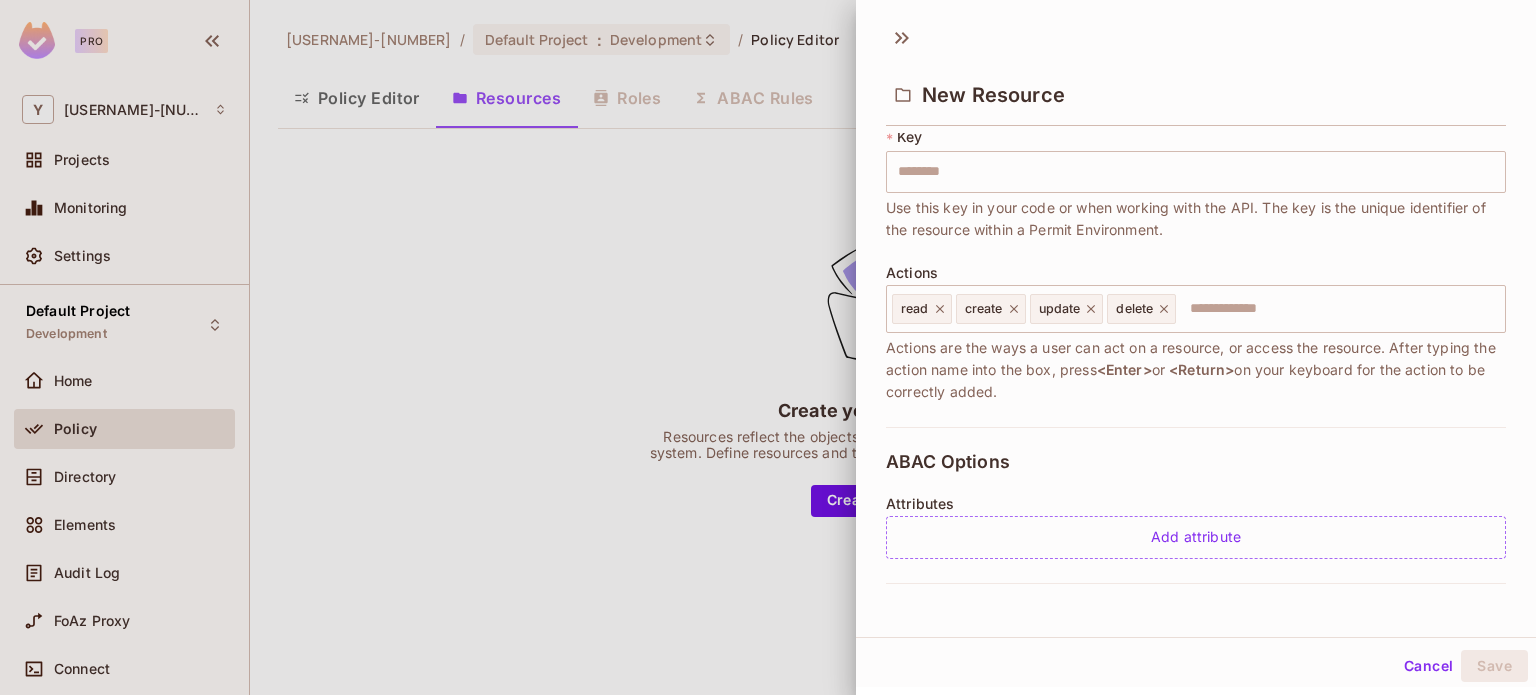 scroll, scrollTop: 134, scrollLeft: 0, axis: vertical 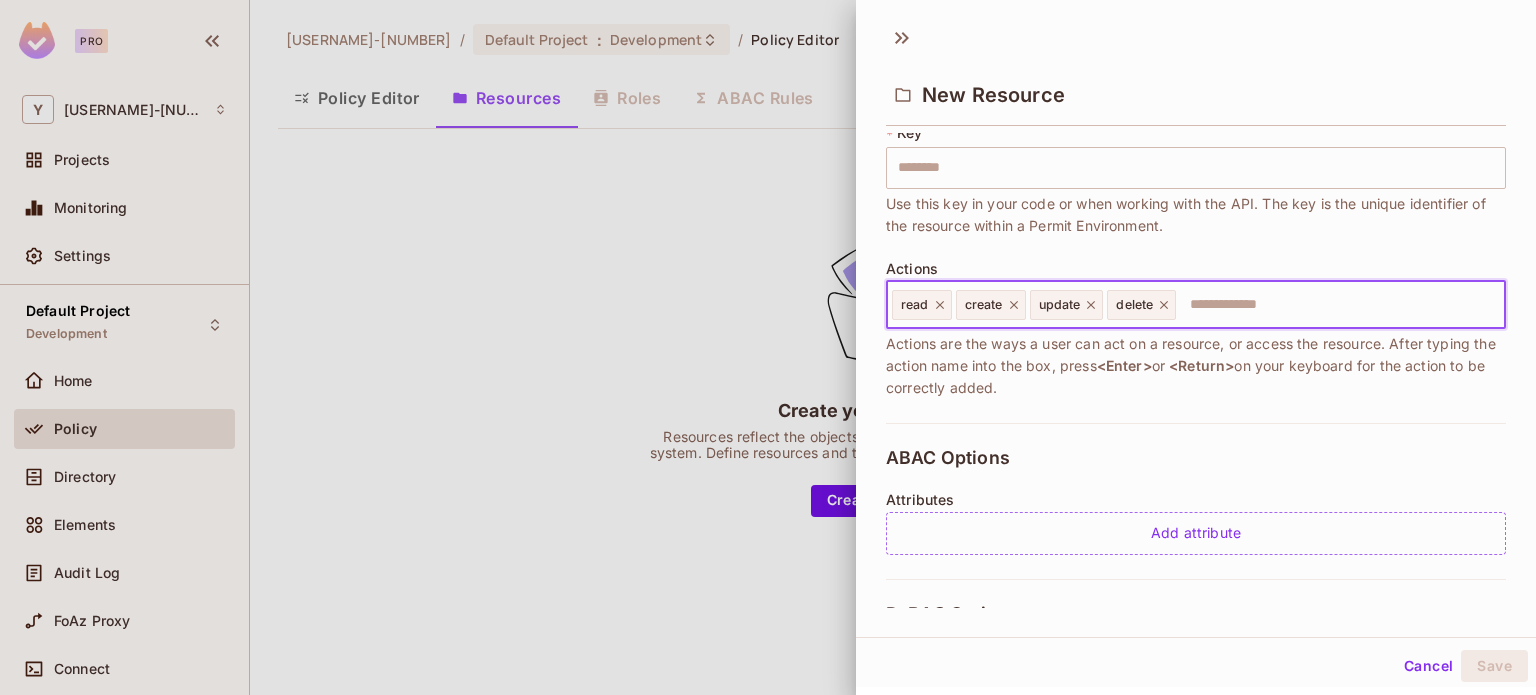 click at bounding box center [1337, 305] 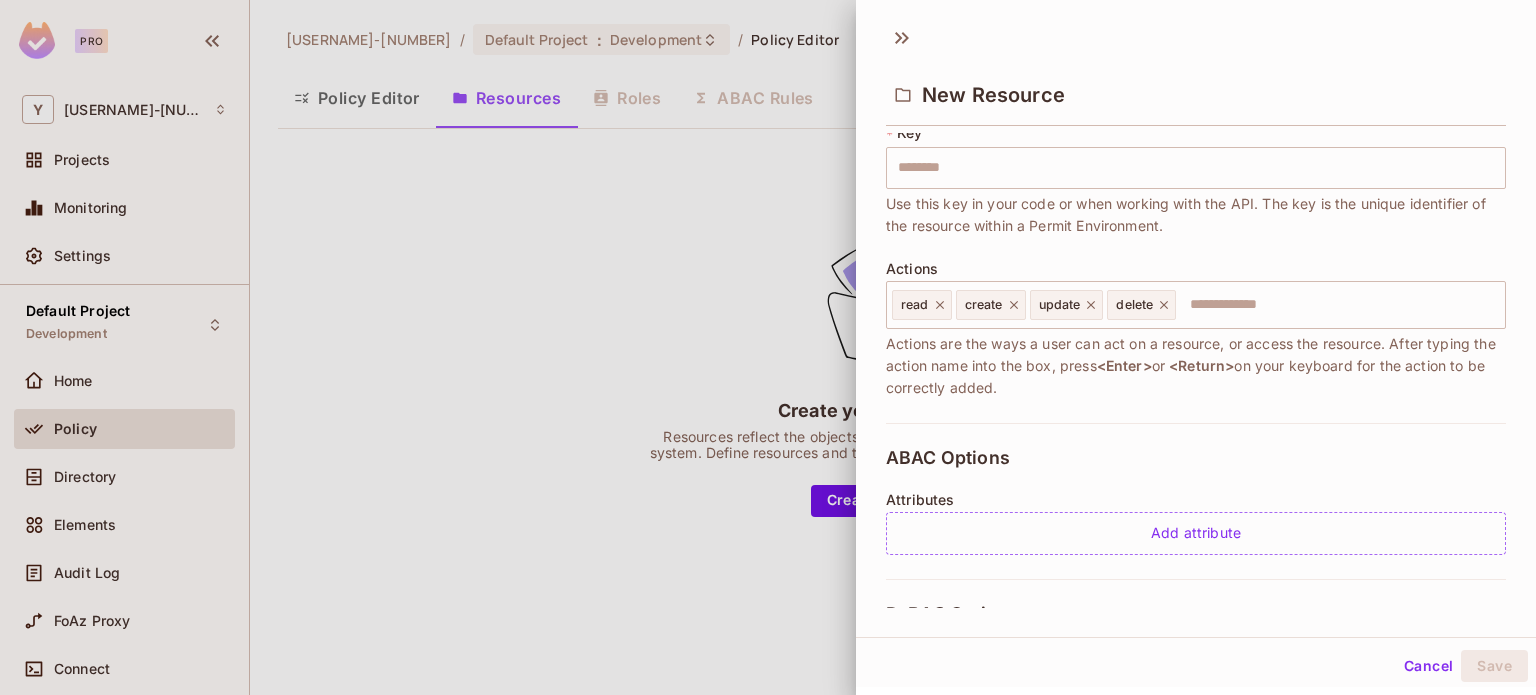 click on "* Name ​ Resource name is required * Key ​ Use this key in your code or when working with the API. The key is the unique identifier of the resource within a Permit Environment. Actions read create update delete ​ Actions are the ways a user can act on a resource, or access the resource. After typing the action name into the box, press  <Enter>  or   <Return>  on your keyboard for the action to be correctly added." at bounding box center (1196, 215) 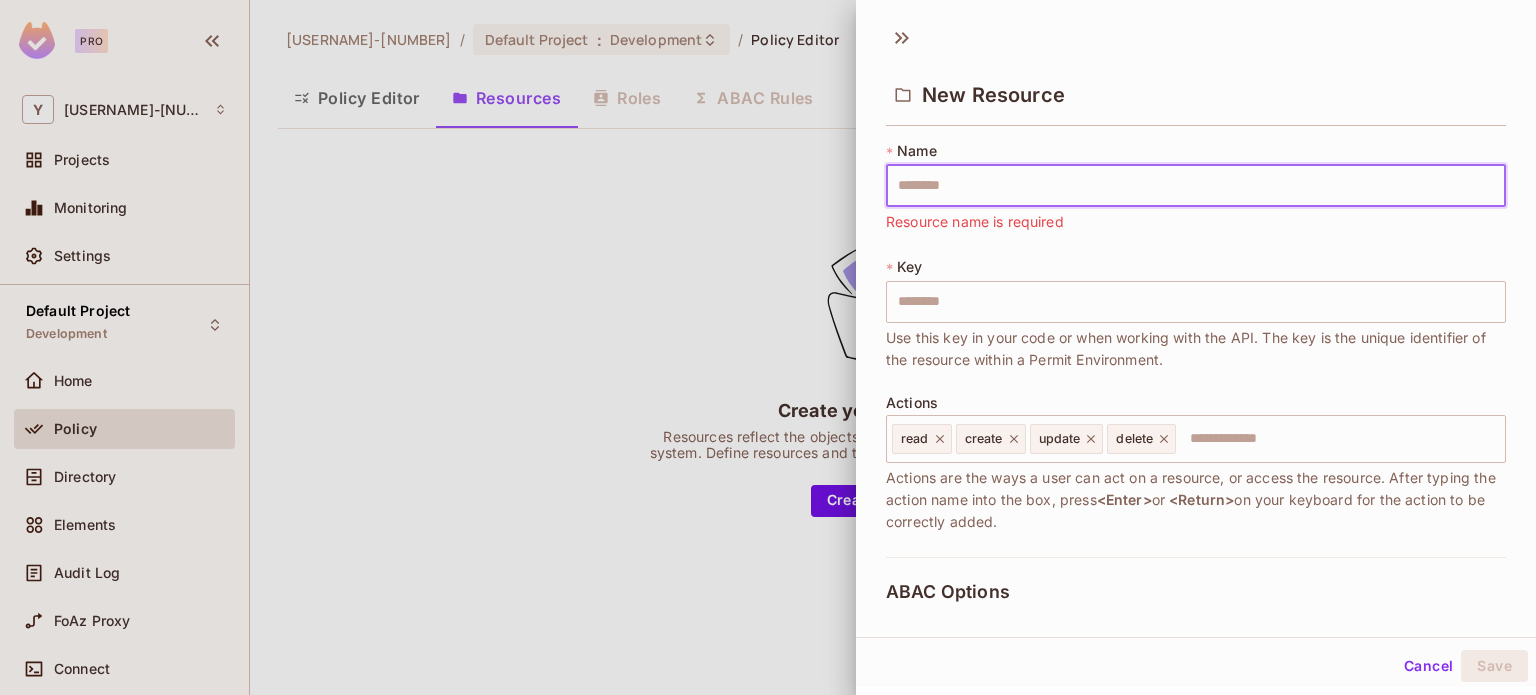 click at bounding box center [1196, 186] 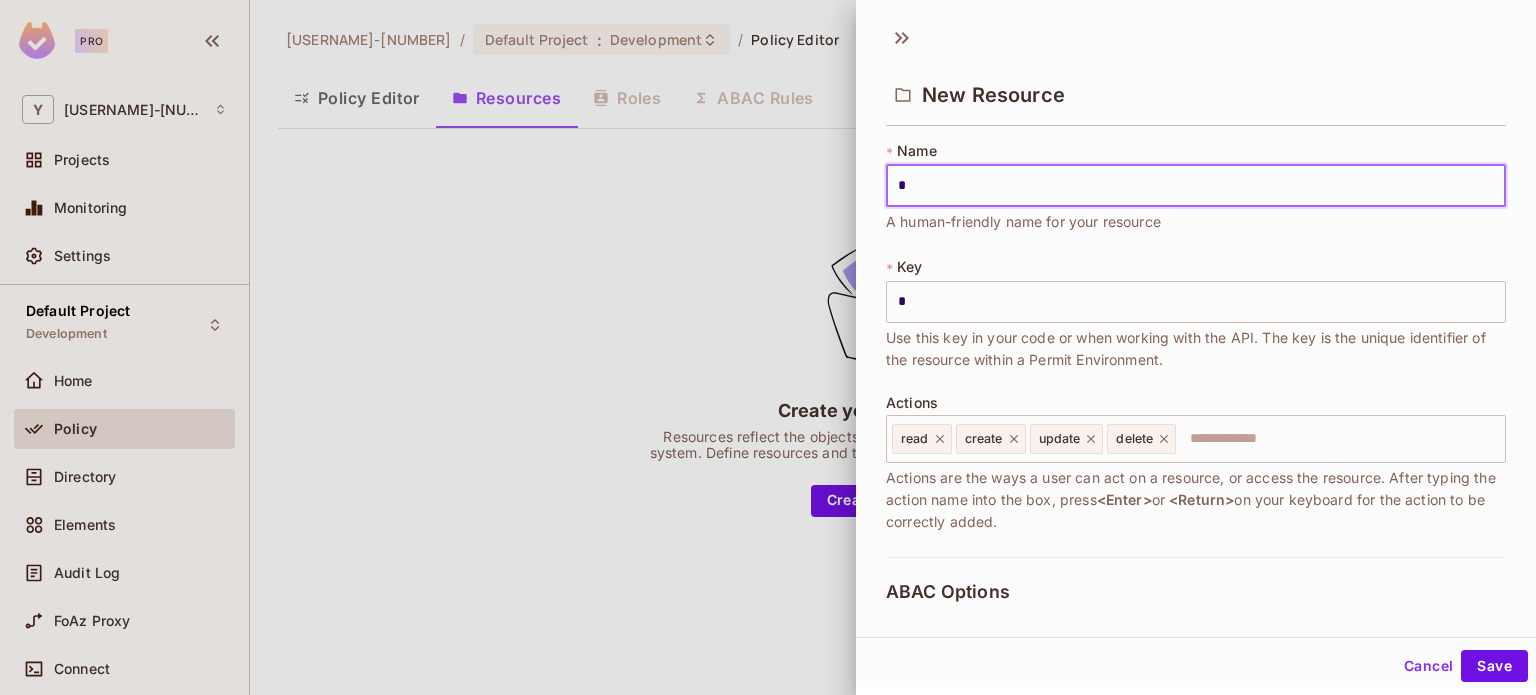 type on "**" 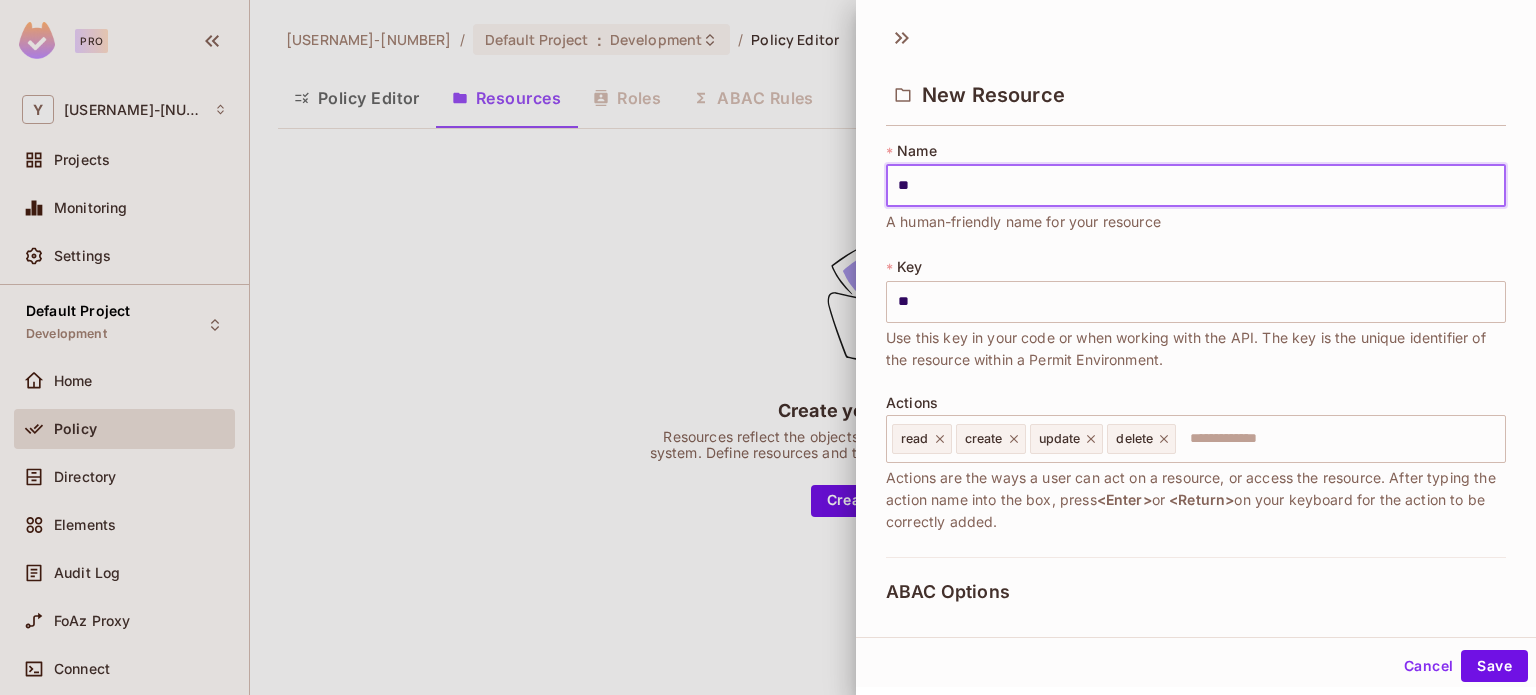 type on "***" 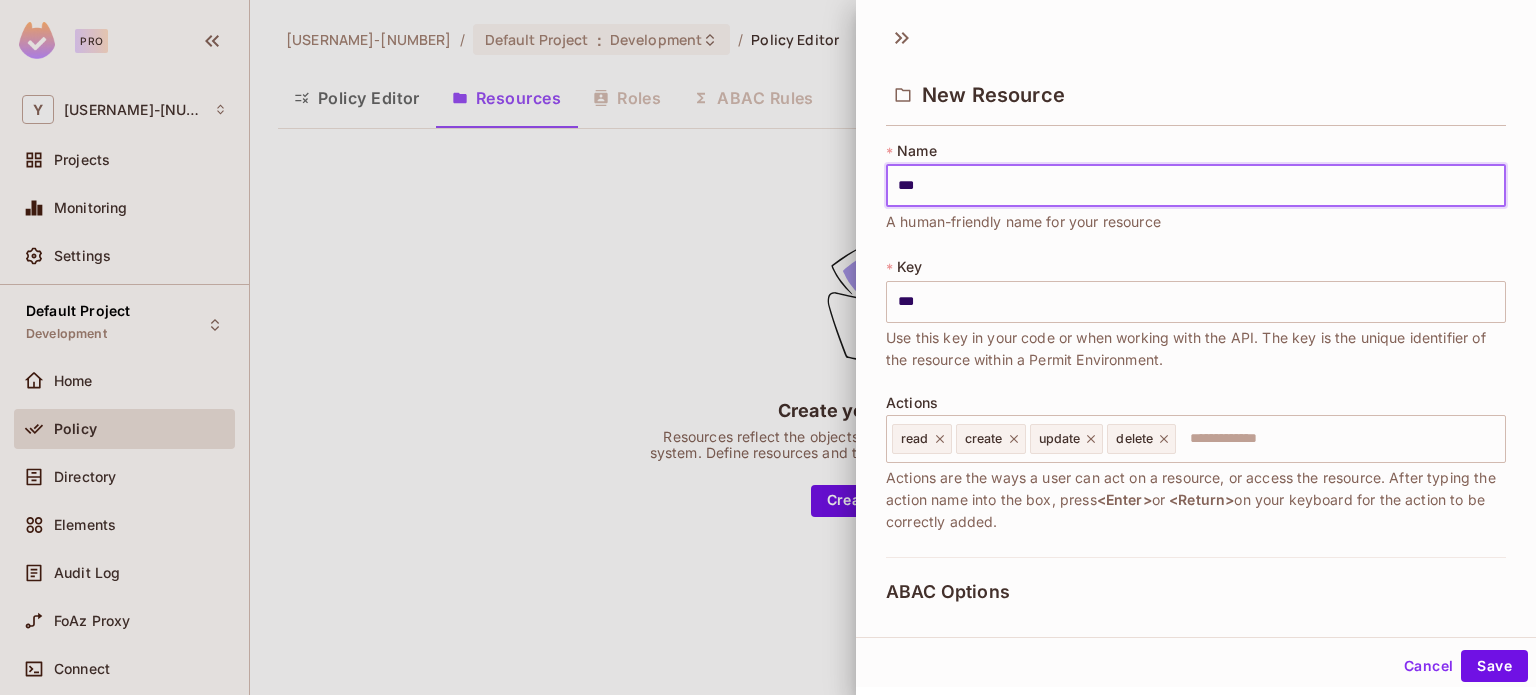 type on "****" 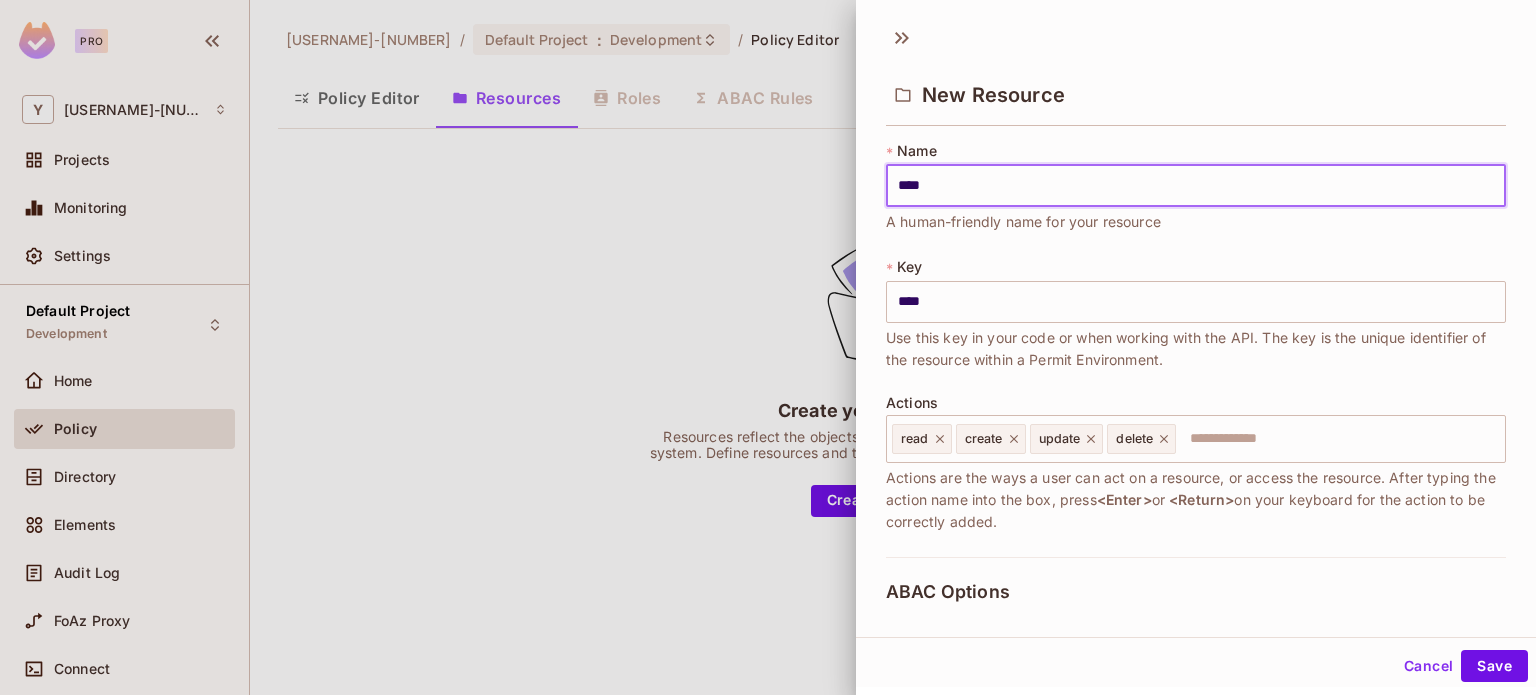 type on "*****" 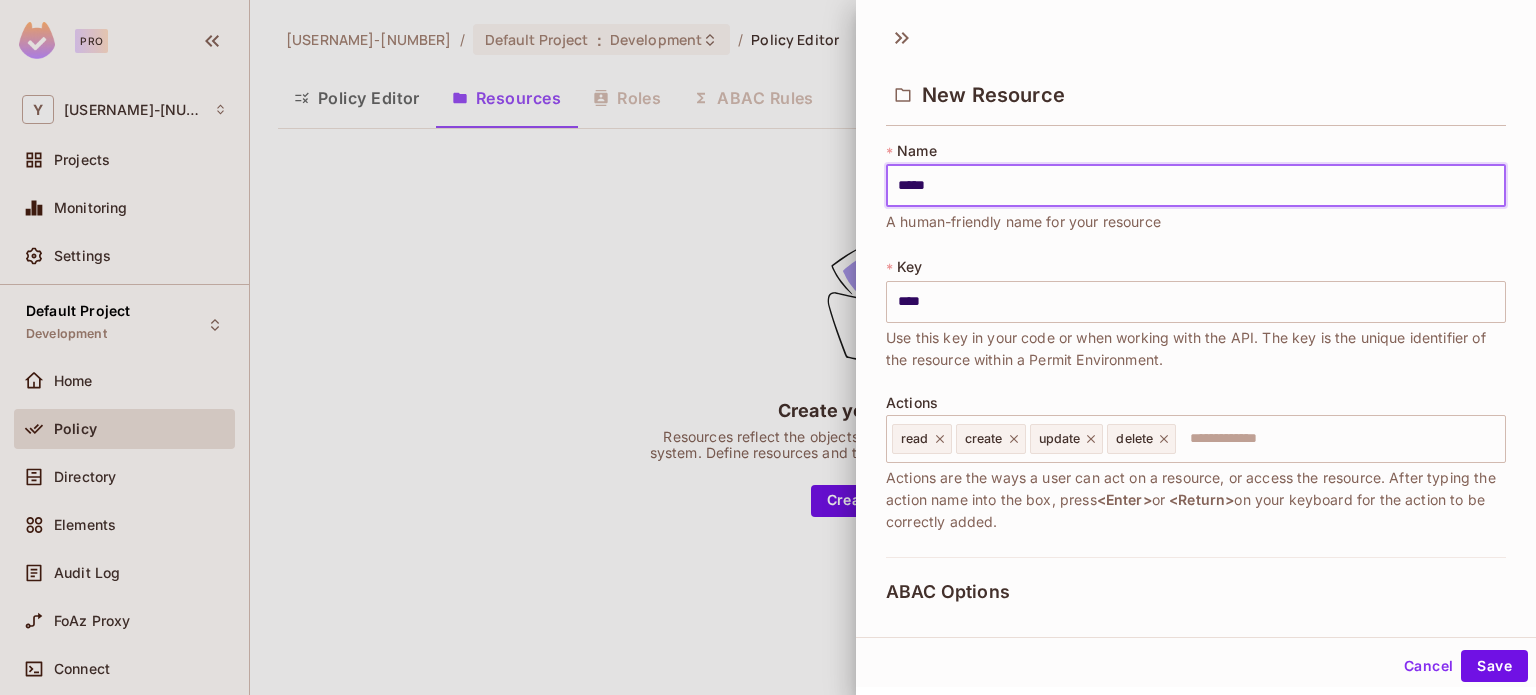 type on "*****" 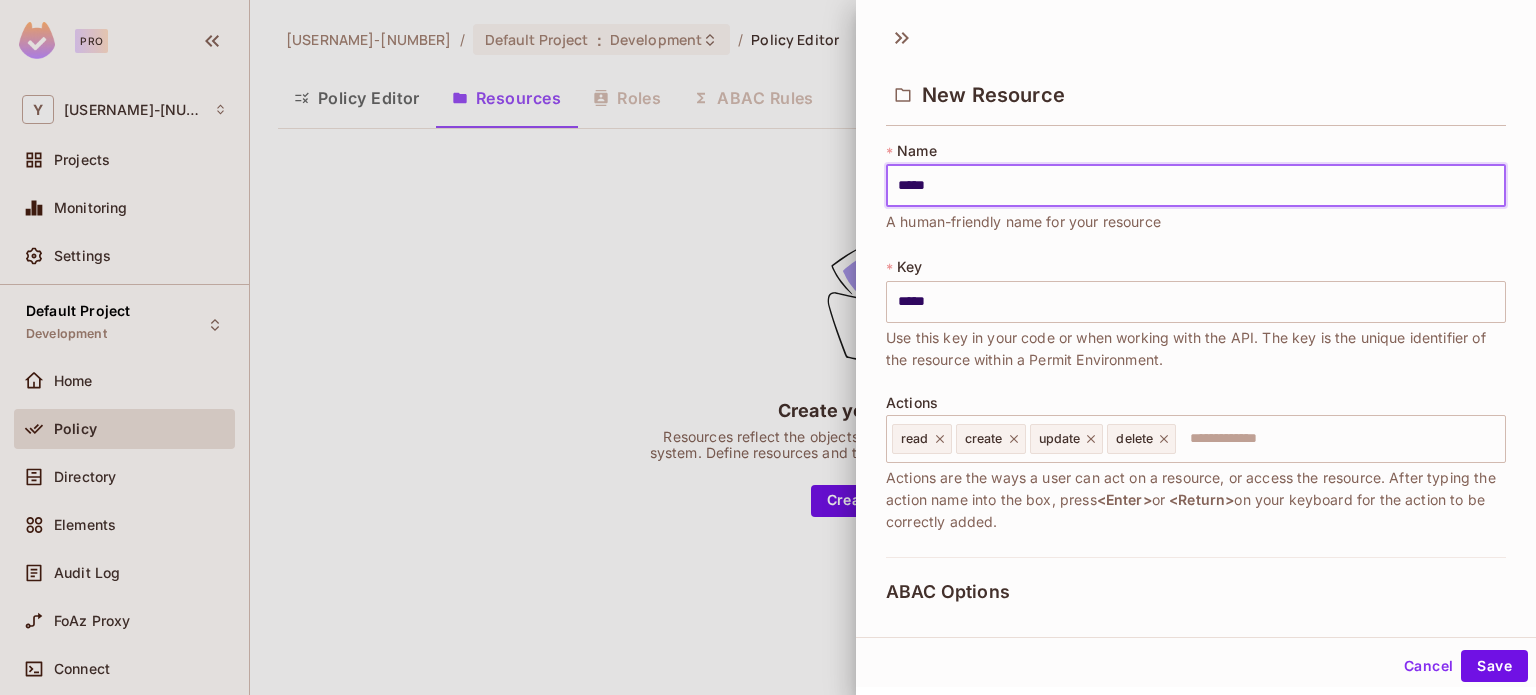 type on "******" 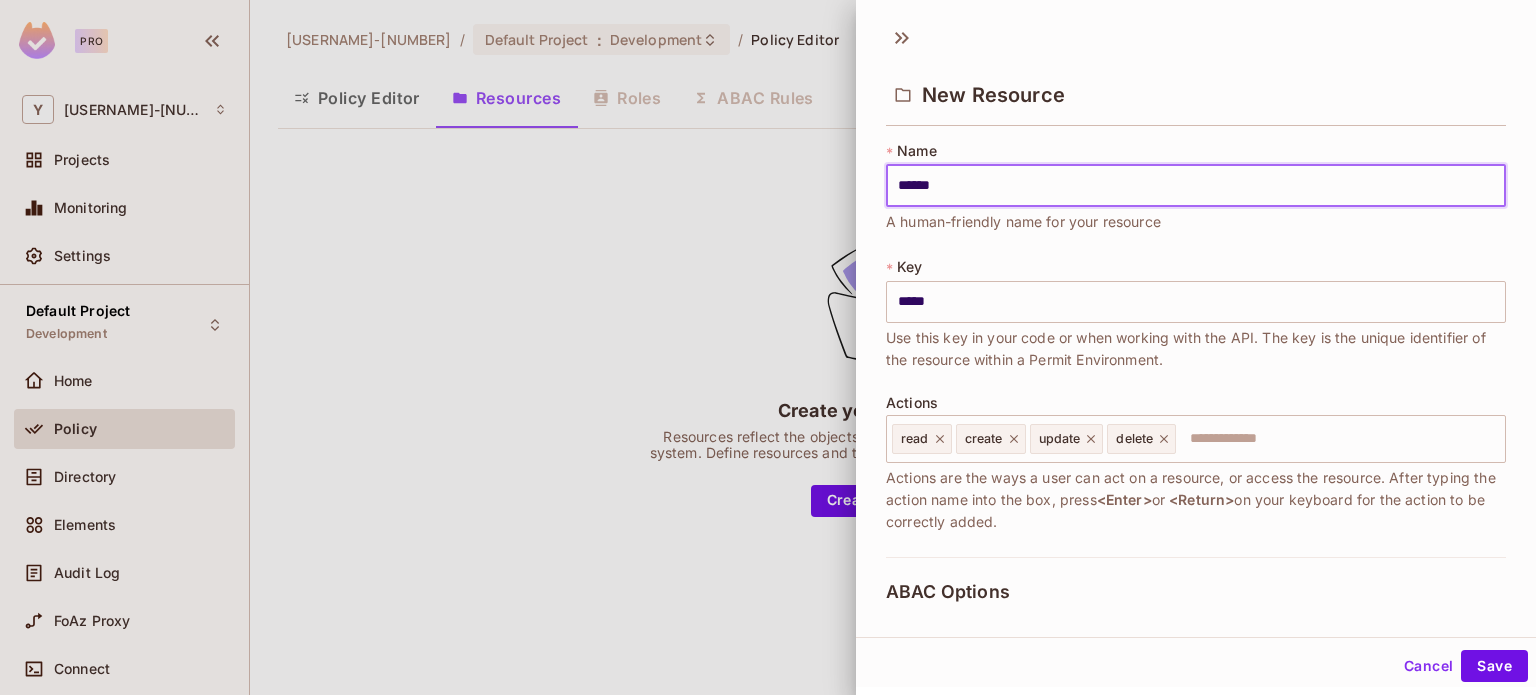 type on "******" 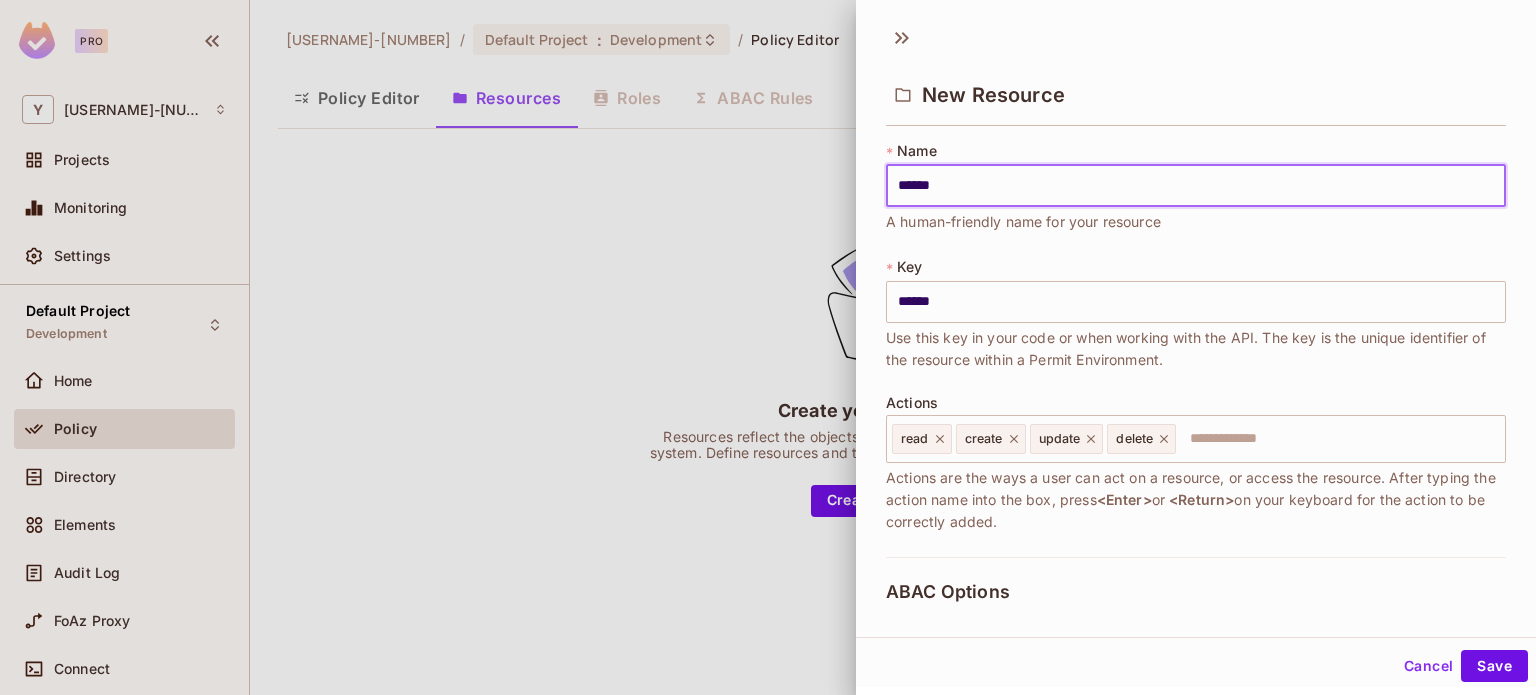 type on "*******" 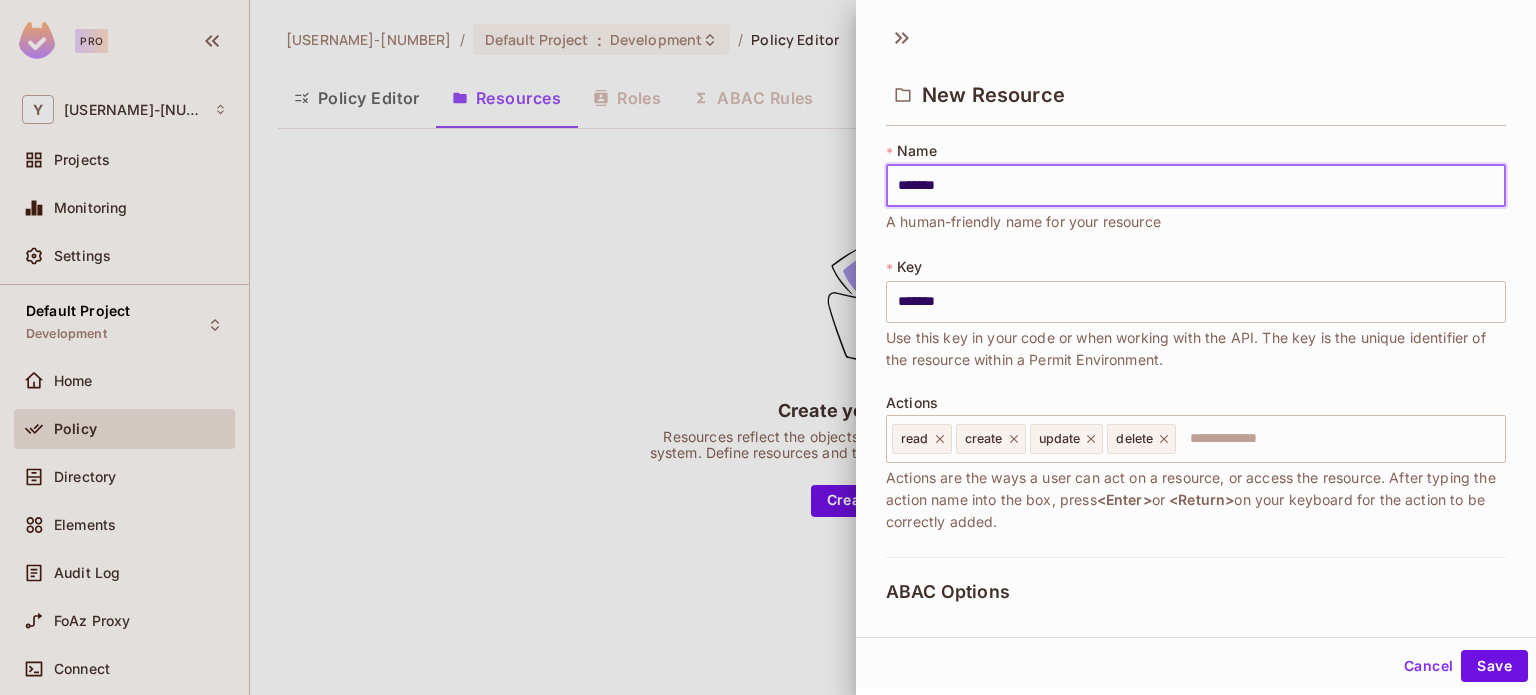 type on "********" 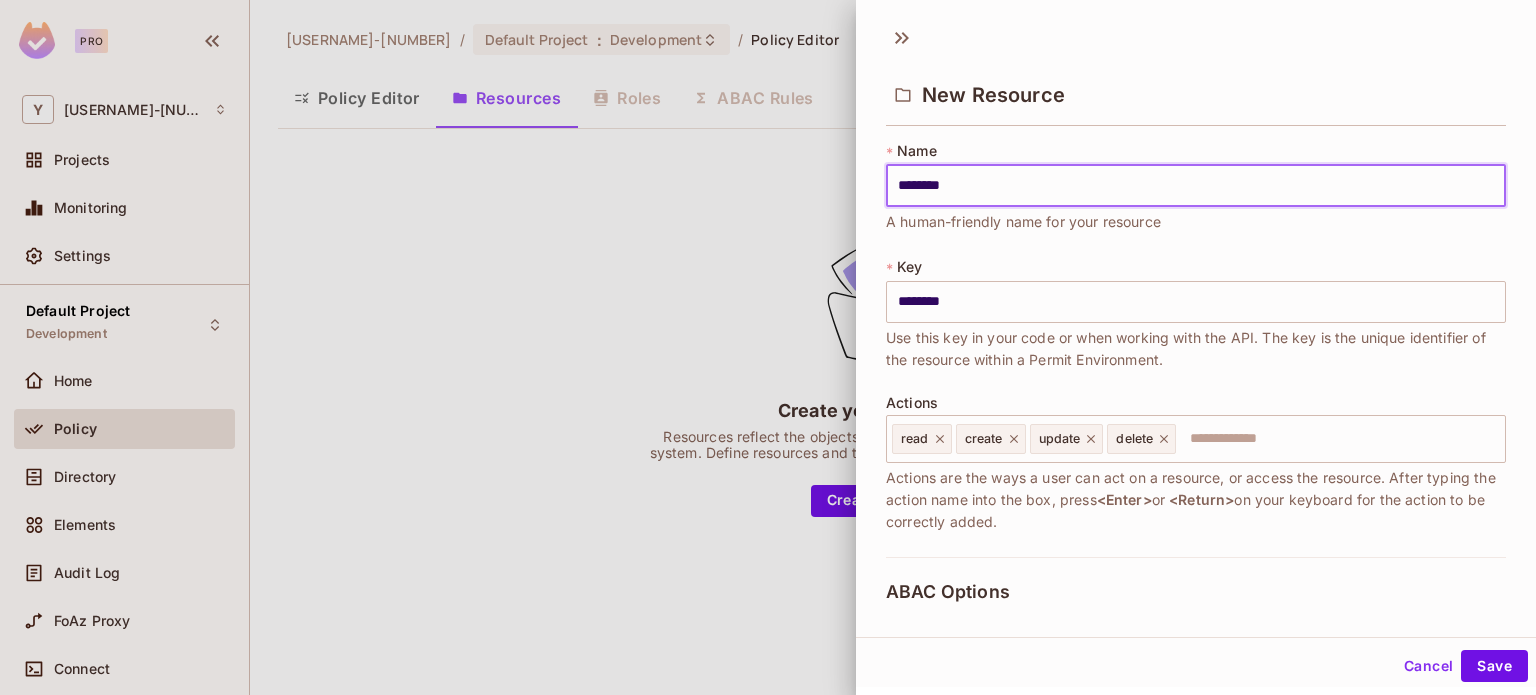 type on "*********" 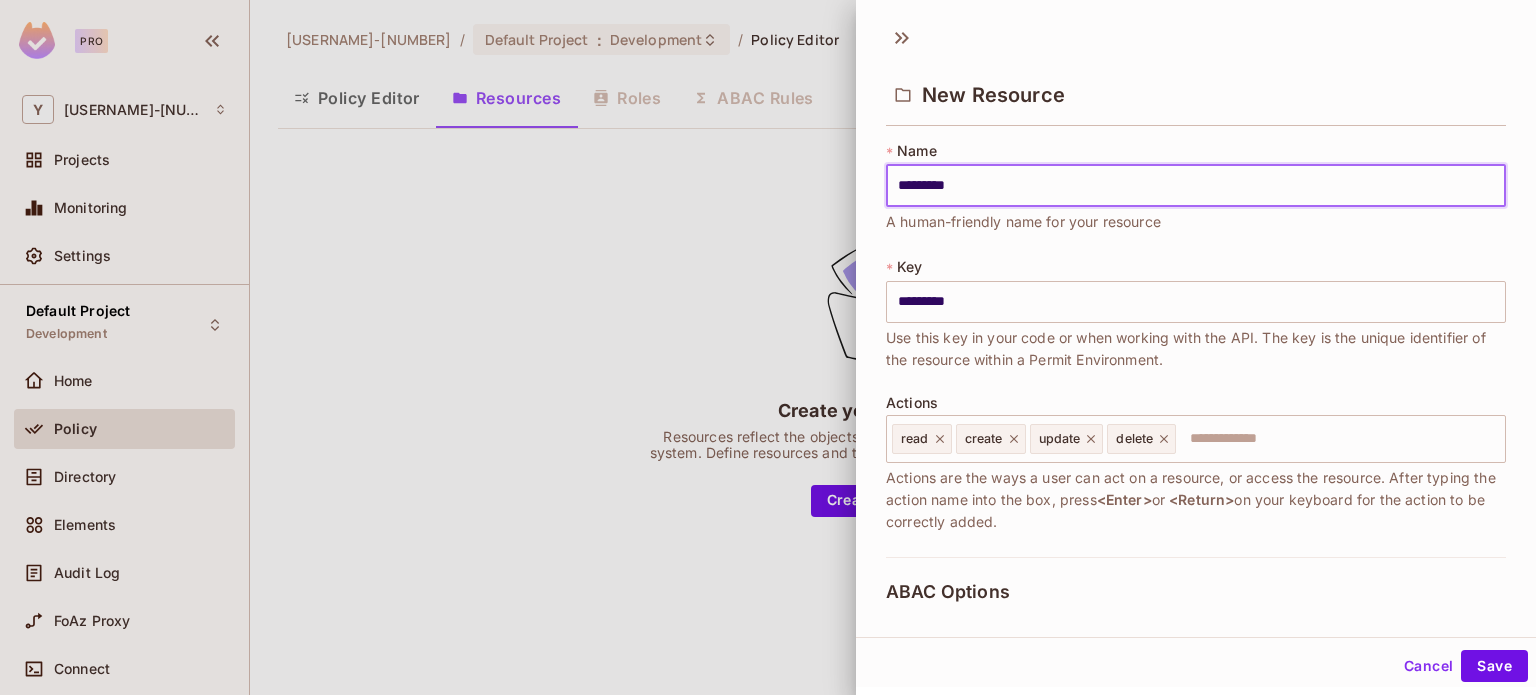 type on "**********" 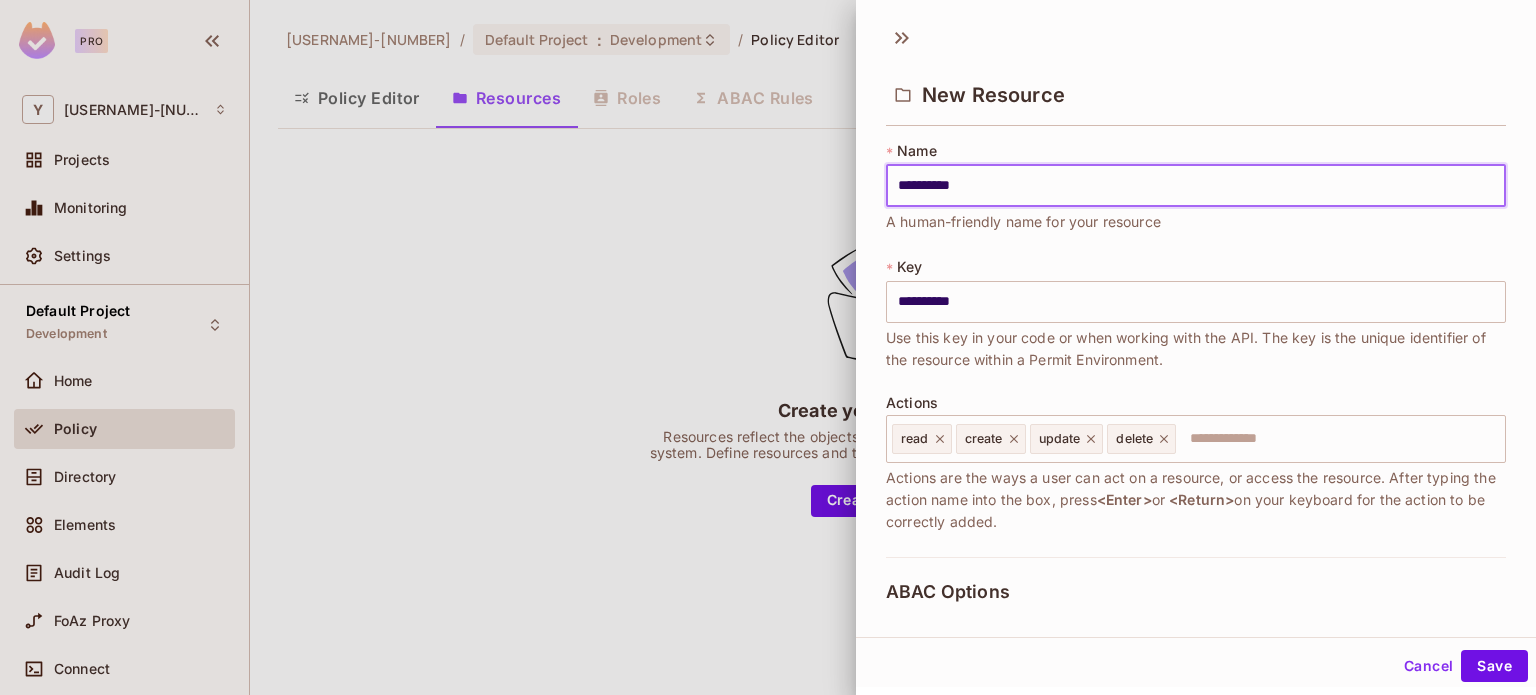 type on "**********" 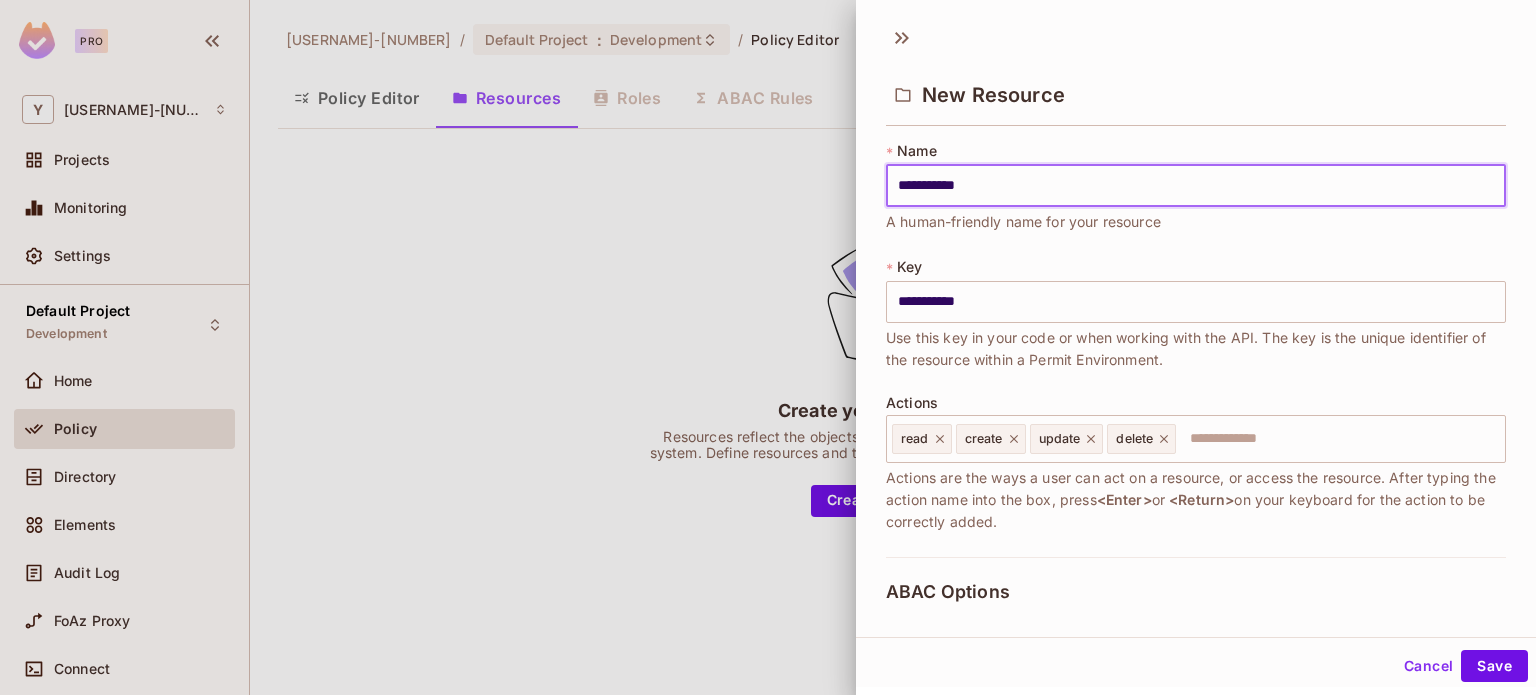 type on "**********" 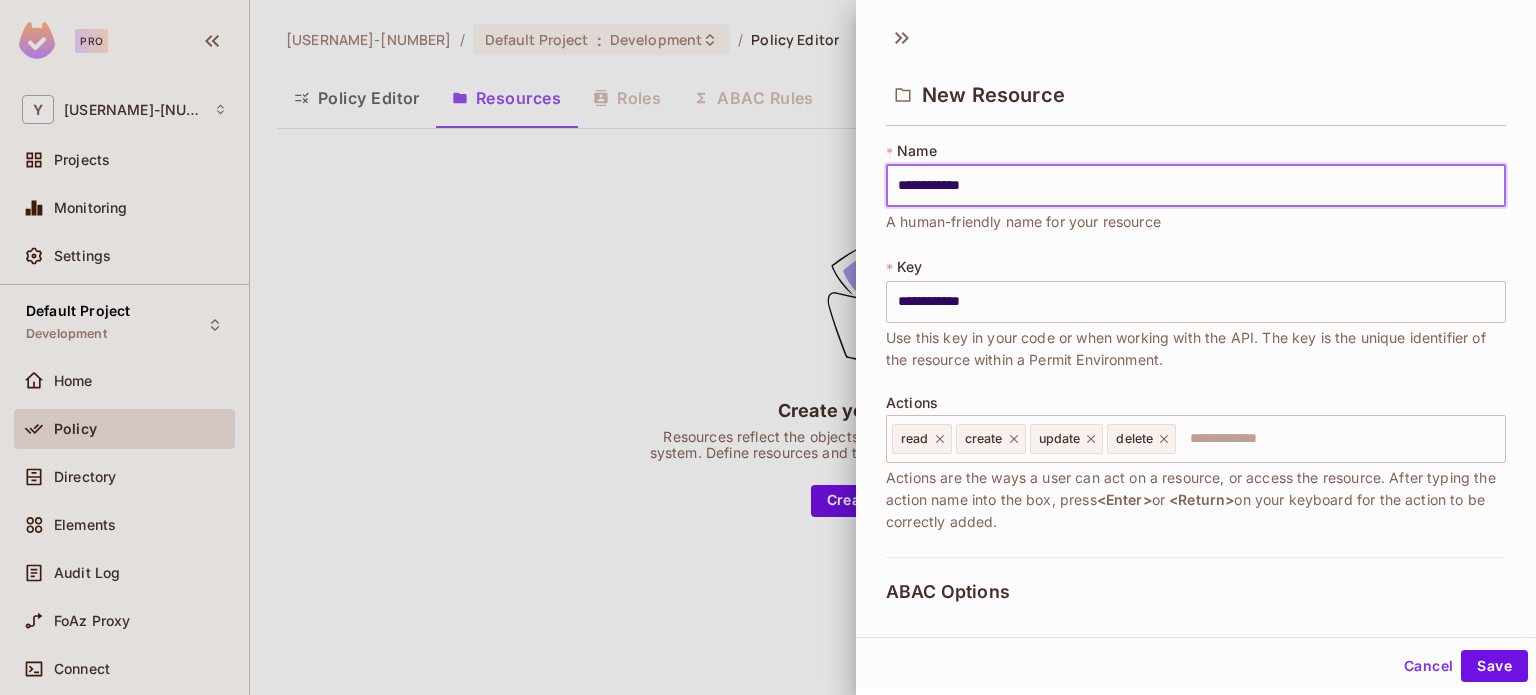 type on "**********" 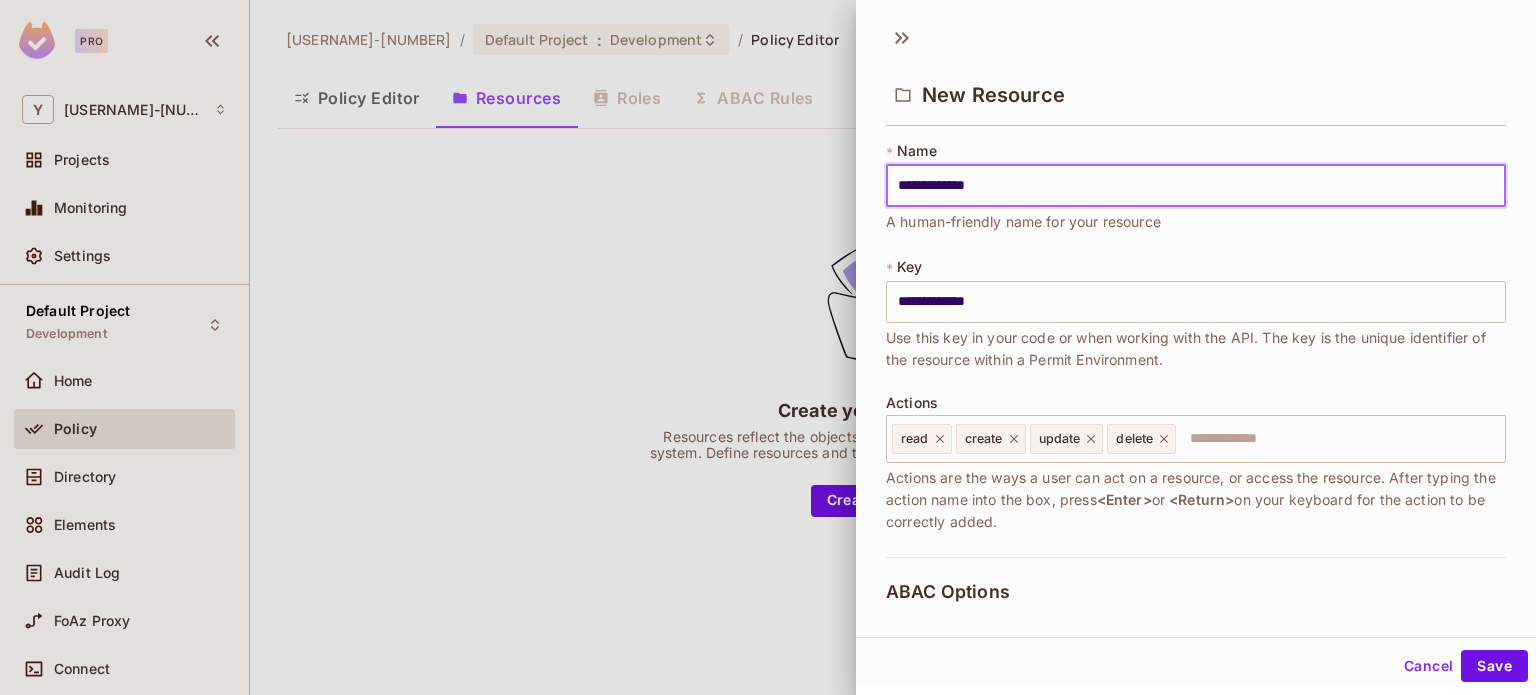 click on "**********" at bounding box center [1196, 186] 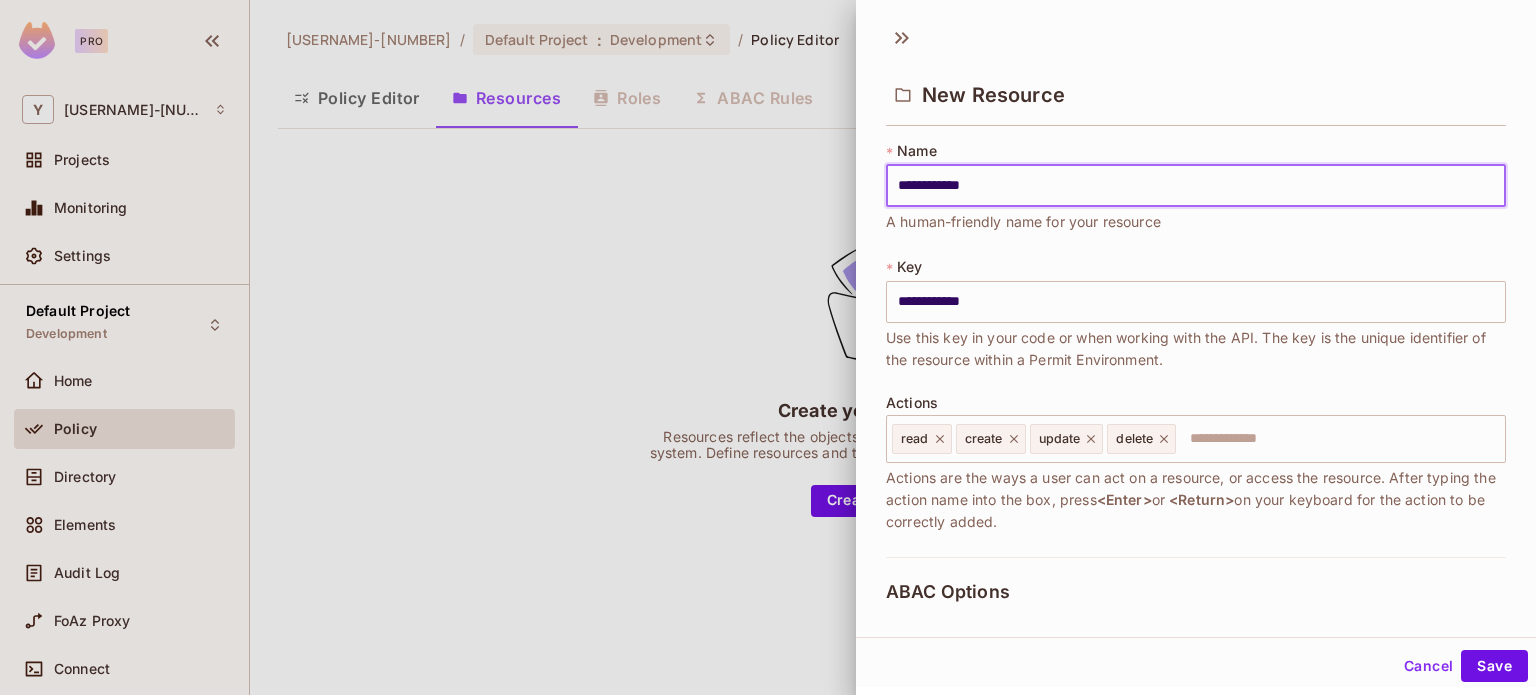 type on "**********" 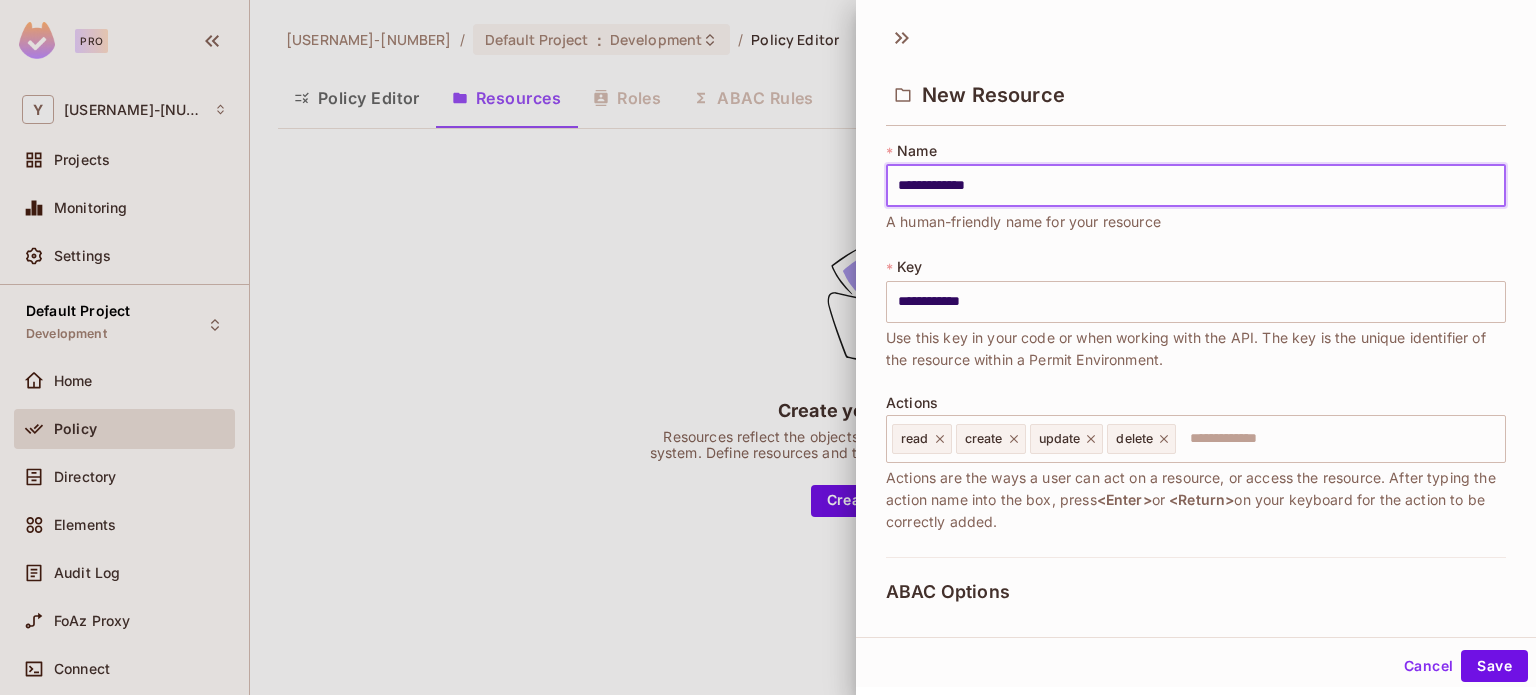 type on "**********" 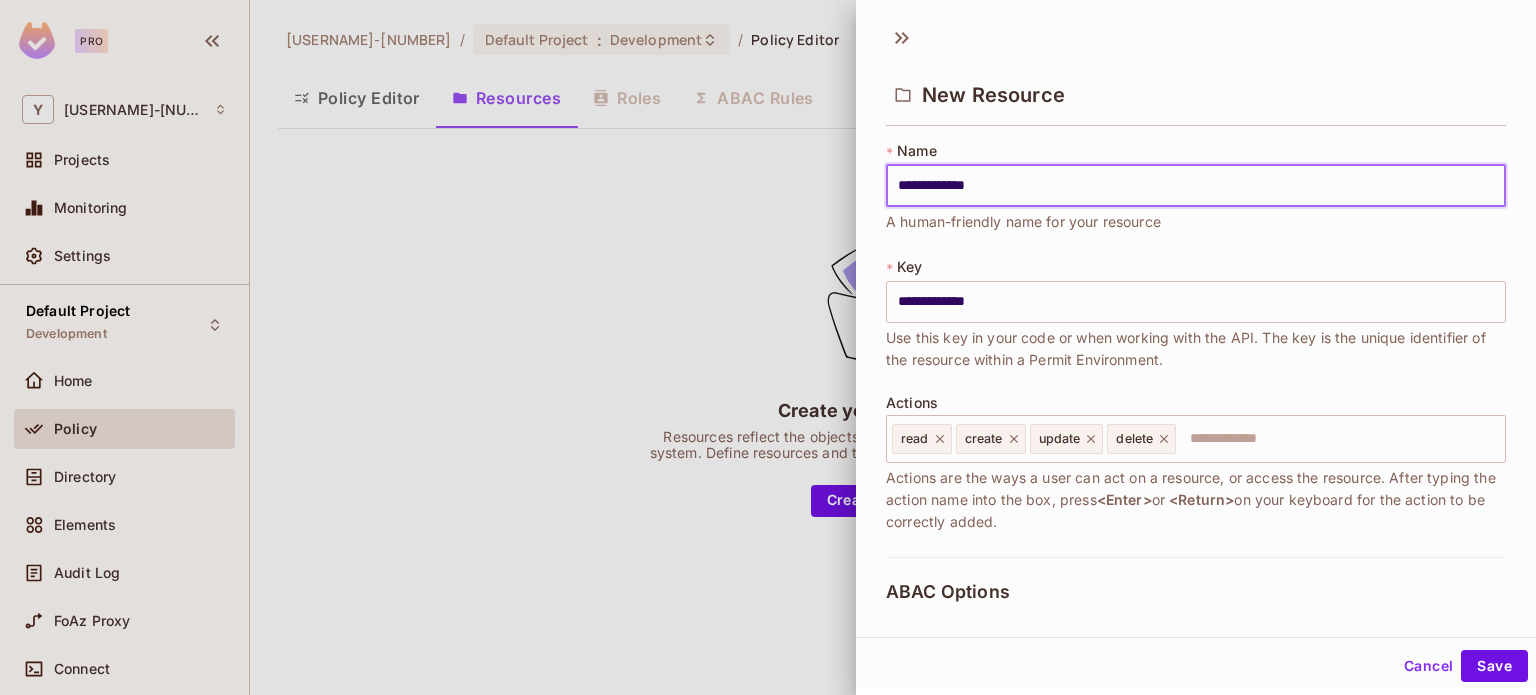 type on "**********" 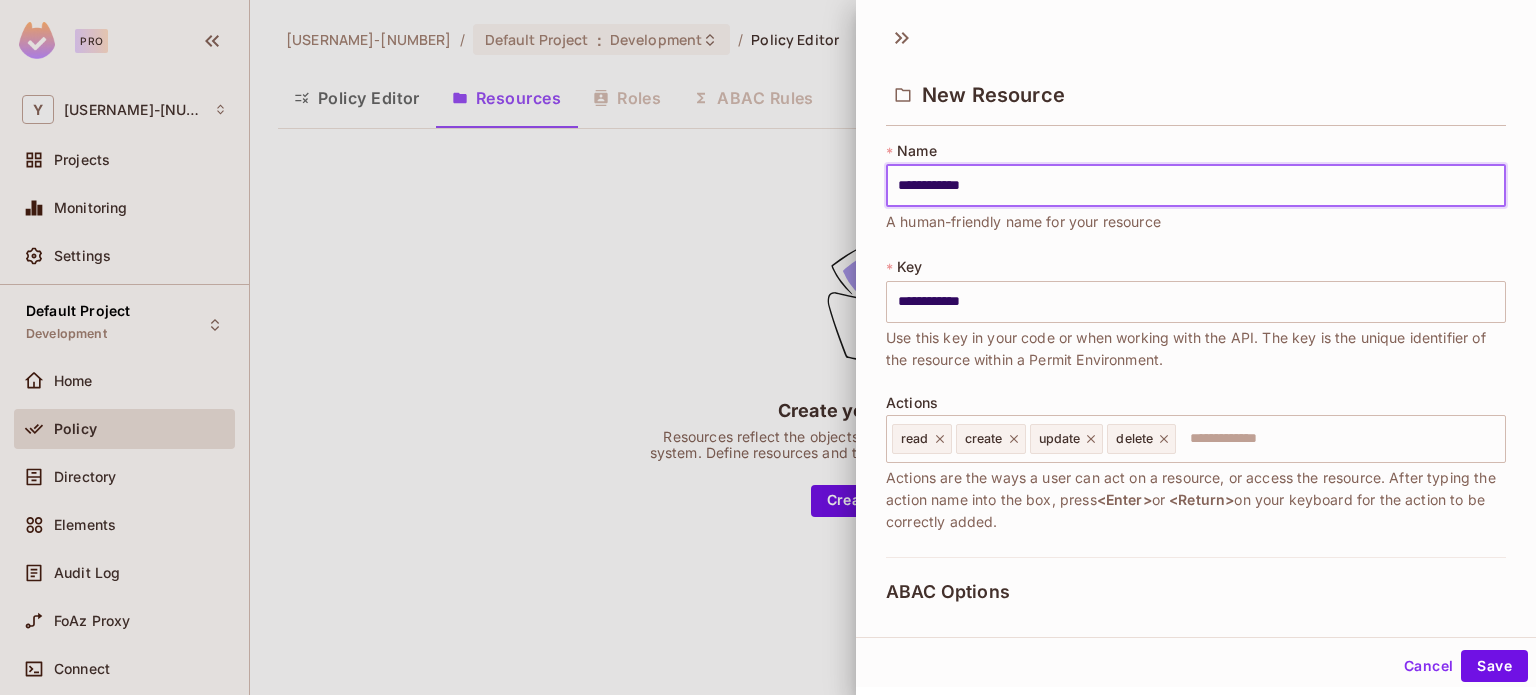 type on "**********" 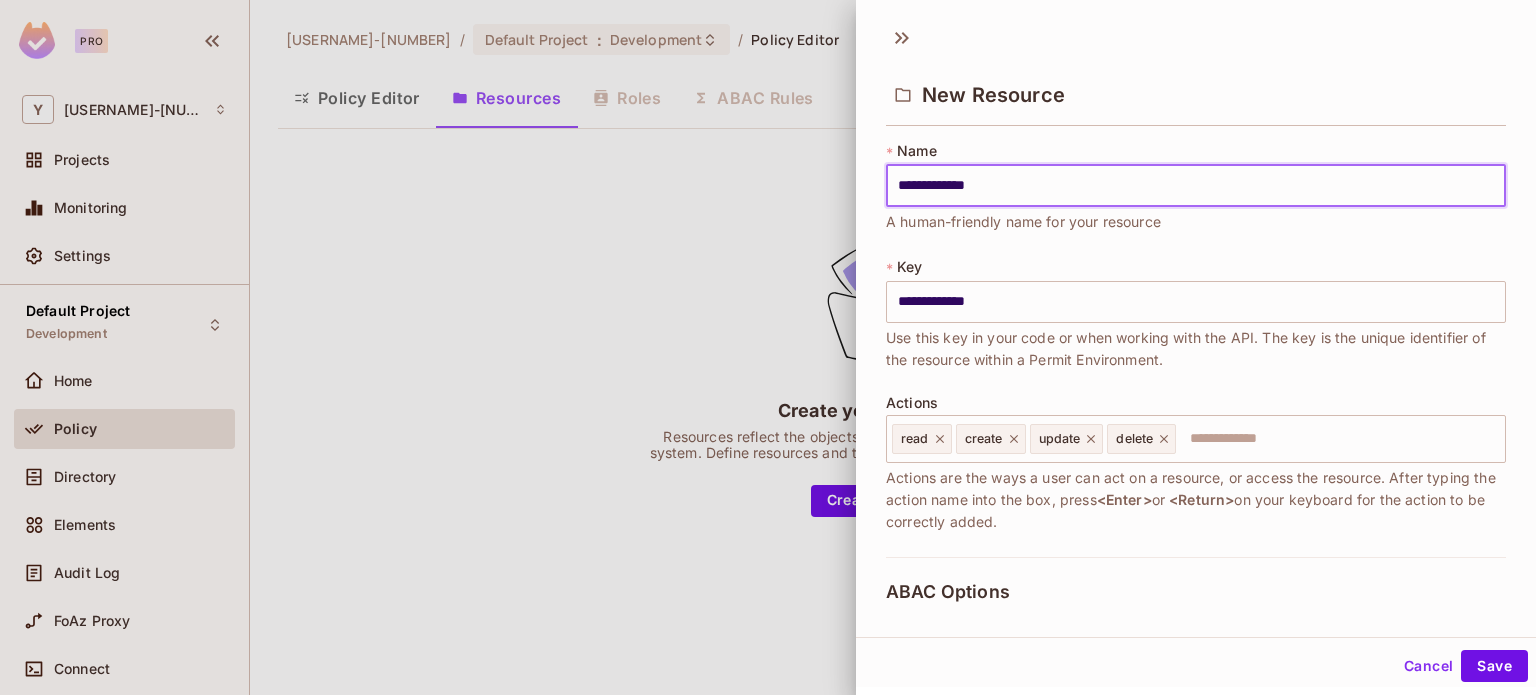 click on "**********" at bounding box center [1196, 186] 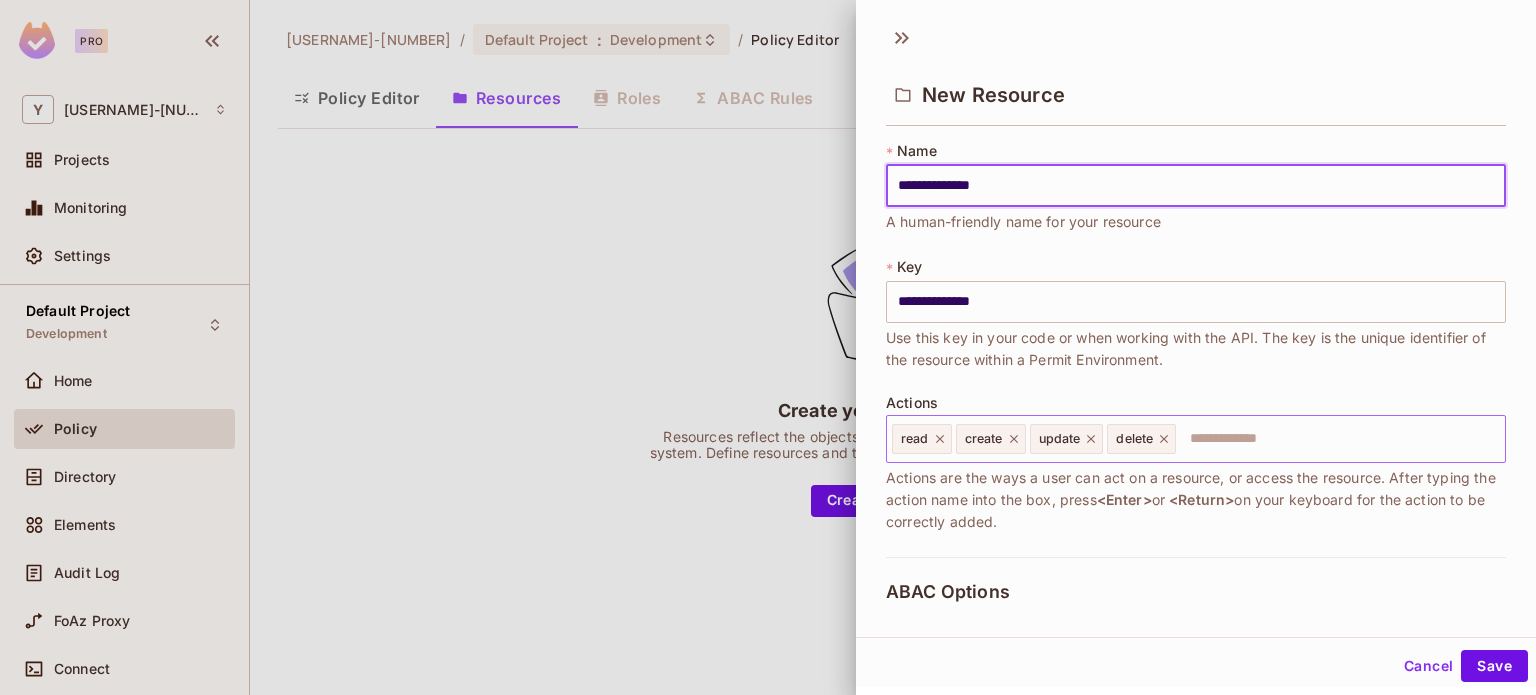 type on "**********" 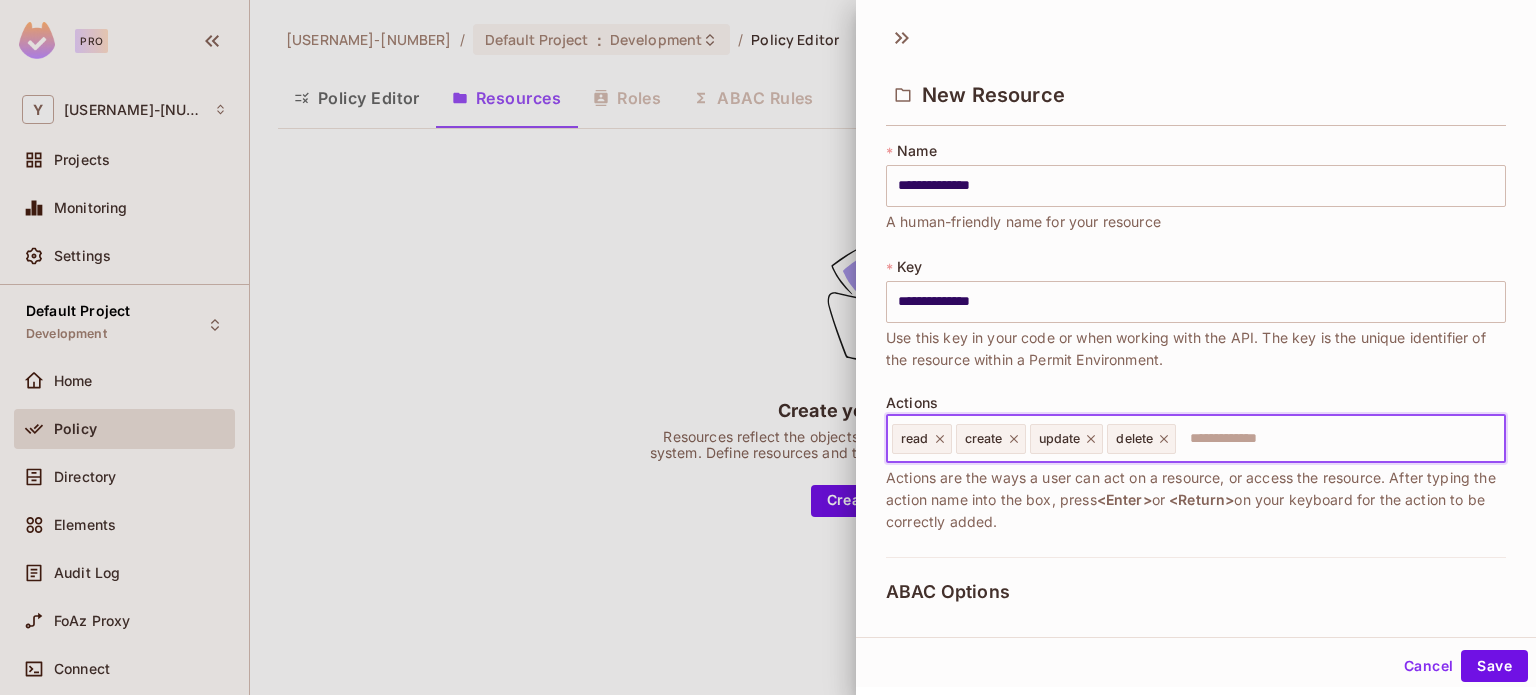 click at bounding box center (1337, 439) 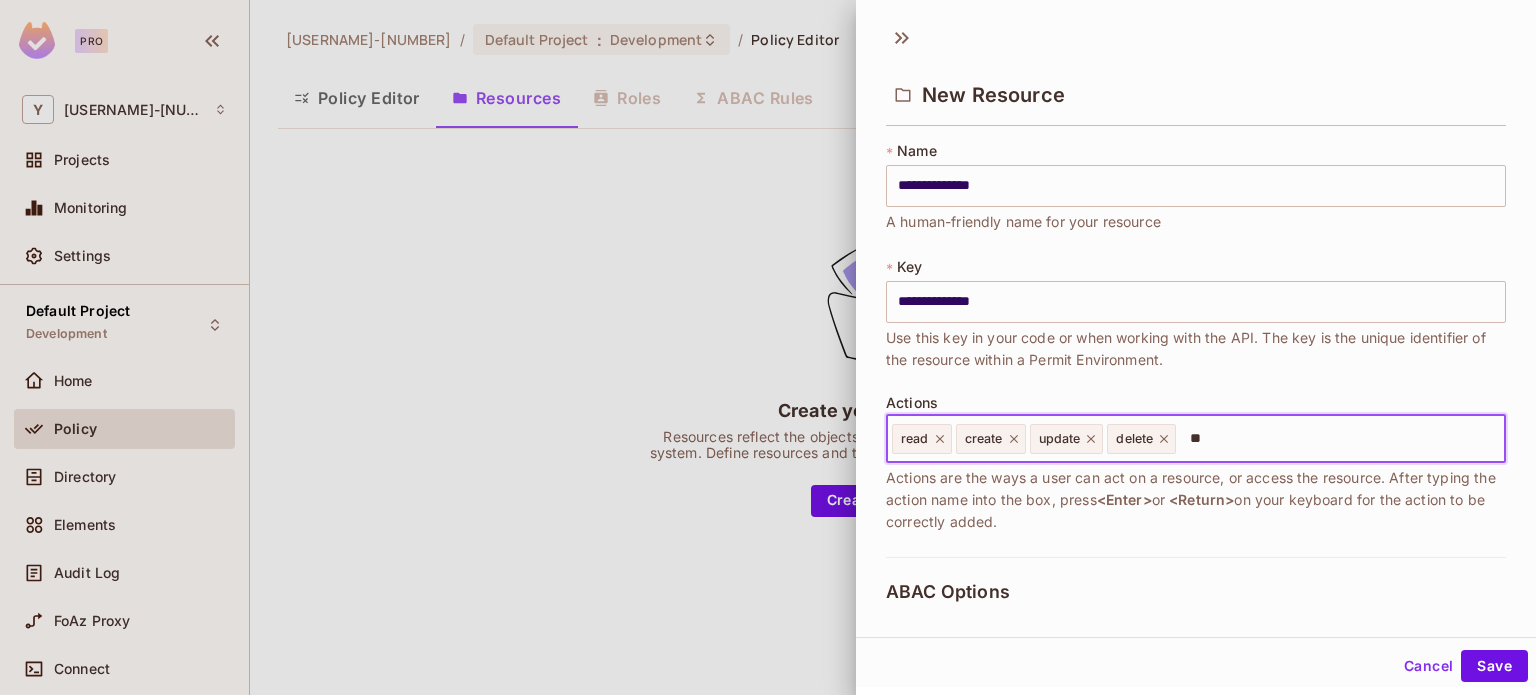 type on "*" 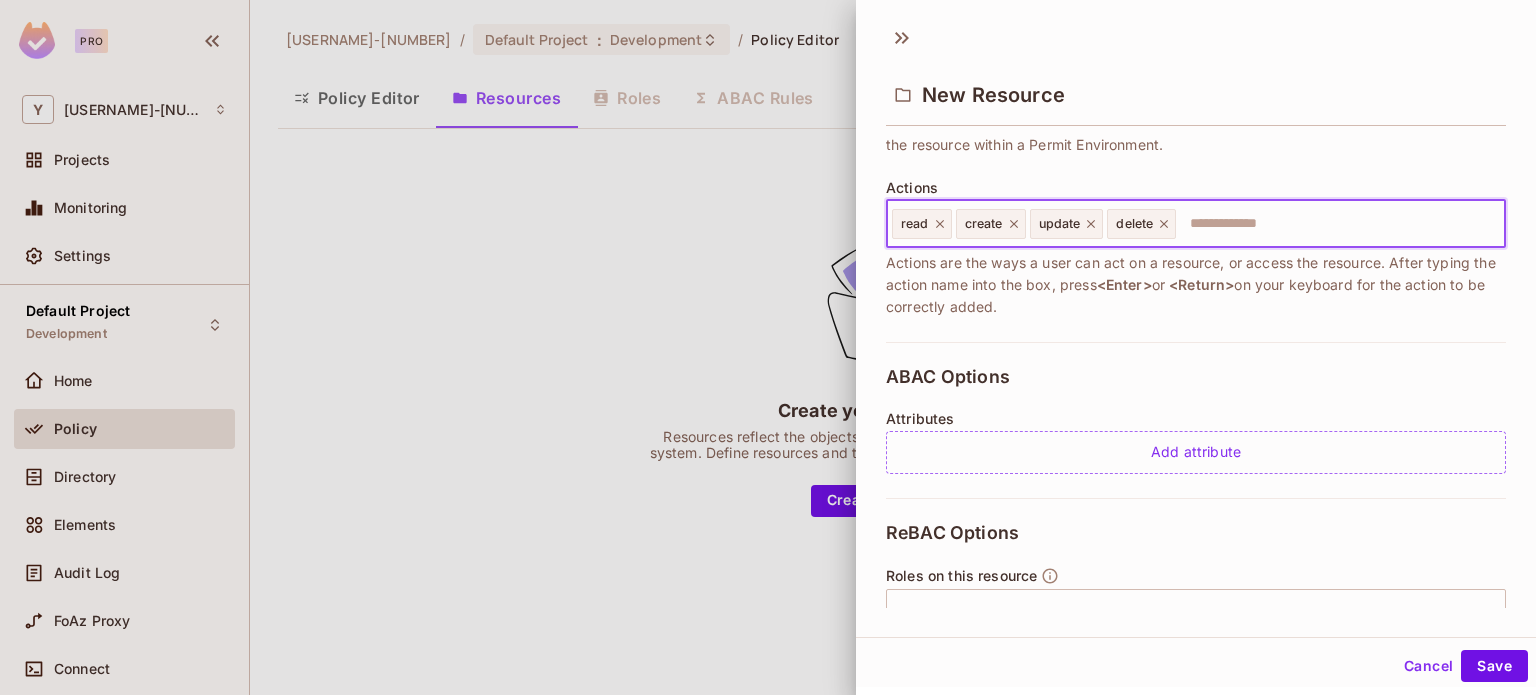 scroll, scrollTop: 216, scrollLeft: 0, axis: vertical 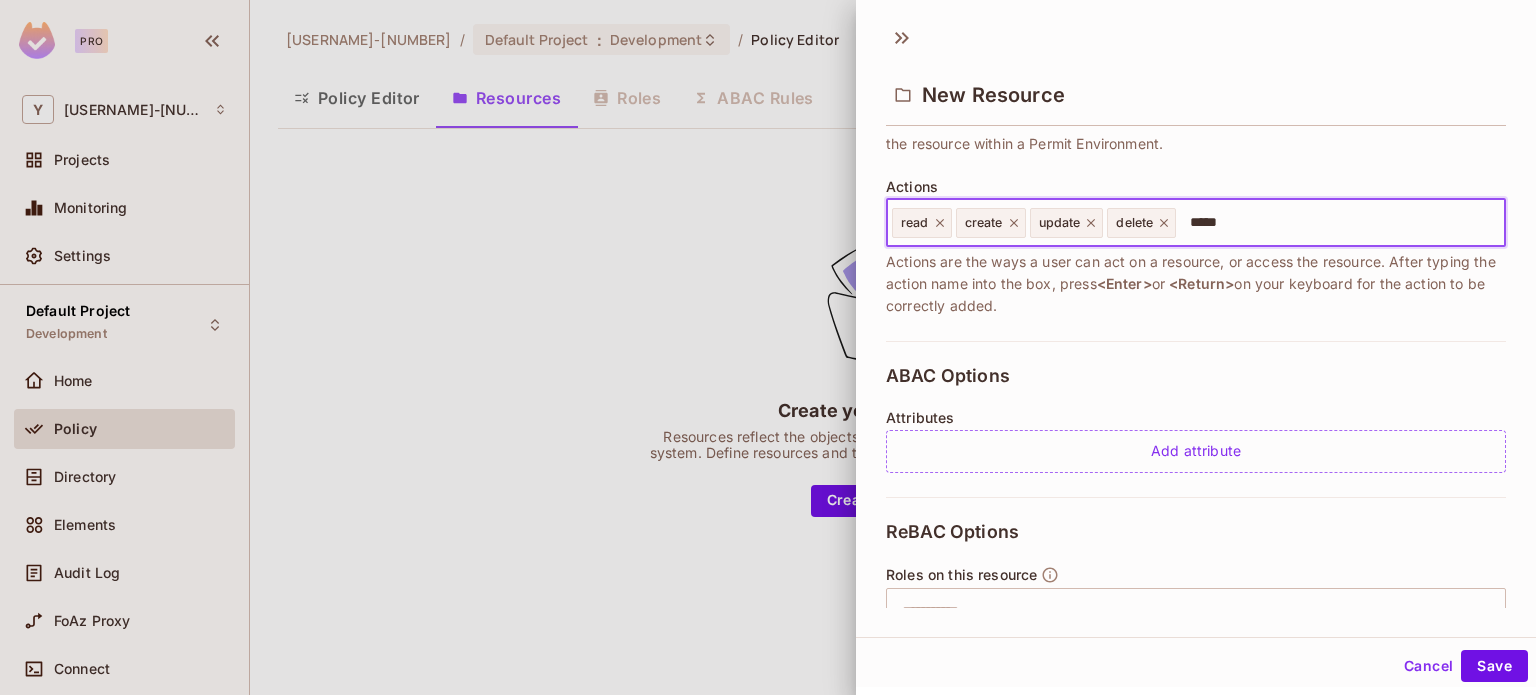 type on "******" 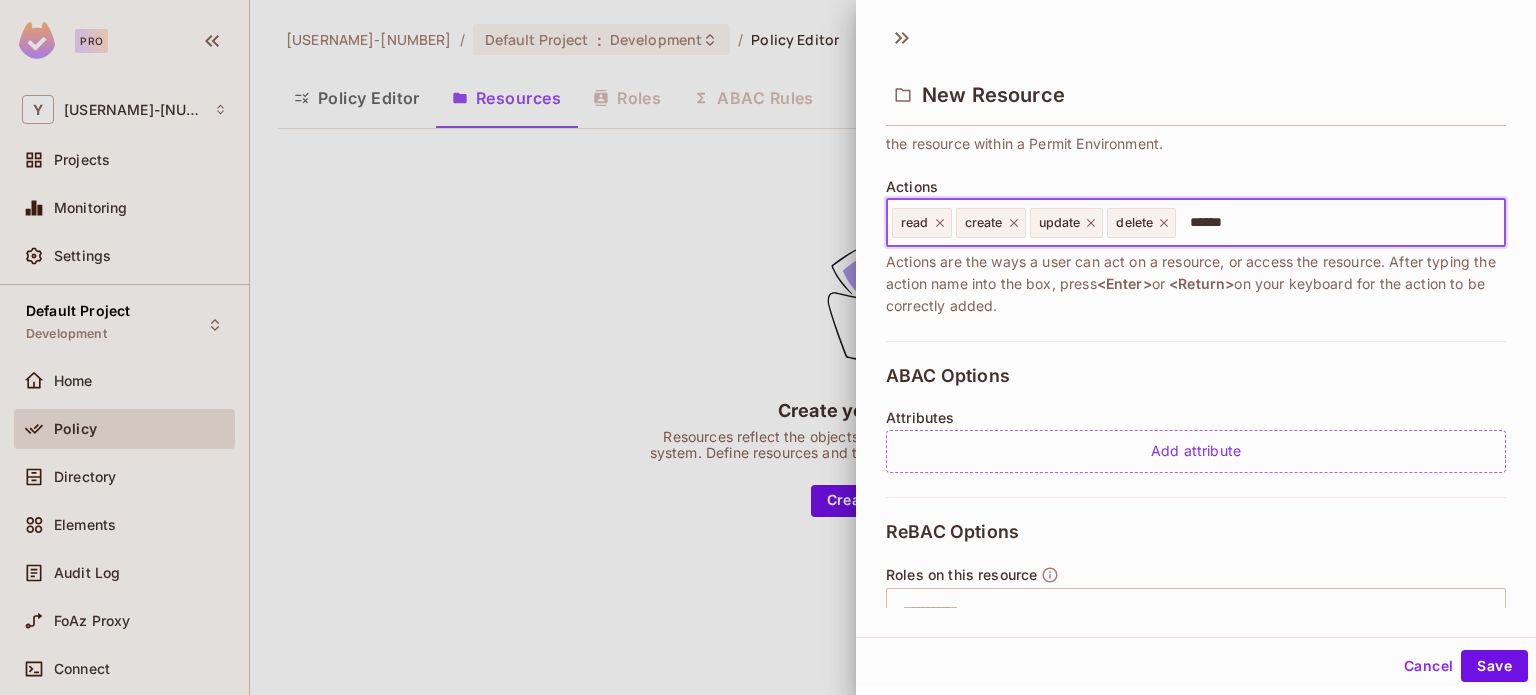 type 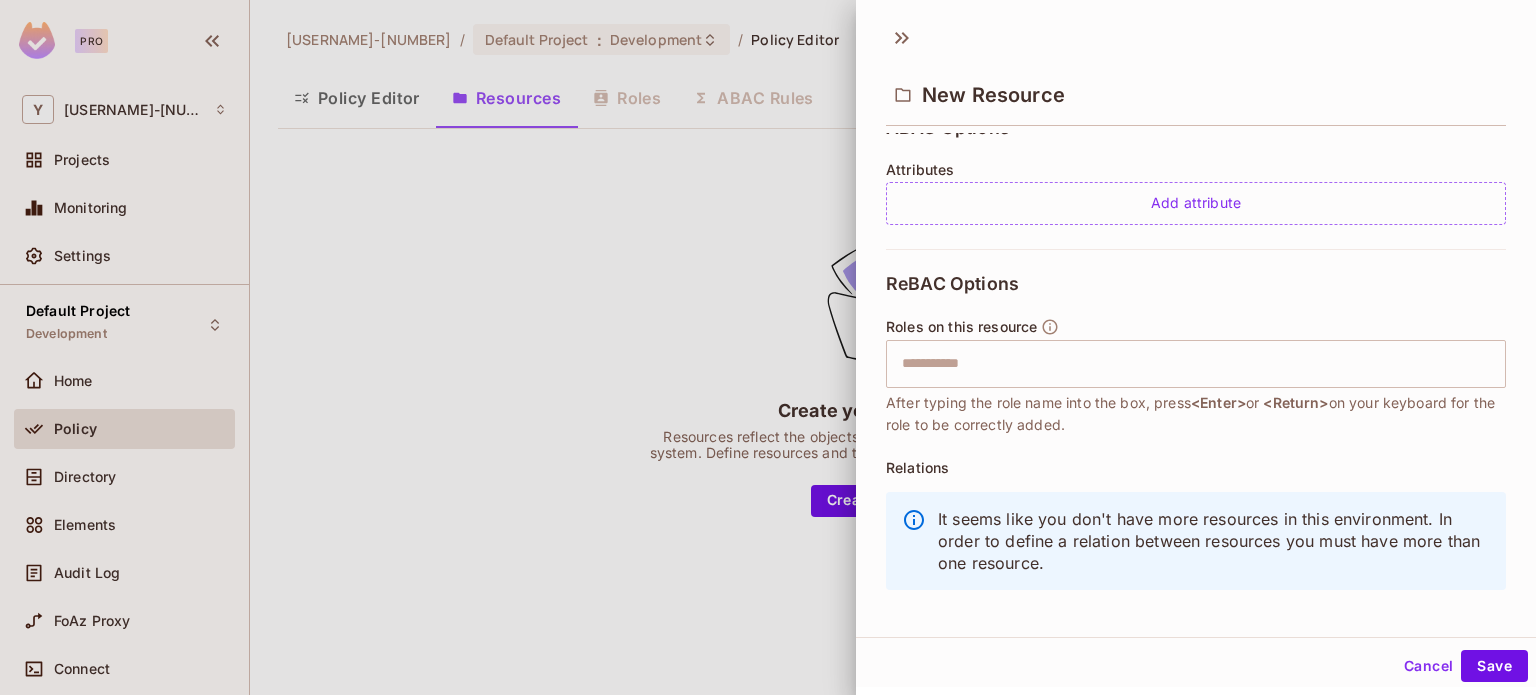 scroll, scrollTop: 481, scrollLeft: 0, axis: vertical 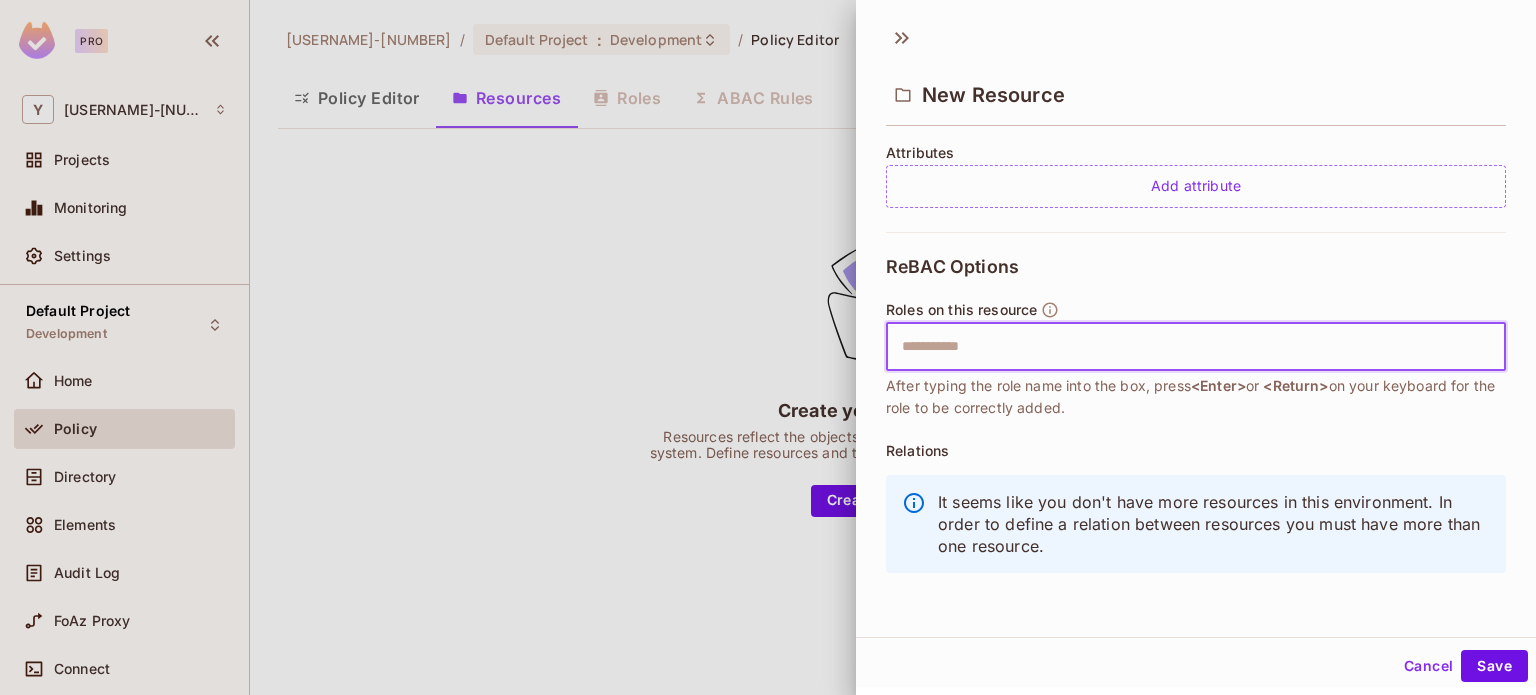 click at bounding box center [1193, 347] 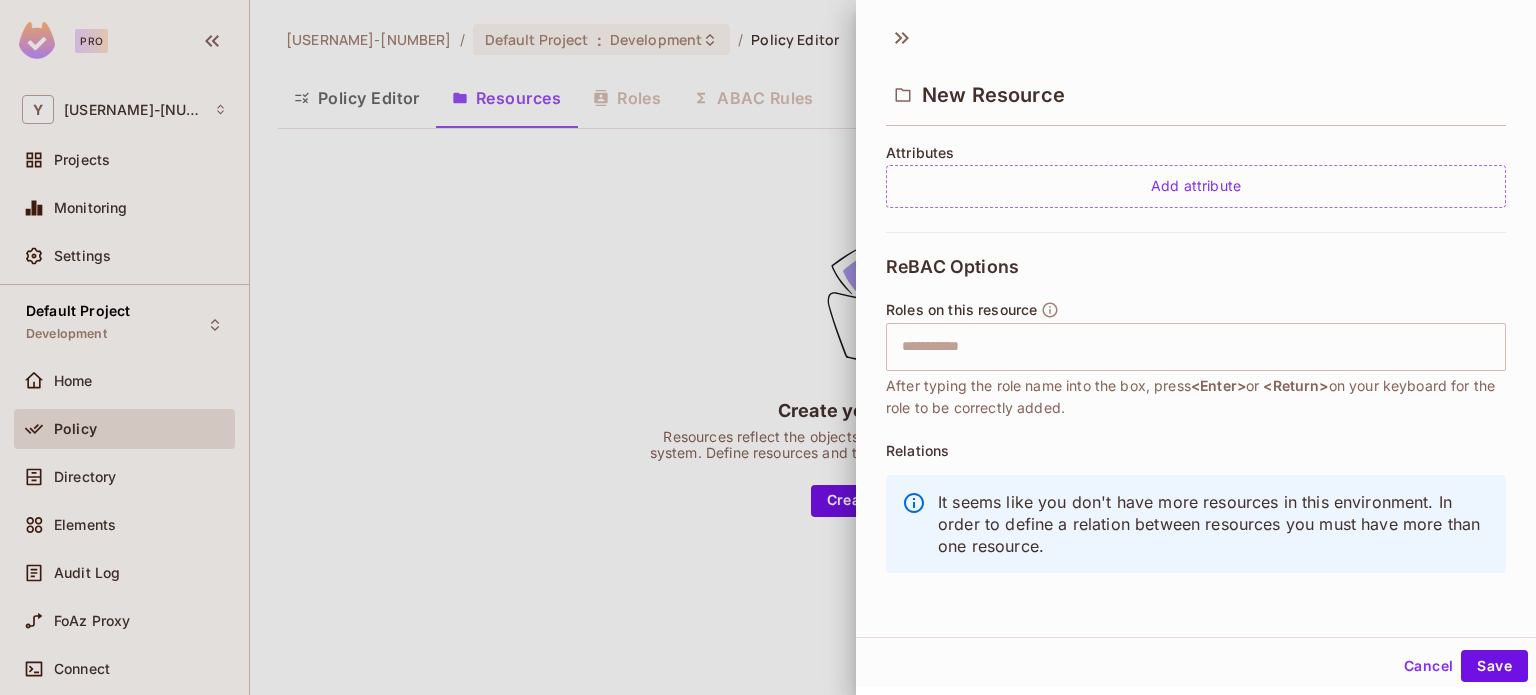 click on "ReBAC Options Roles on this resource ​ After typing the role name into the box, press  <Enter>  or   <Return>  on your keyboard for the role to be correctly added. Relations It seems like you don't have more resources in this environment. In order to define a relation between resources you must have more than one resource." at bounding box center (1196, 420) 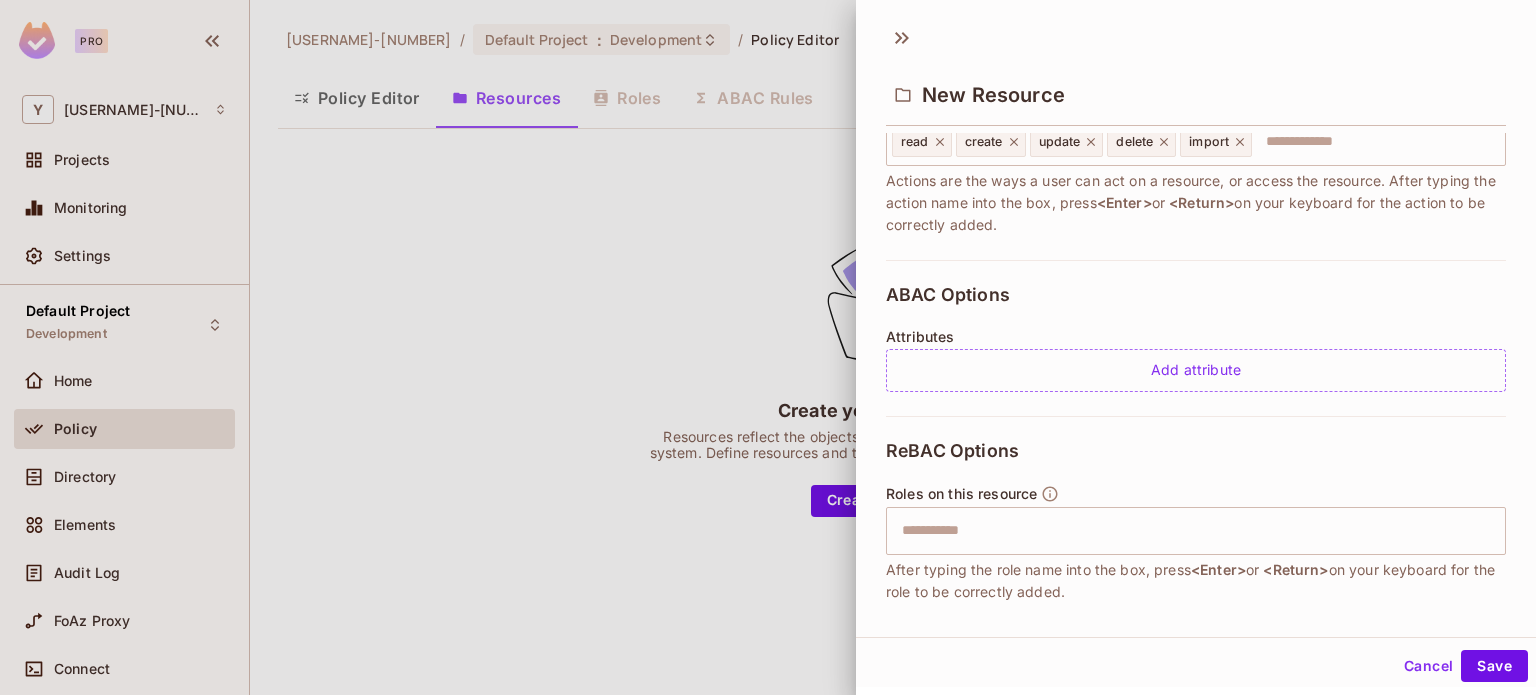scroll, scrollTop: 282, scrollLeft: 0, axis: vertical 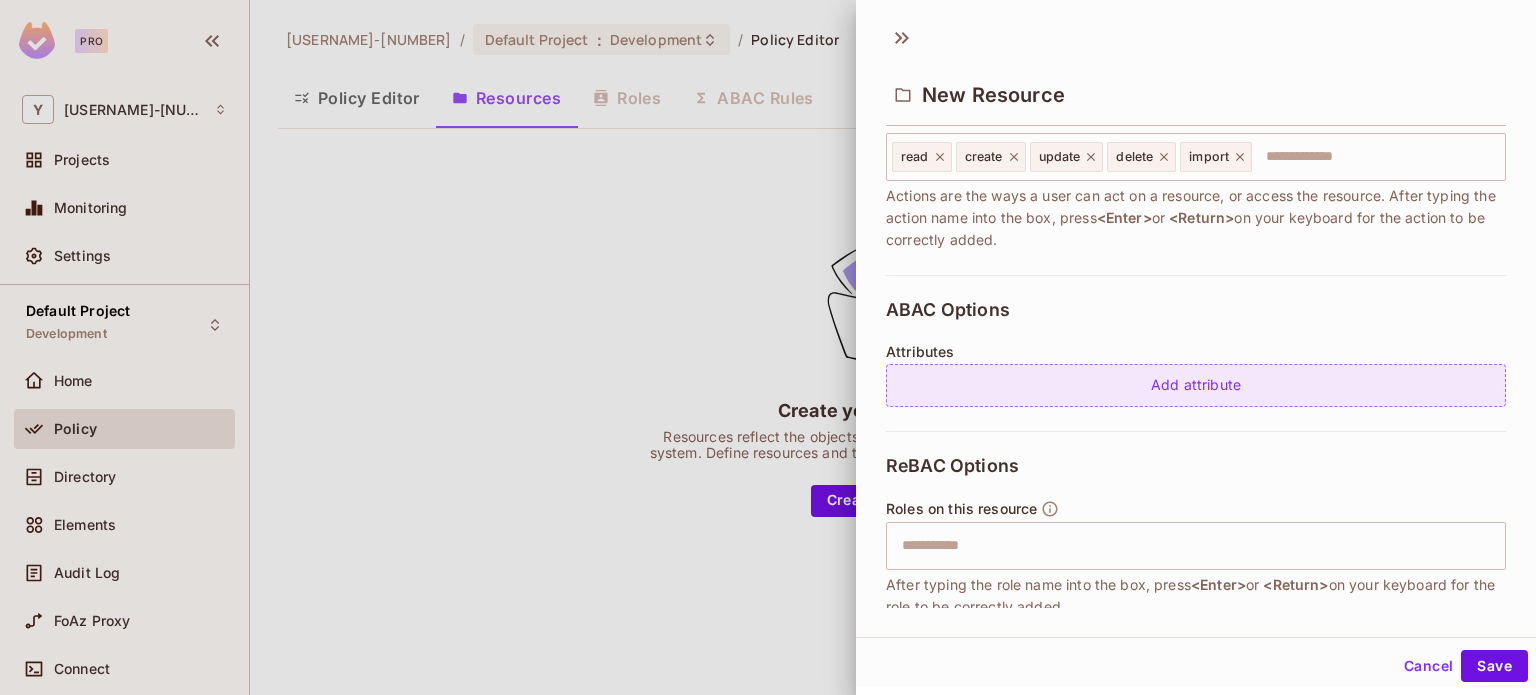 click on "Add attribute" at bounding box center (1196, 385) 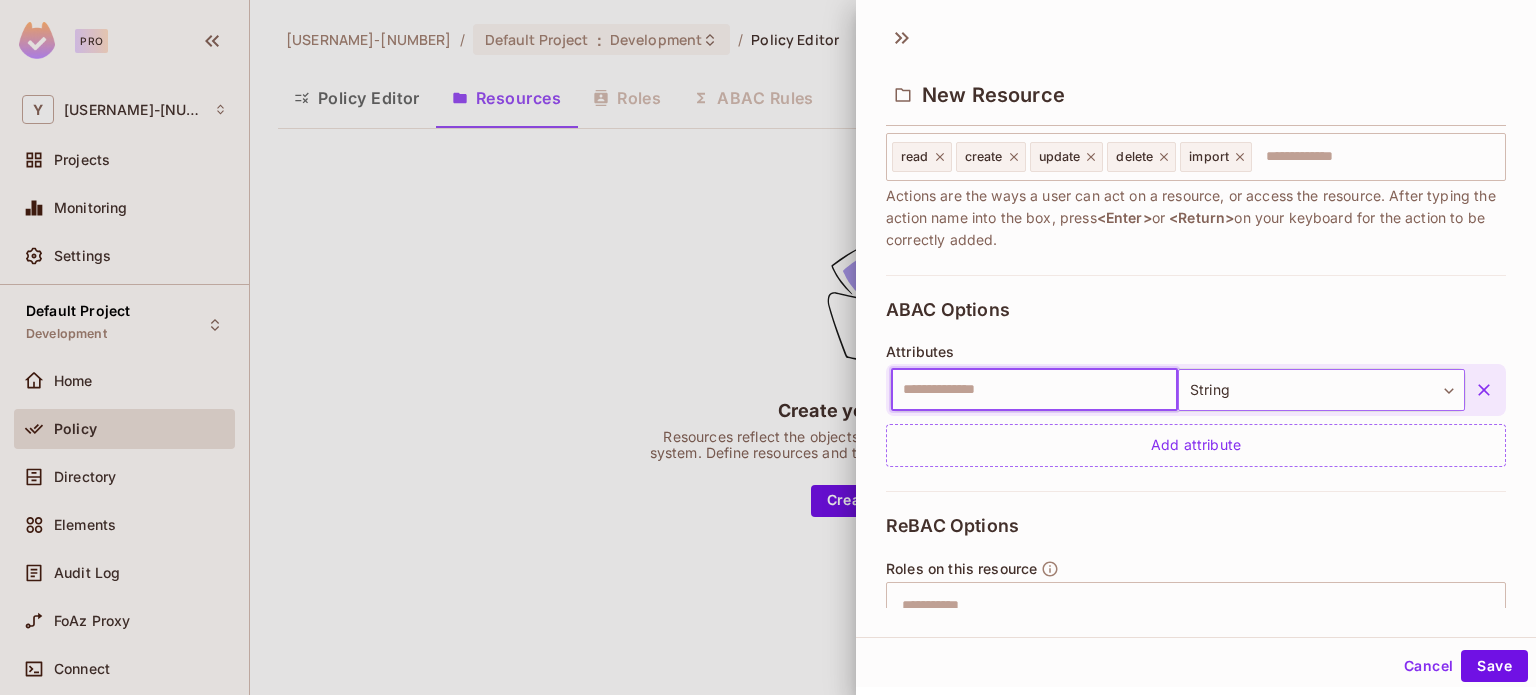 click on "**********" at bounding box center (768, 347) 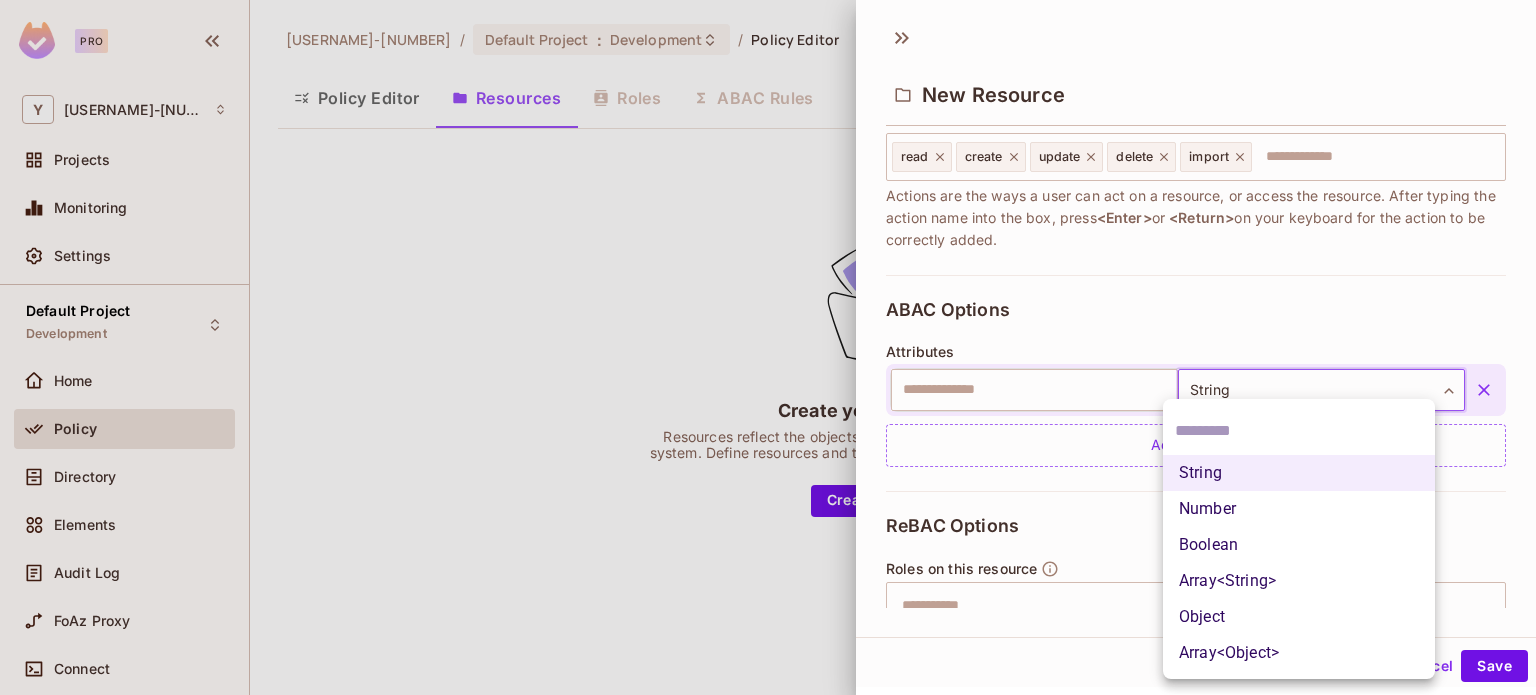 click at bounding box center [768, 347] 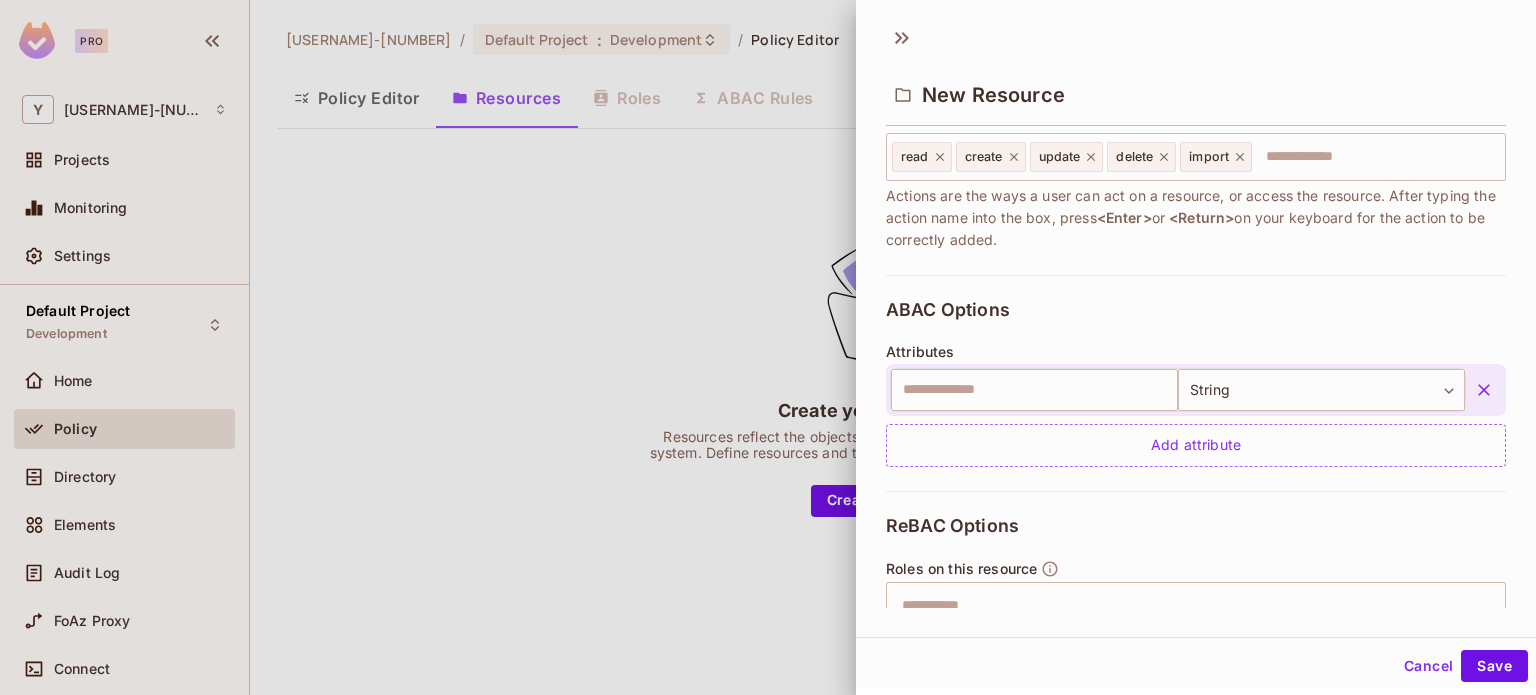 click 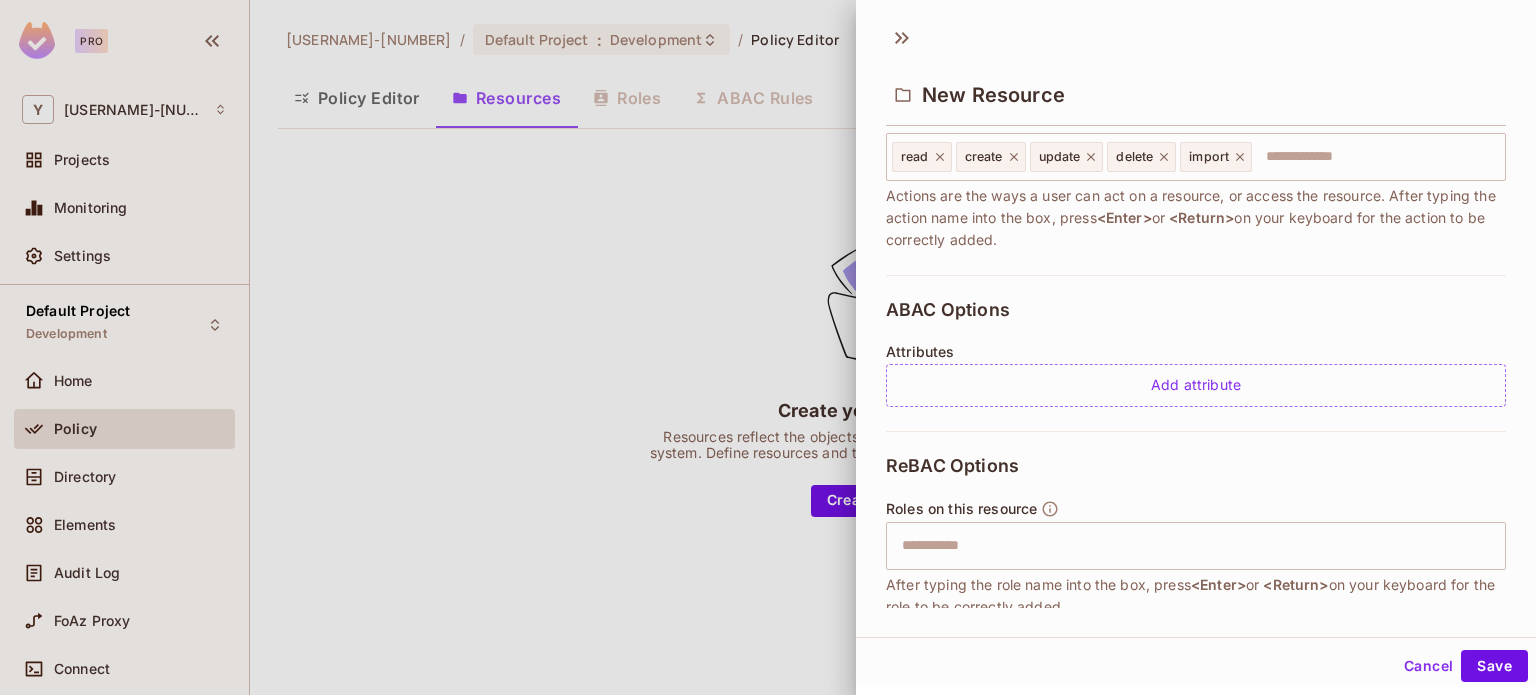 scroll, scrollTop: 0, scrollLeft: 0, axis: both 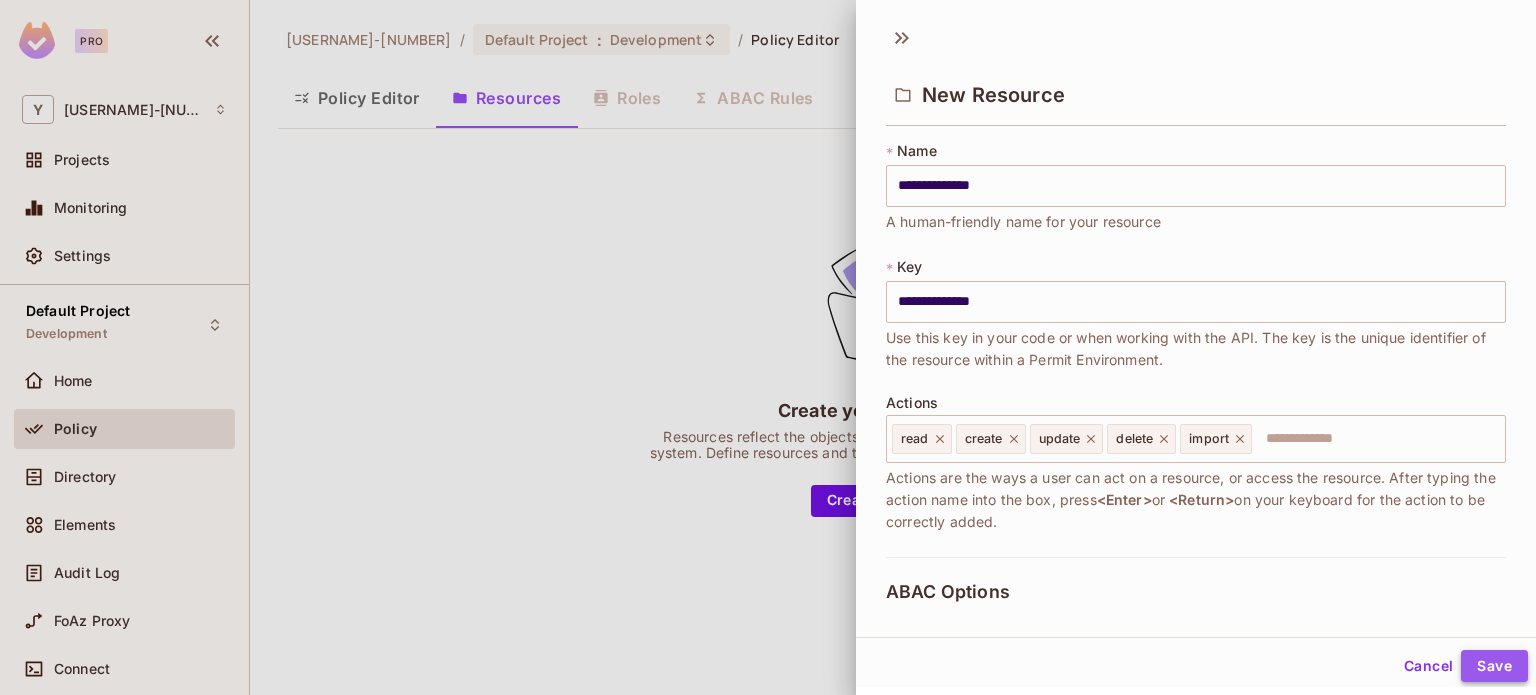 click on "Save" at bounding box center (1494, 666) 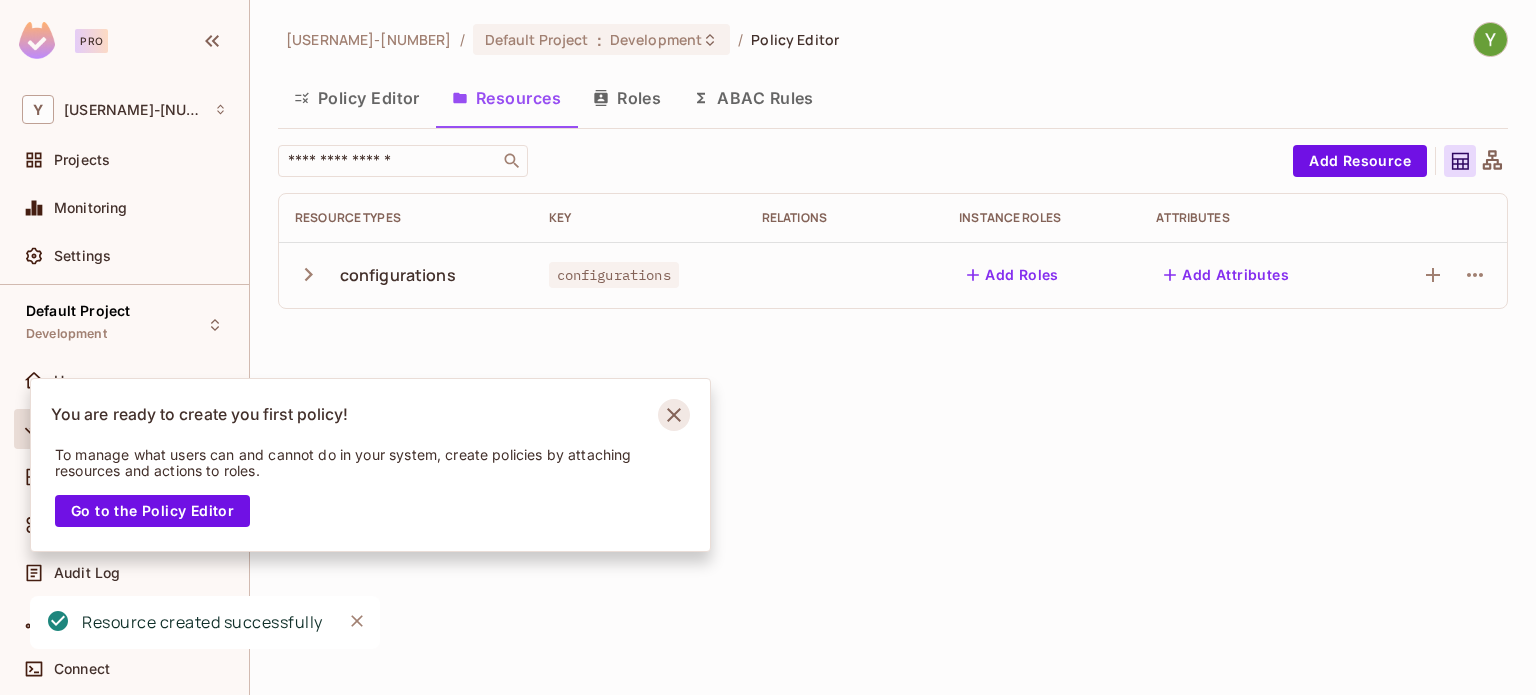 click 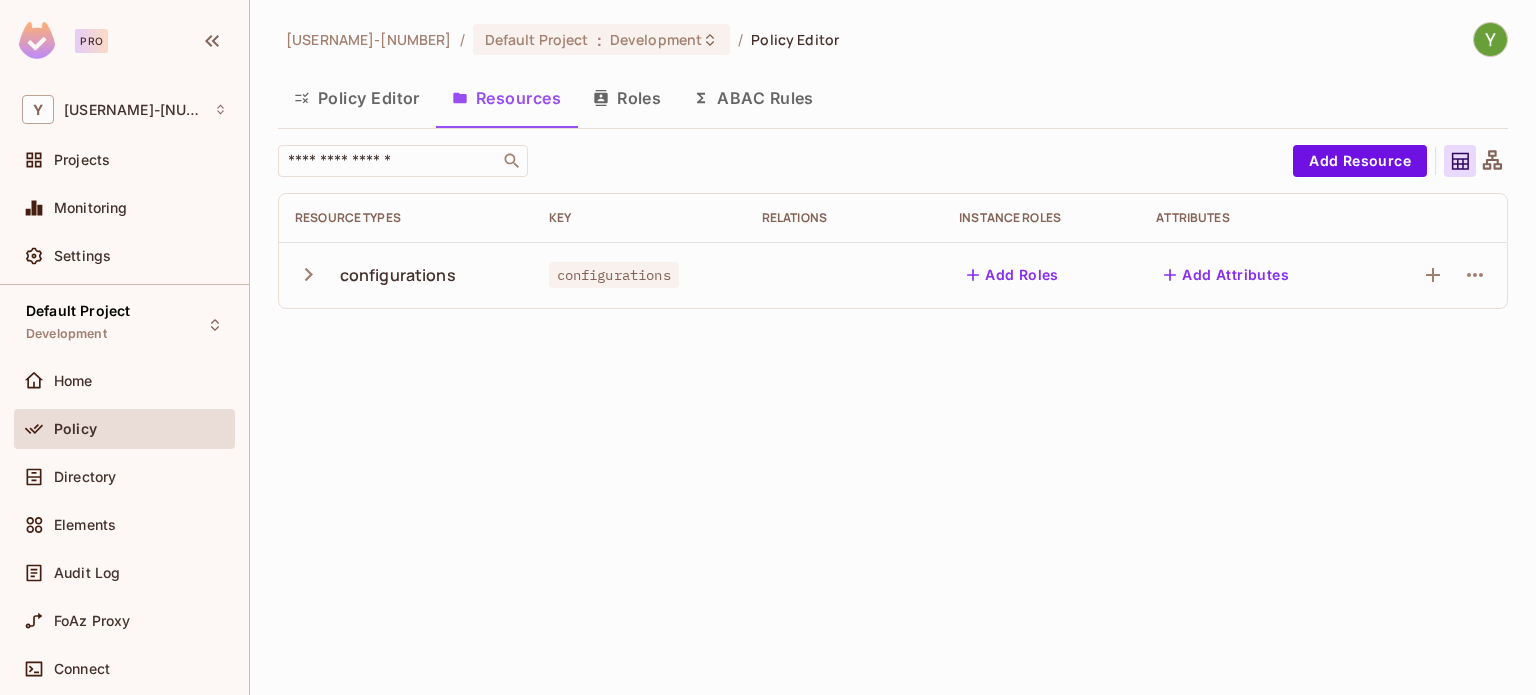 click 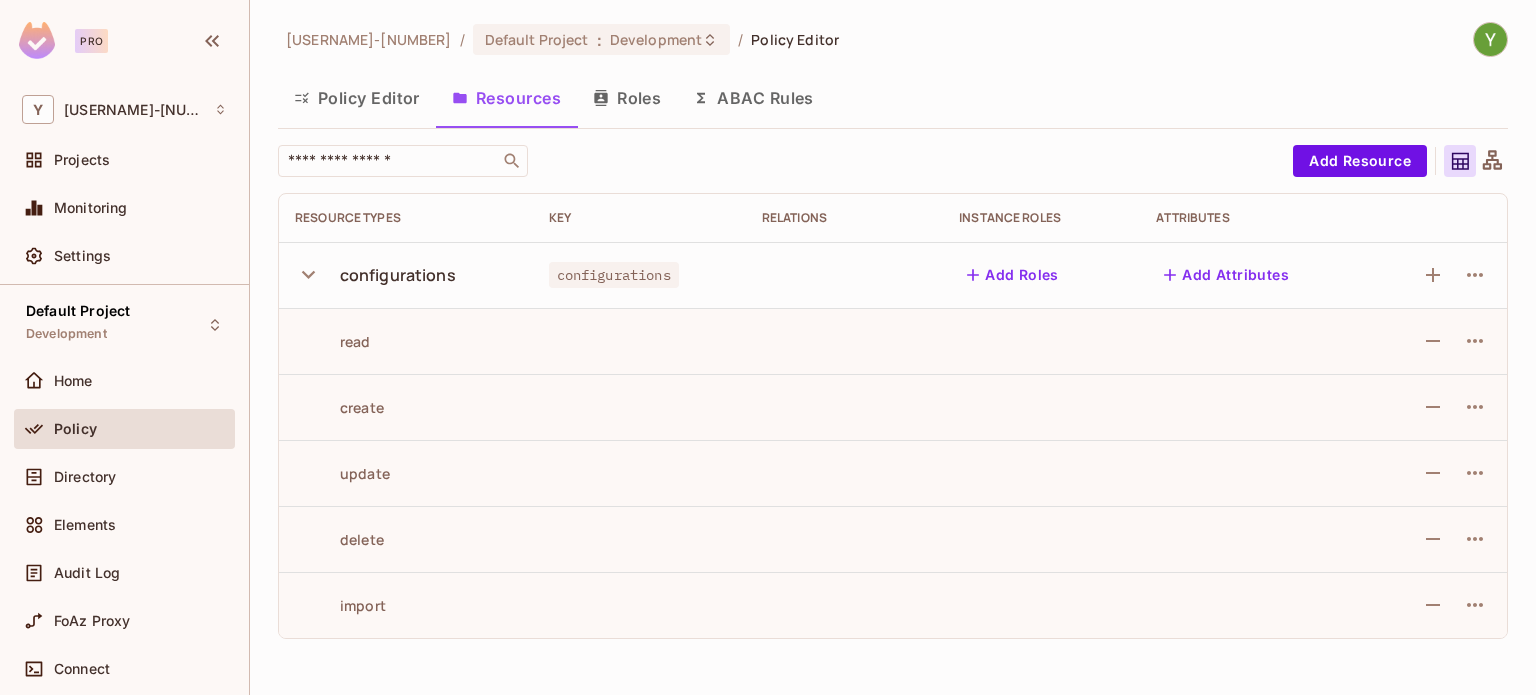 click 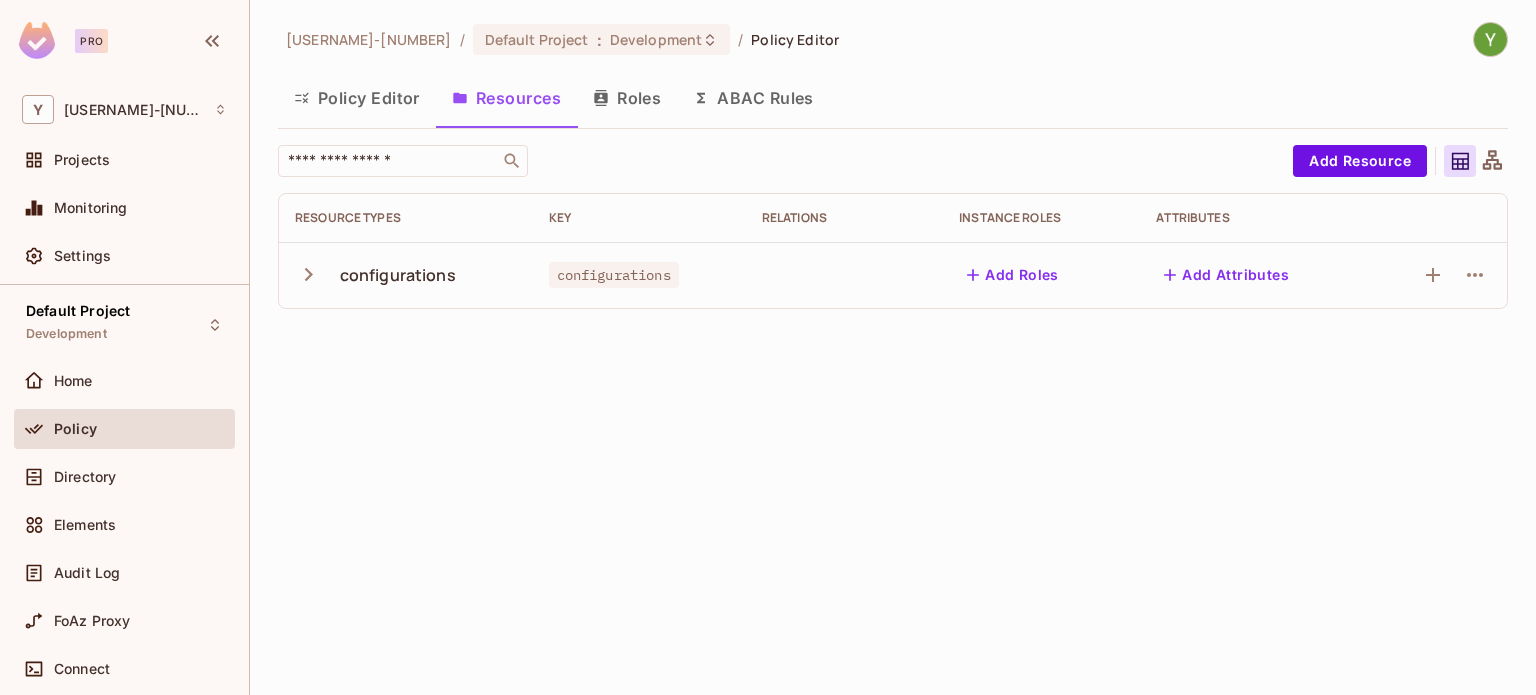 click on "Yogi-111 / Default Project : Development / Policy Editor Policy Editor Resources Roles ABAC Rules ​ Add Resource Resource Types Key Relations Instance roles Attributes configurations configurations Add Roles Add Attributes" at bounding box center (893, 347) 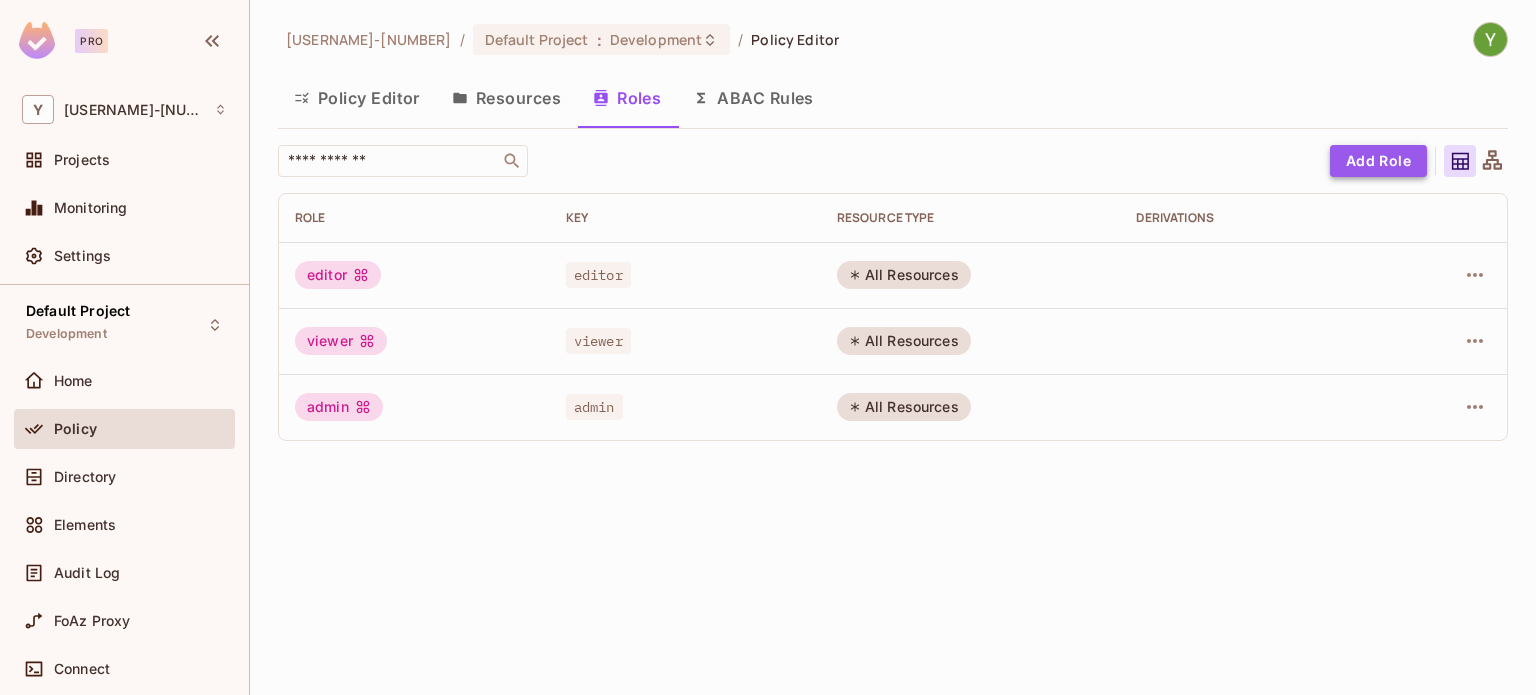 click on "Add Role" at bounding box center (1378, 161) 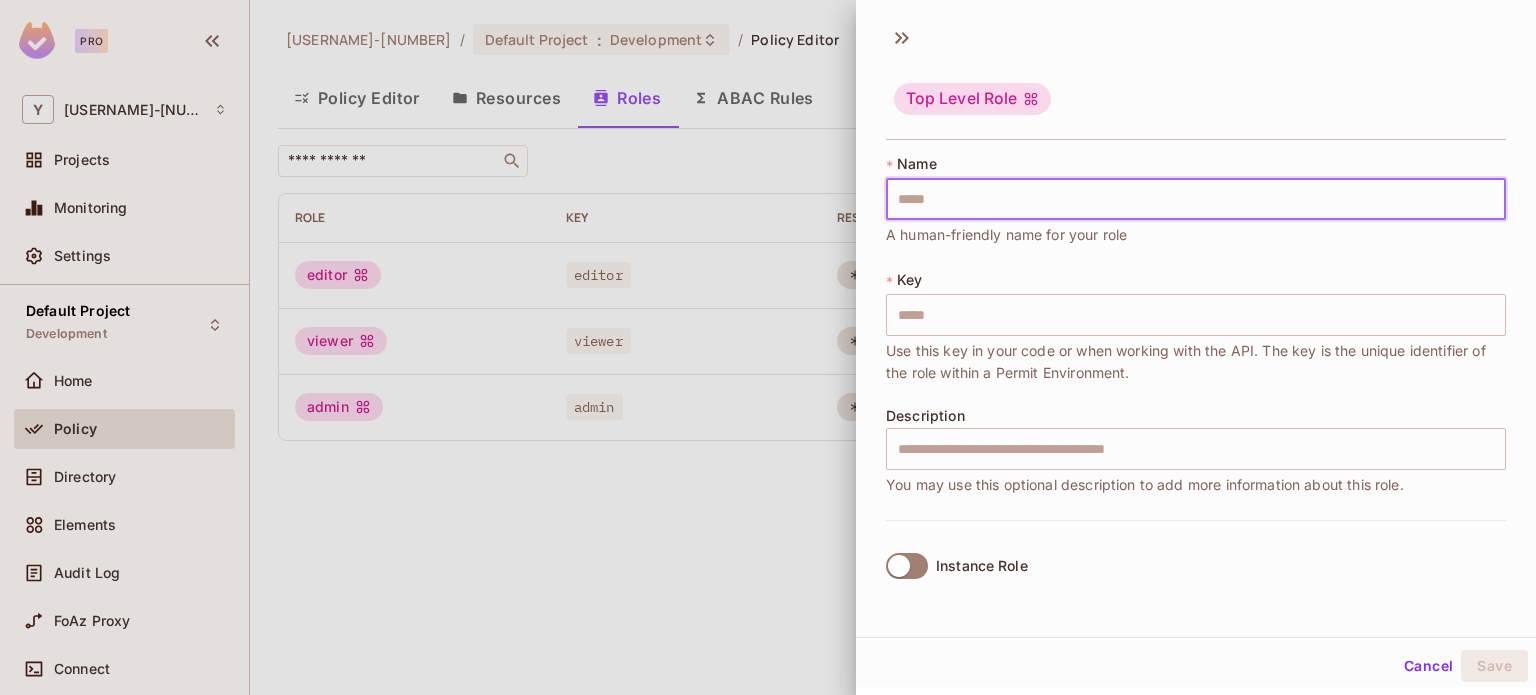 click at bounding box center (1196, 199) 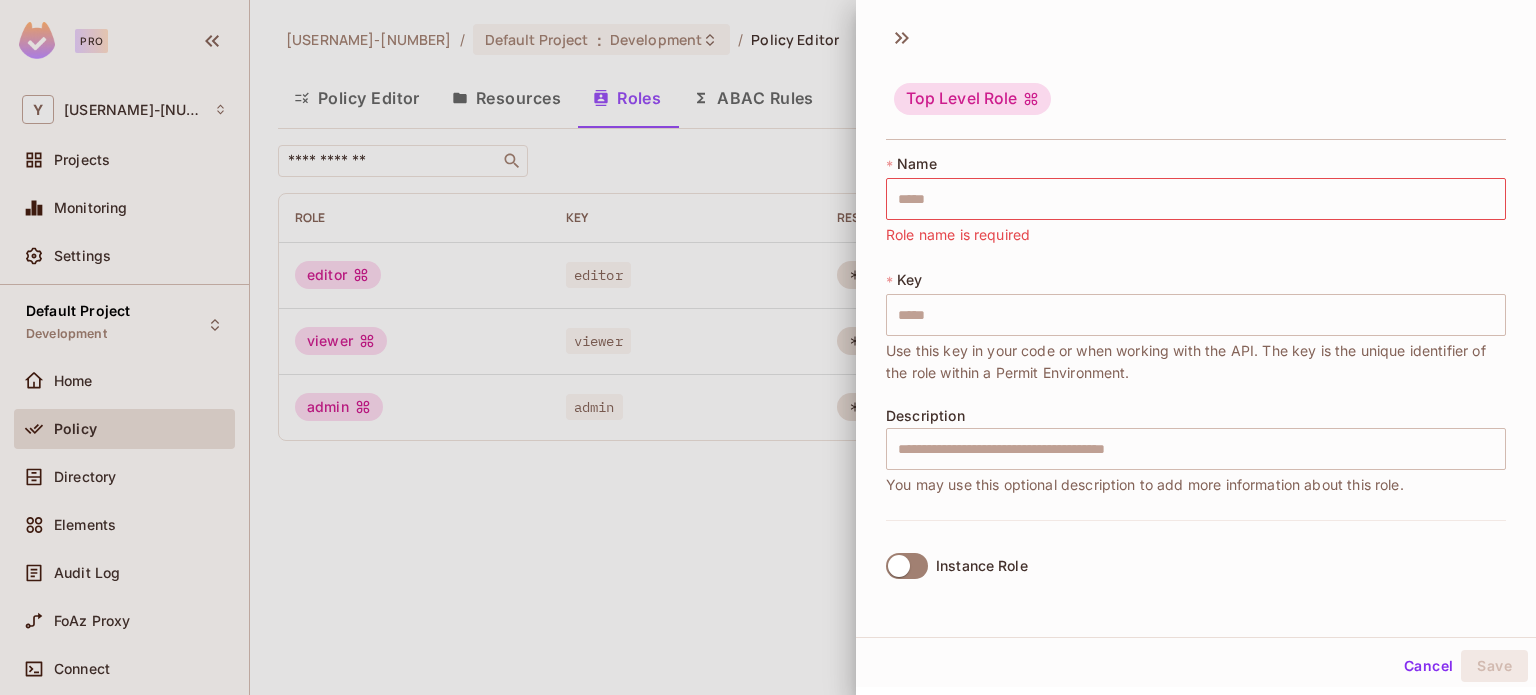click on "Instance Role" at bounding box center [953, 566] 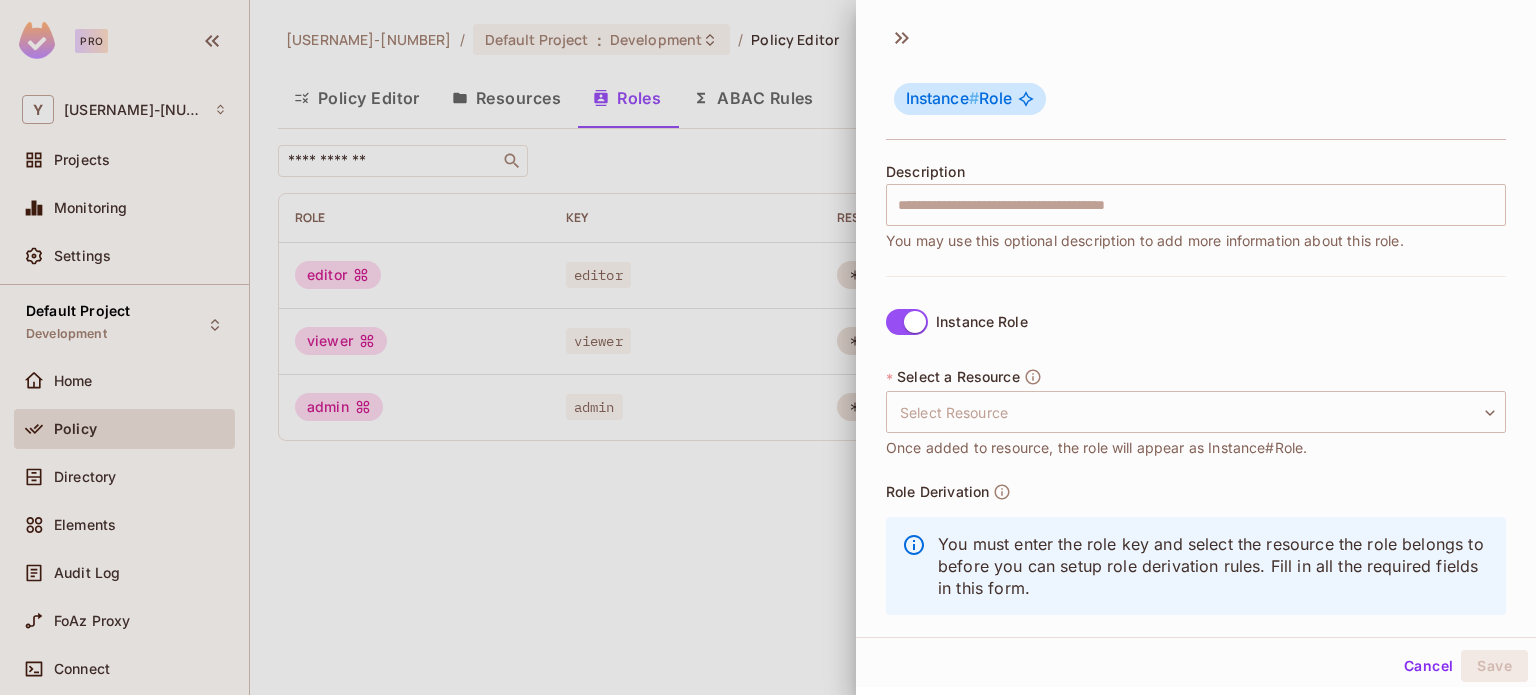 scroll, scrollTop: 273, scrollLeft: 0, axis: vertical 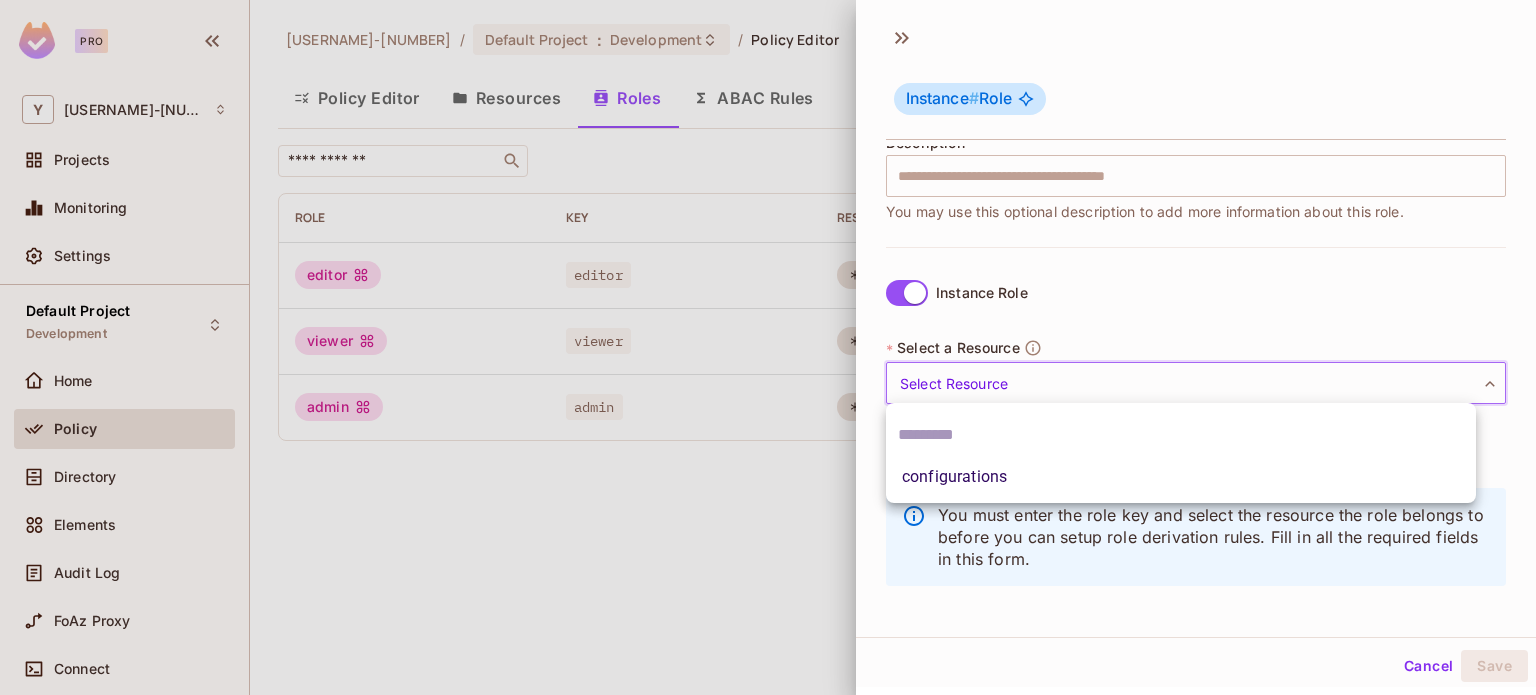 click on "Pro Y Yogi-111 Projects Monitoring Settings Default Project Development Home Policy Directory Elements Audit Log FoAz Proxy Connect 14 days left in Pro Trial Welcome! Upgrade Help & Updates Yogi-111 / Default Project : Development / Policy Editor Policy Editor Resources Roles ABAC Rules ​ Add Role Role Key RESOURCE TYPE Derivations editor editor  All Resources viewer viewer  All Resources admin admin  All Resources
Instance # Role * Name ​ Role name is required * Key ​ Use this key in your code or when working with the API. The key is the unique identifier of the role within a Permit Environment. Description ​ You may use this optional description to add more information about this role. Instance Role * Select a Resource Select Resource ​ Select Resource Once added to resource, the role will appear as Instance#Role. Role Derivation Cancel Save configurations" at bounding box center (768, 347) 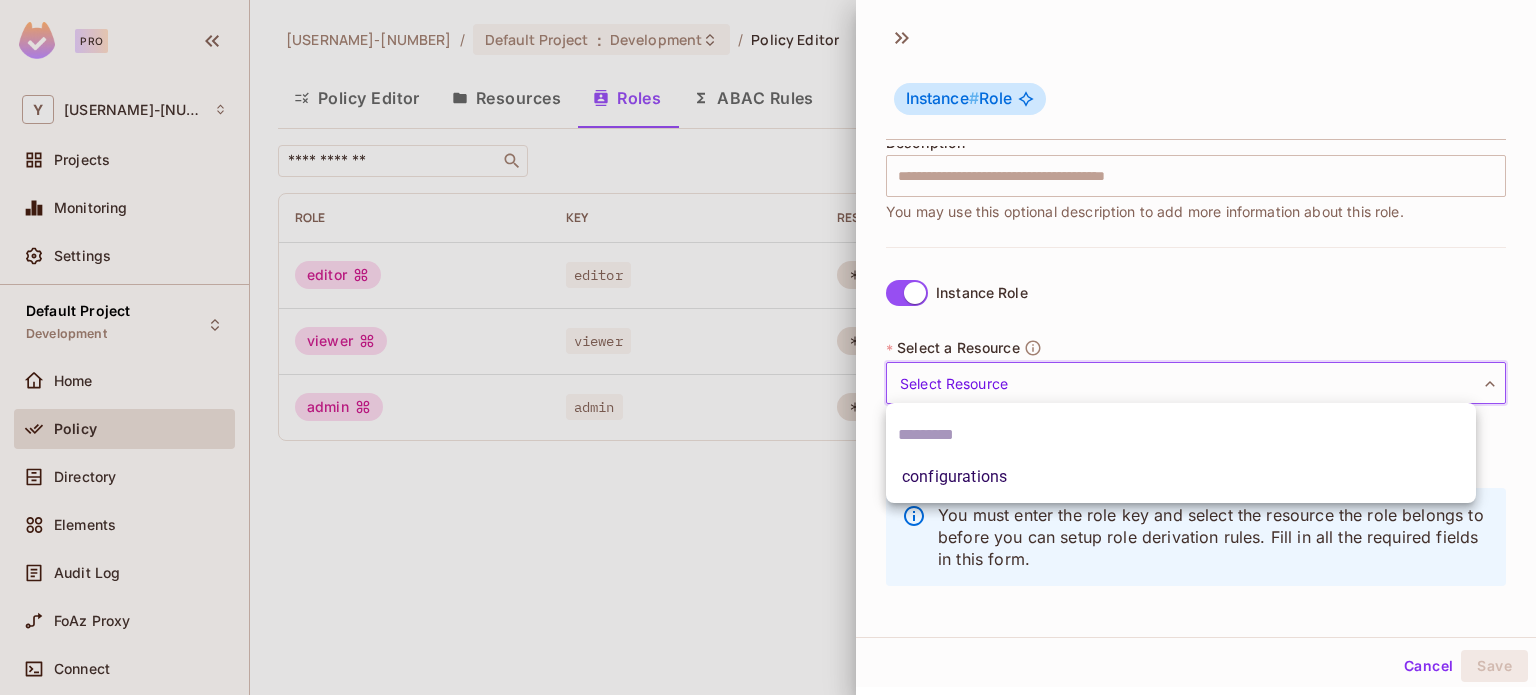 click at bounding box center (768, 347) 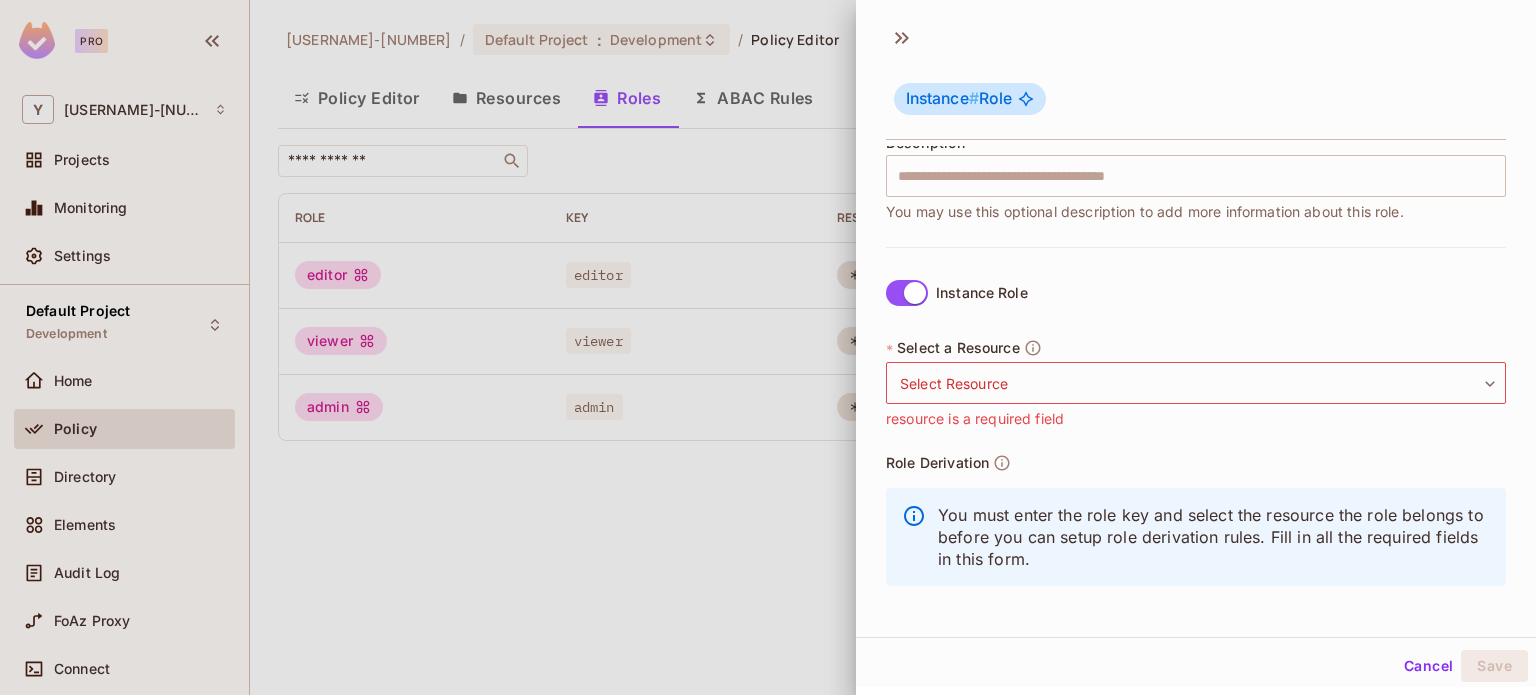scroll, scrollTop: 0, scrollLeft: 0, axis: both 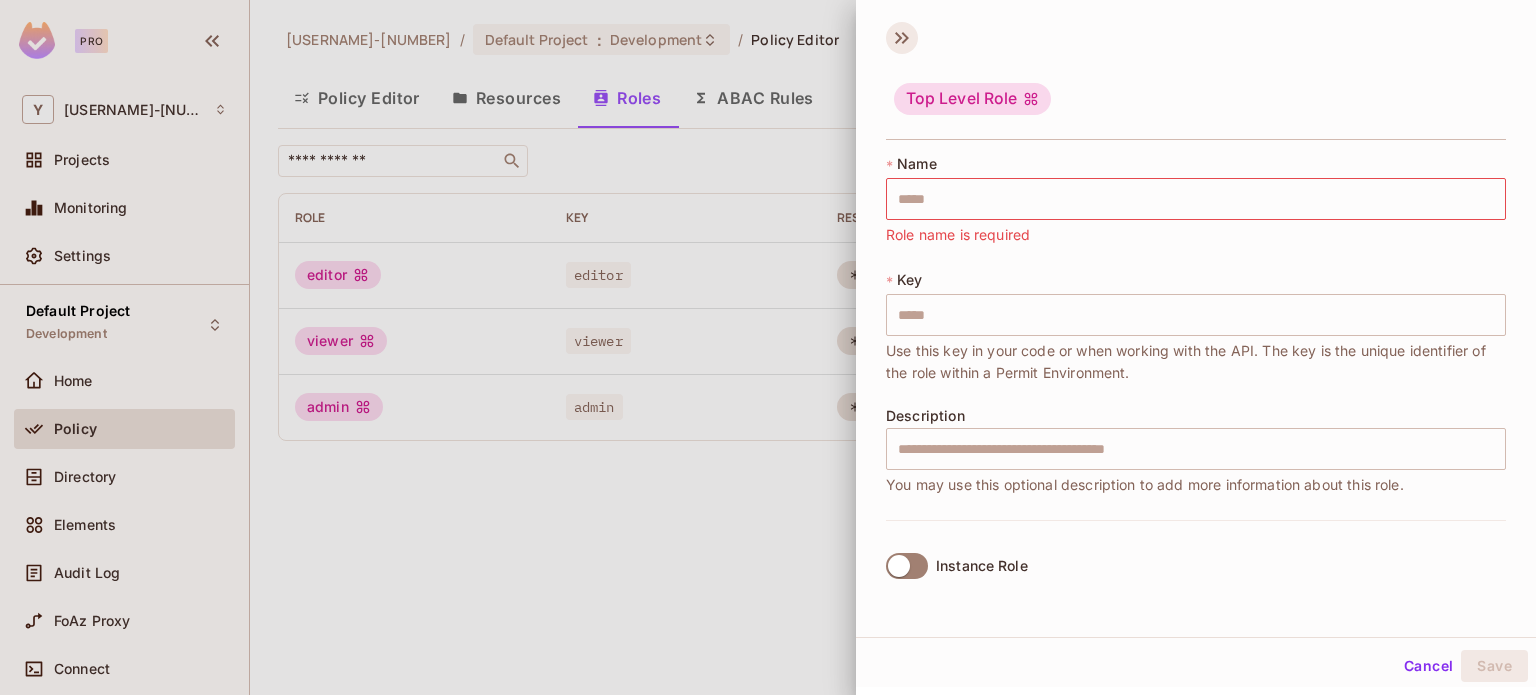 click 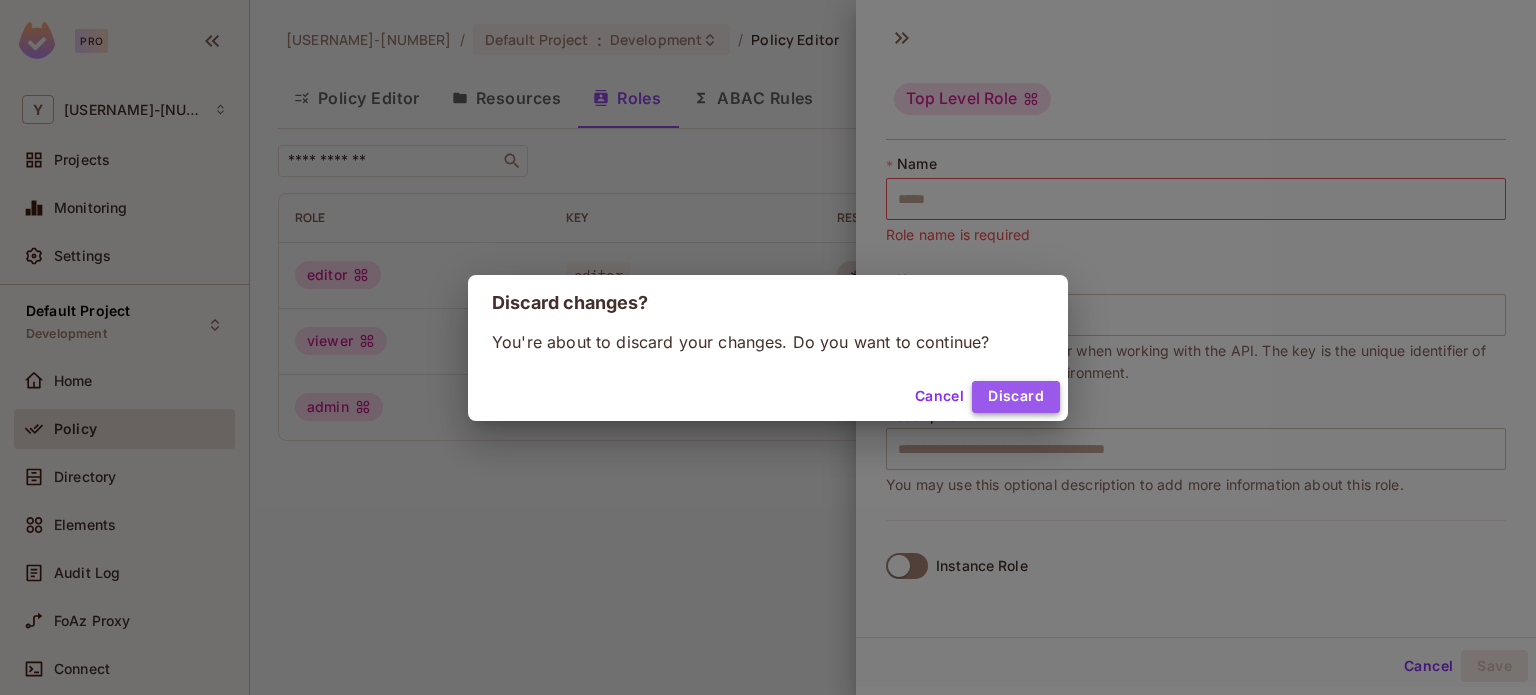 click on "Discard" at bounding box center [1016, 397] 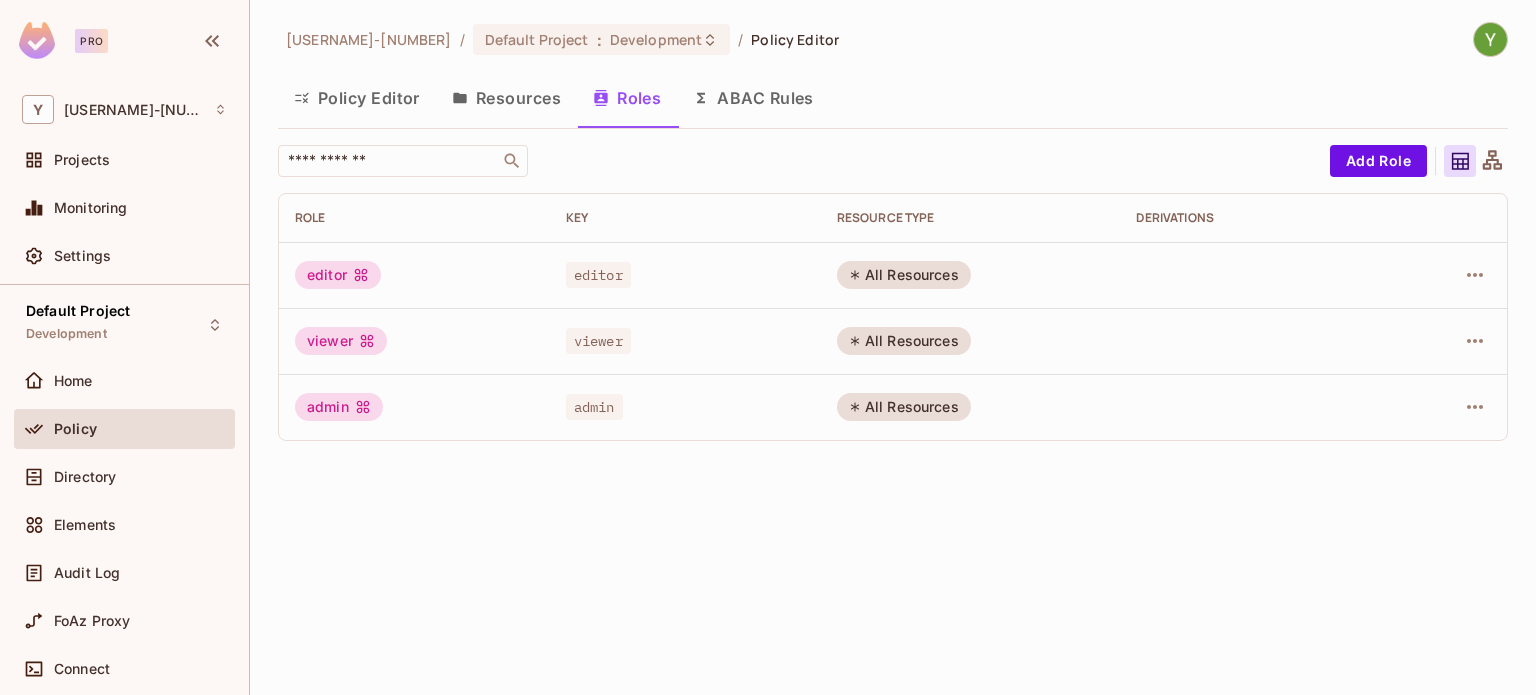 click 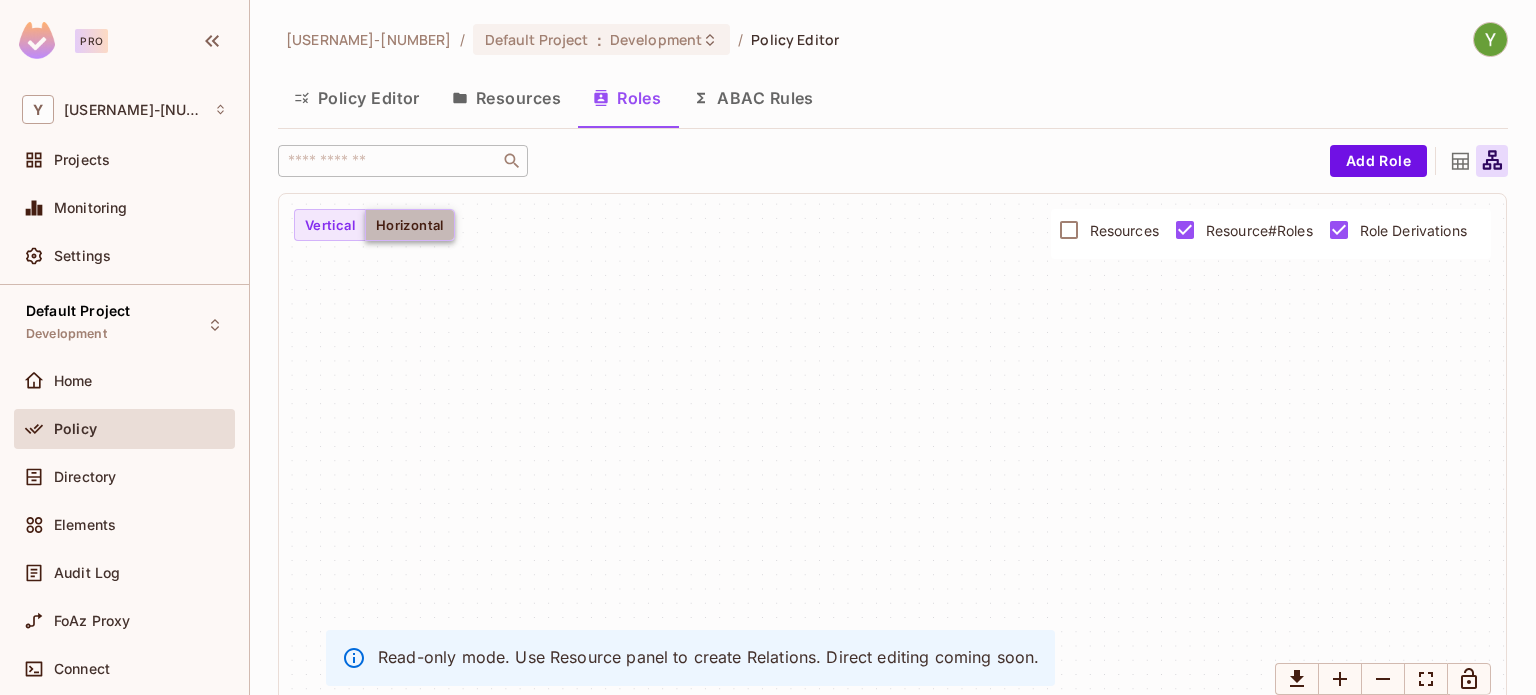 click on "Horizontal" at bounding box center (410, 225) 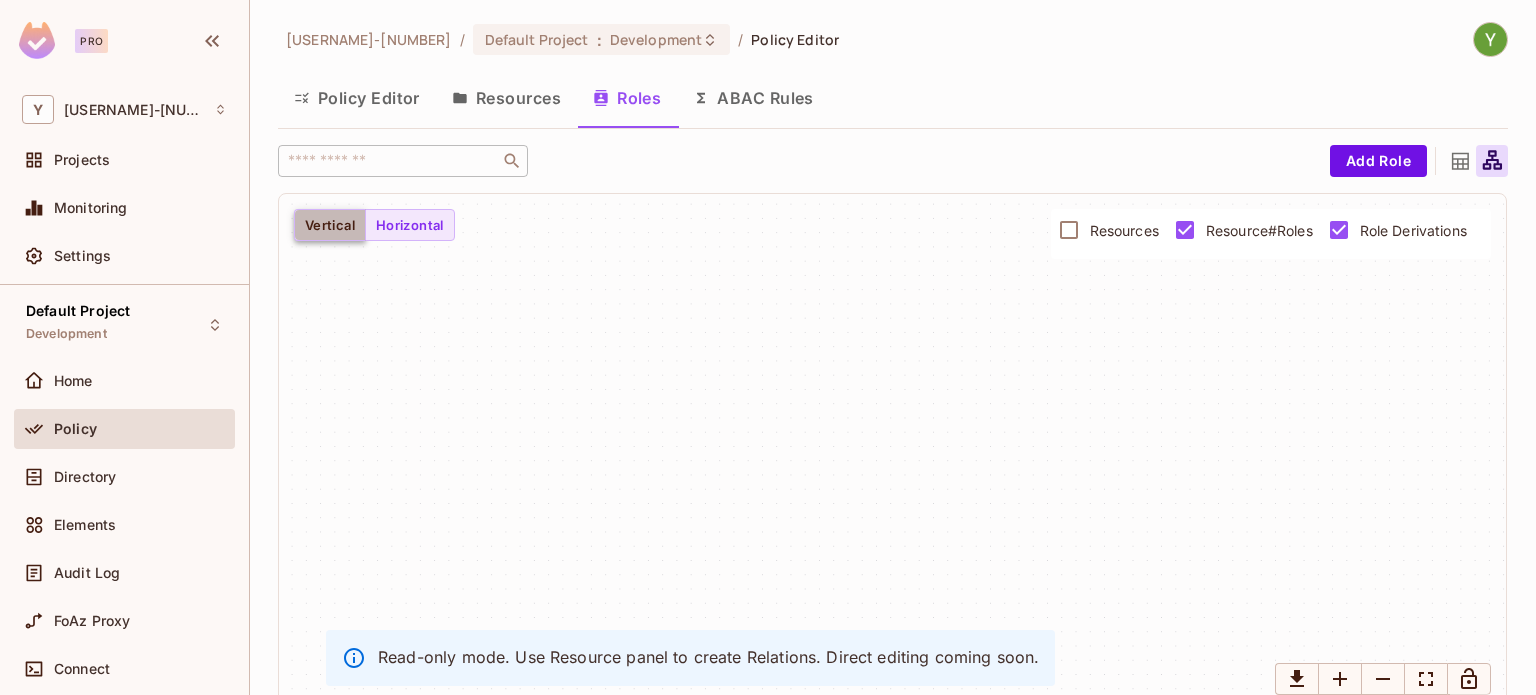 click on "Vertical" at bounding box center (330, 225) 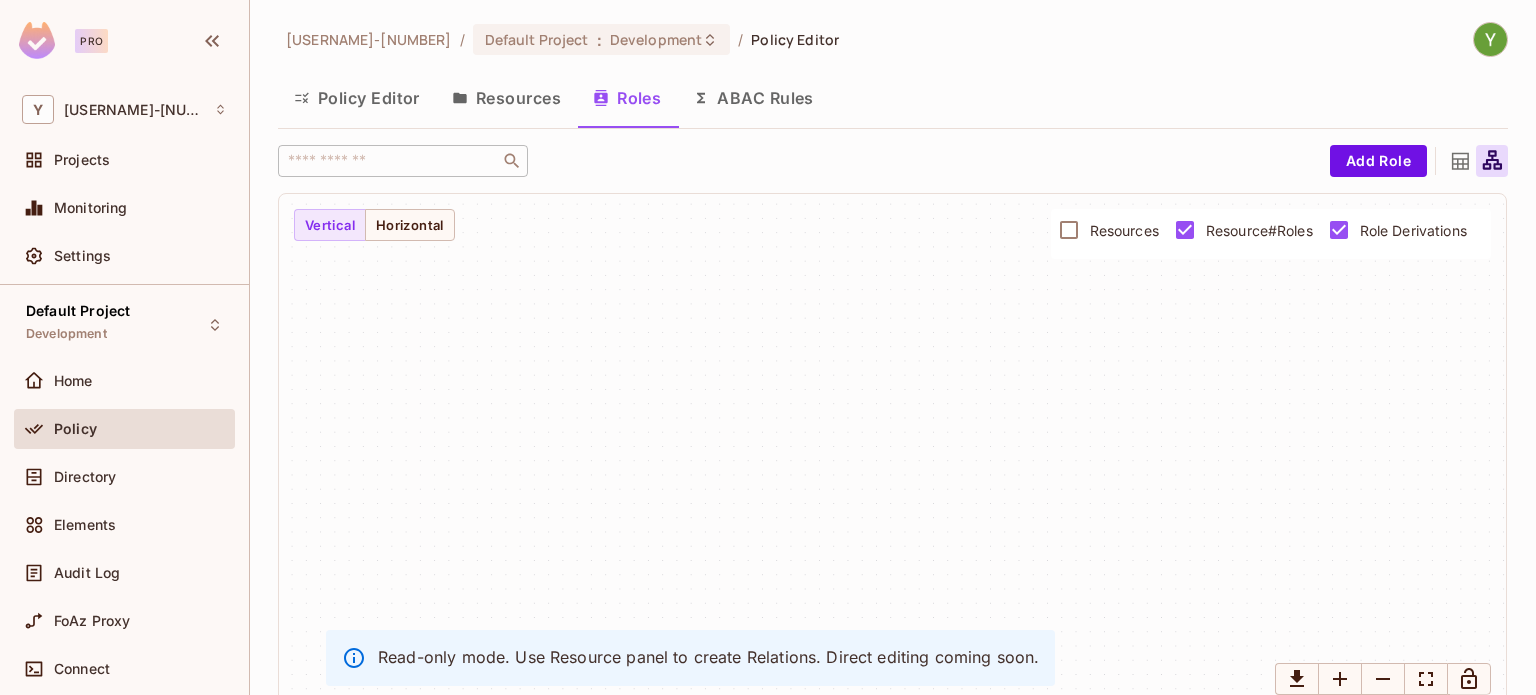 scroll, scrollTop: 35, scrollLeft: 0, axis: vertical 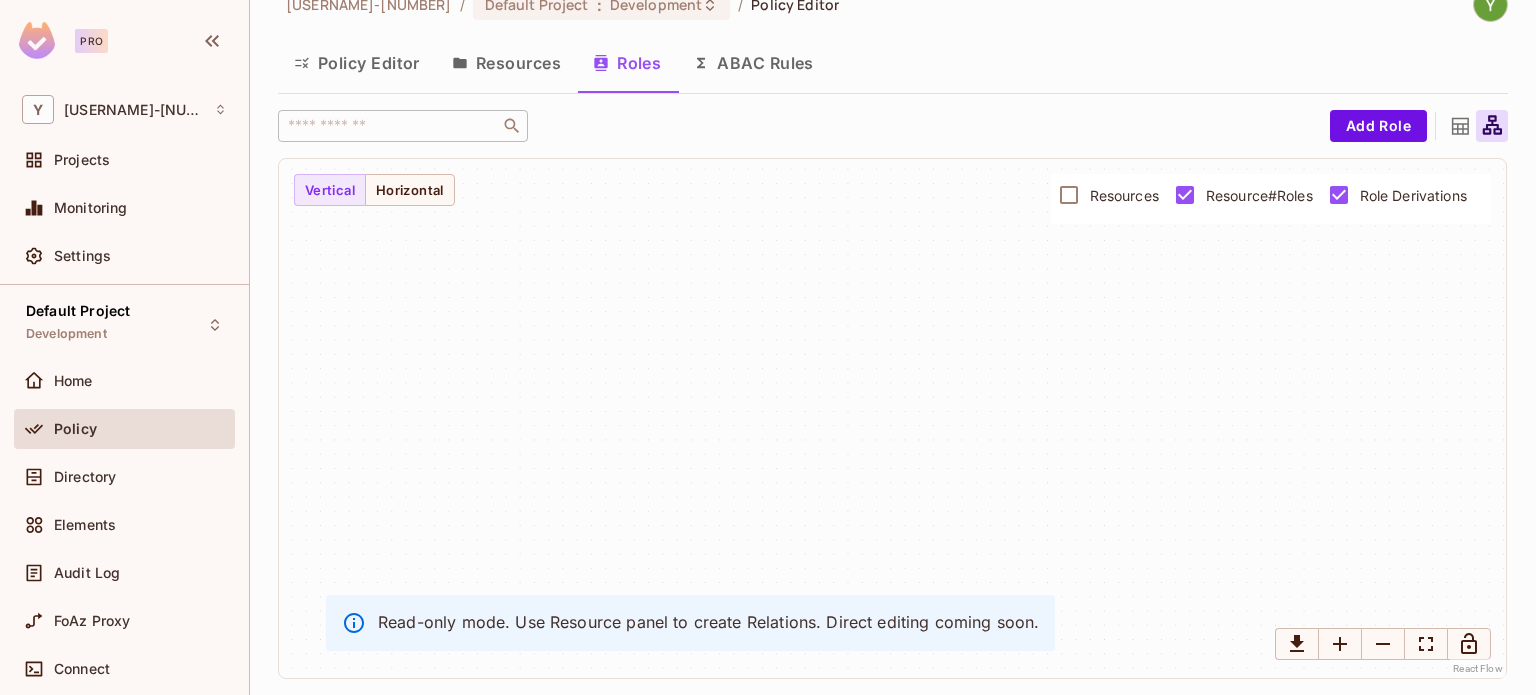 drag, startPoint x: 1535, startPoint y: 346, endPoint x: 1532, endPoint y: 487, distance: 141.0319 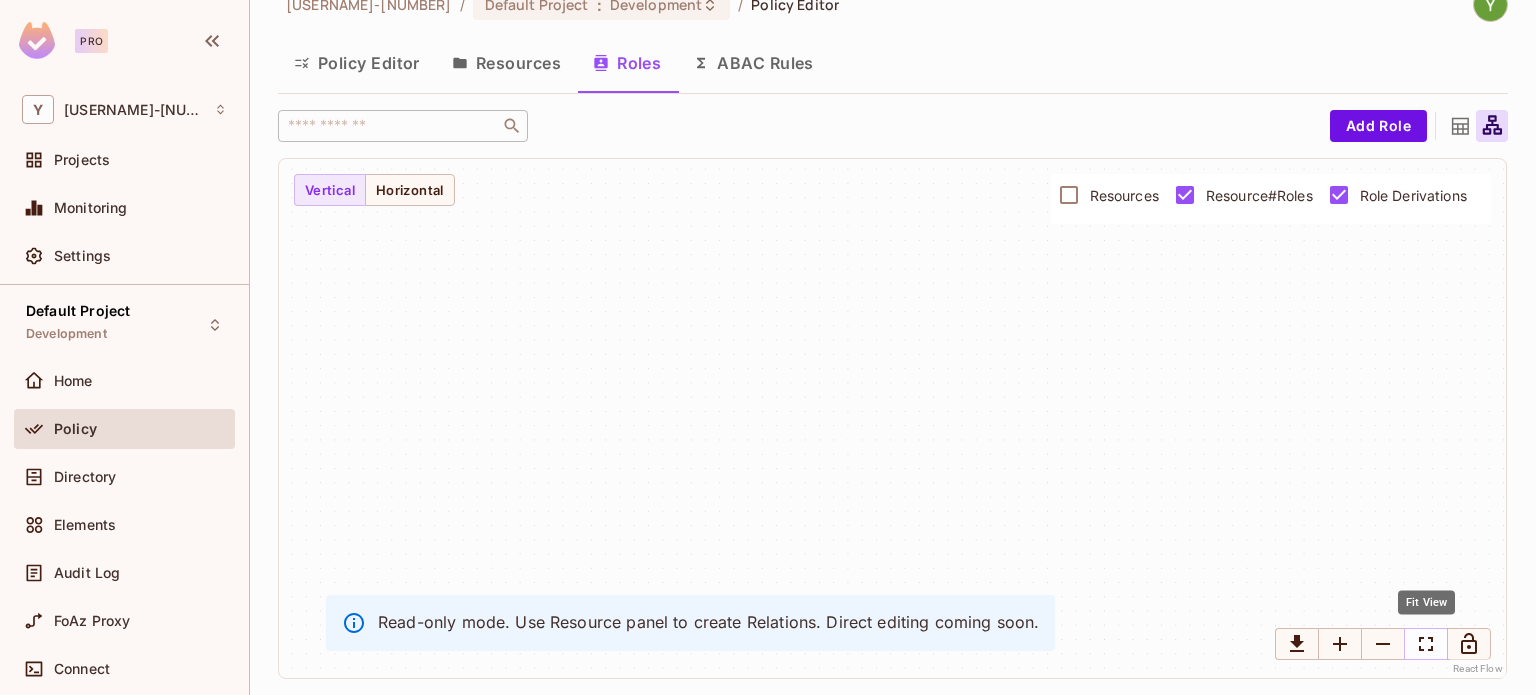 click 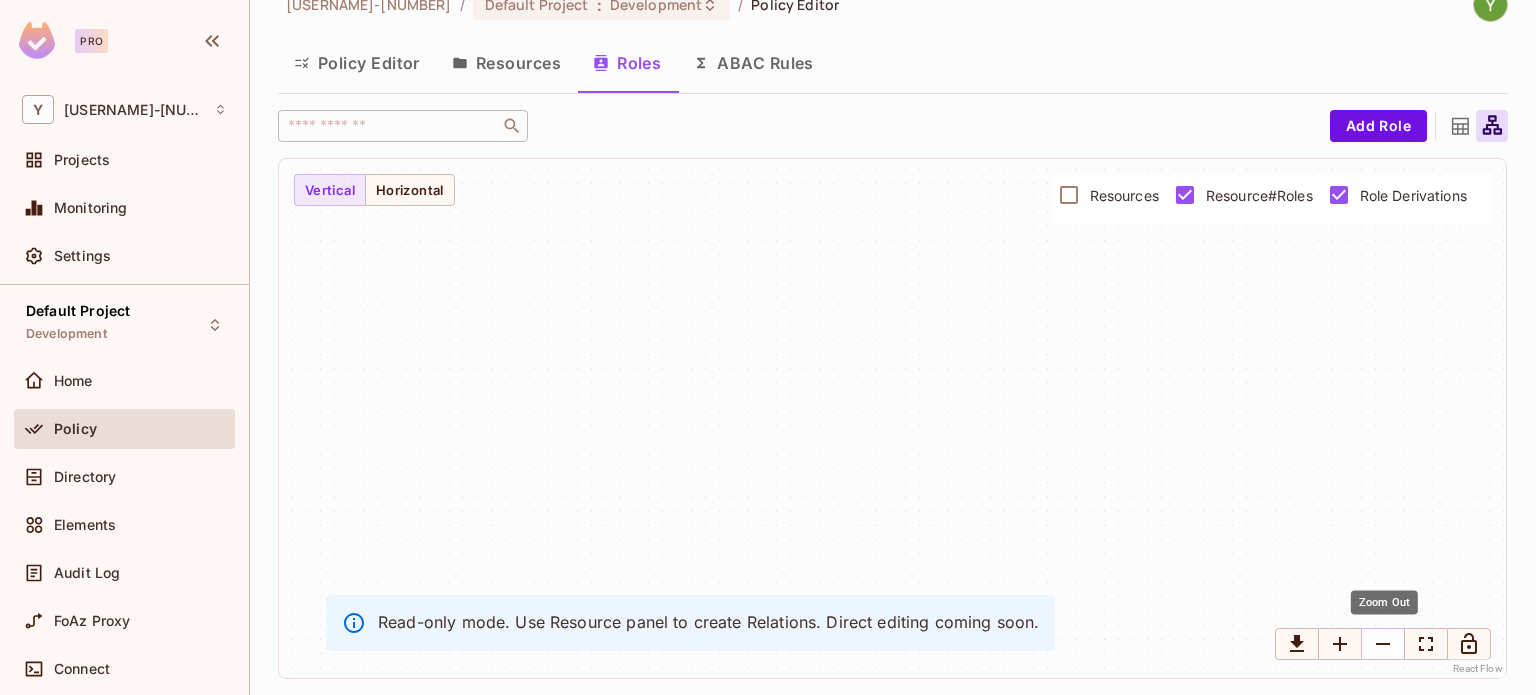click 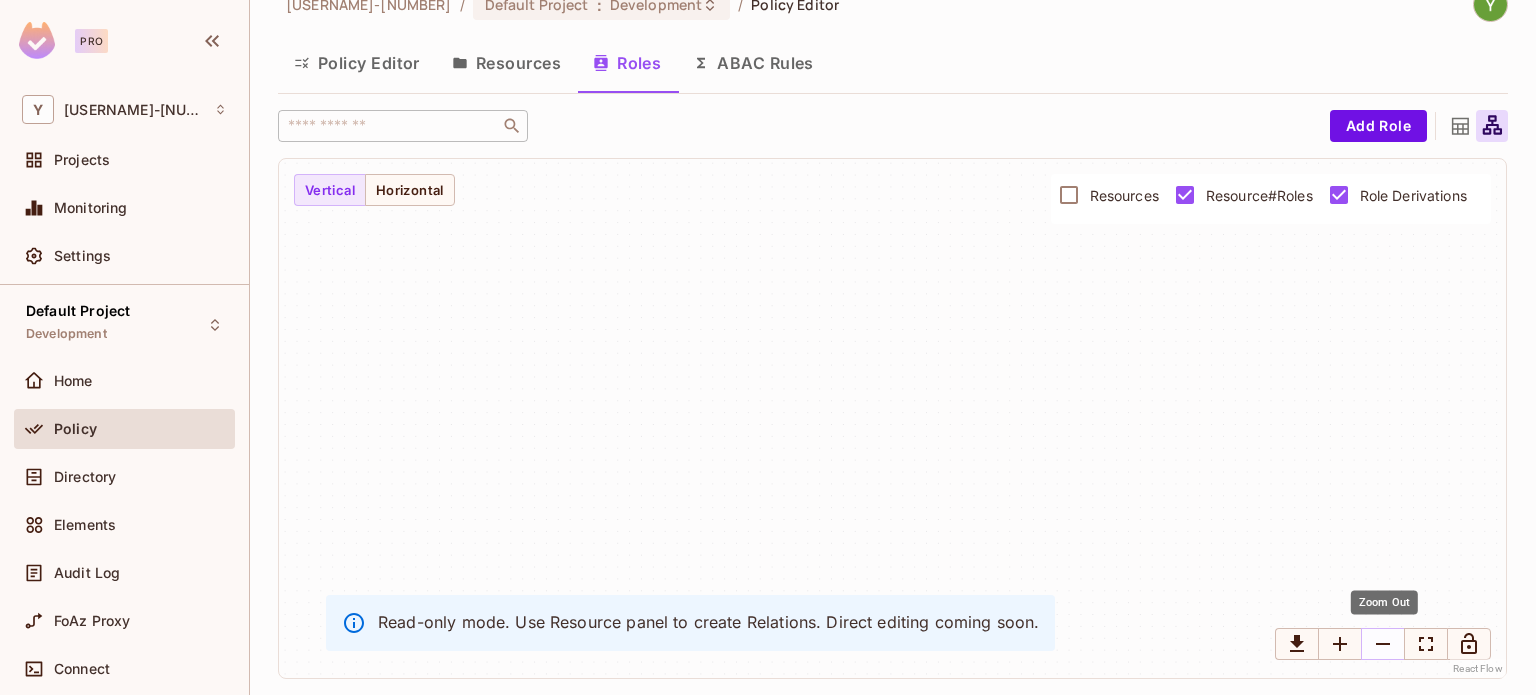 click 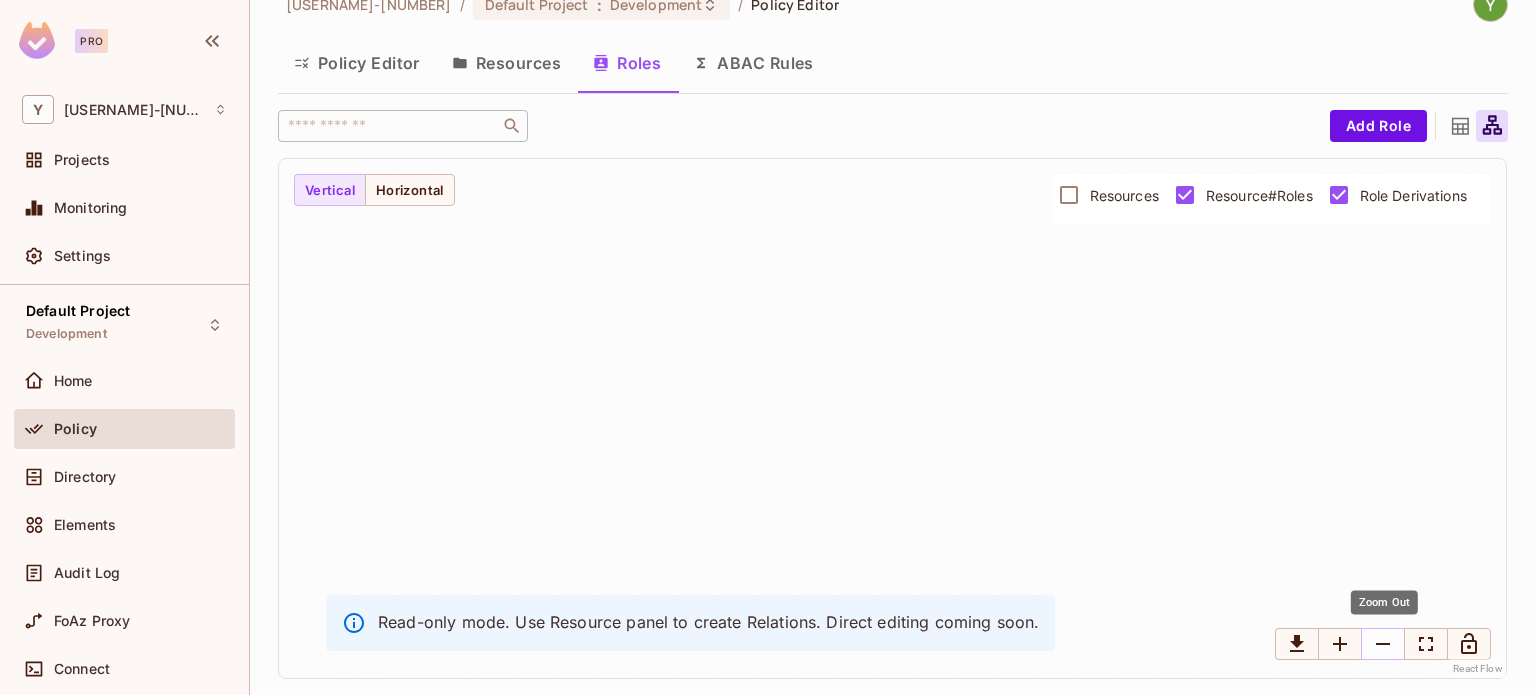 click 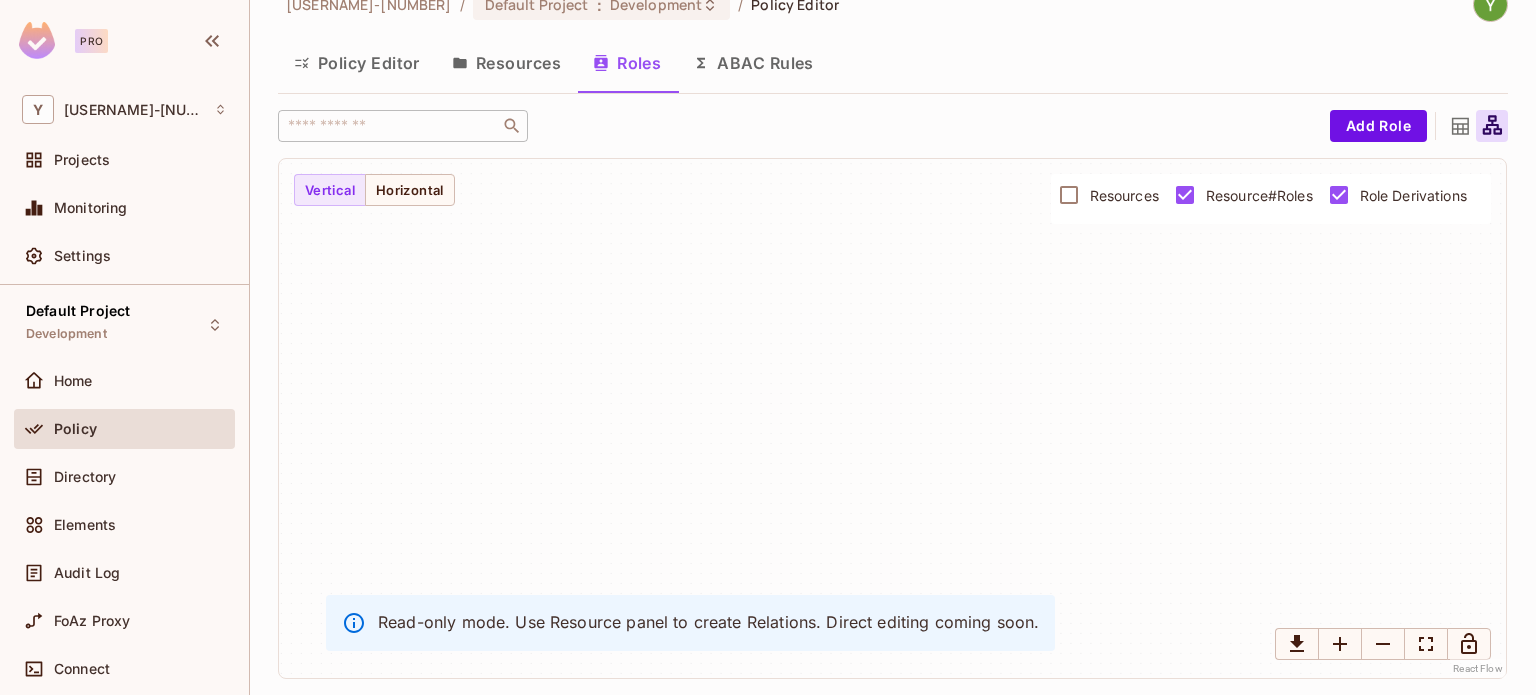 click 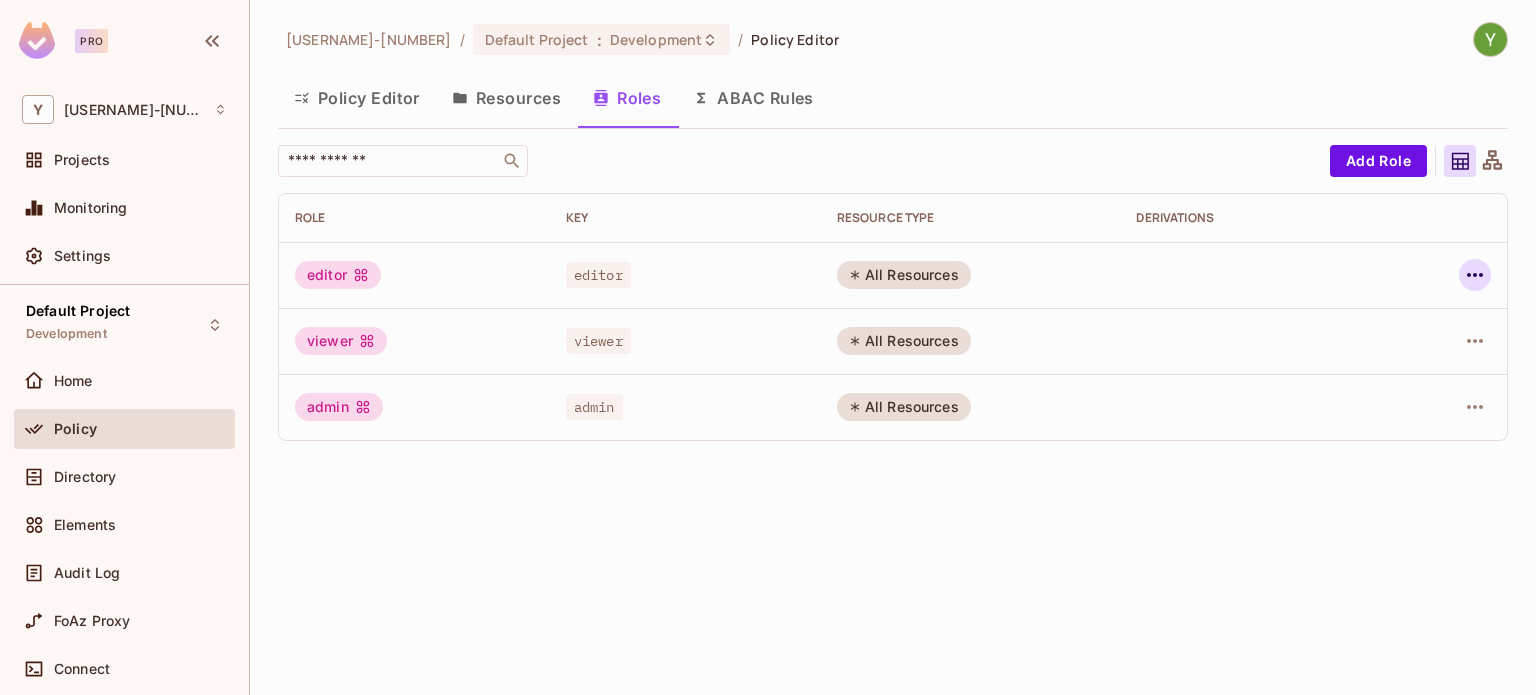 click 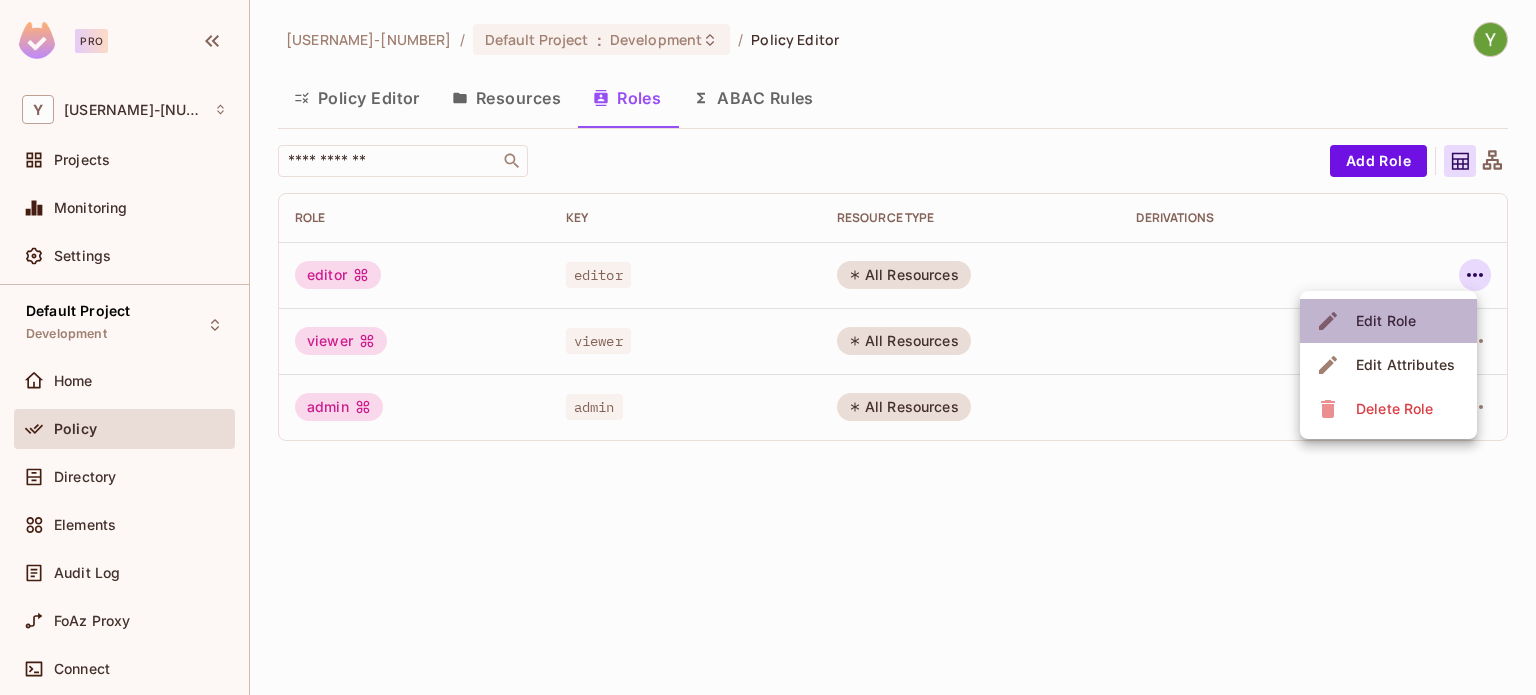 click on "Edit Role" at bounding box center [1386, 321] 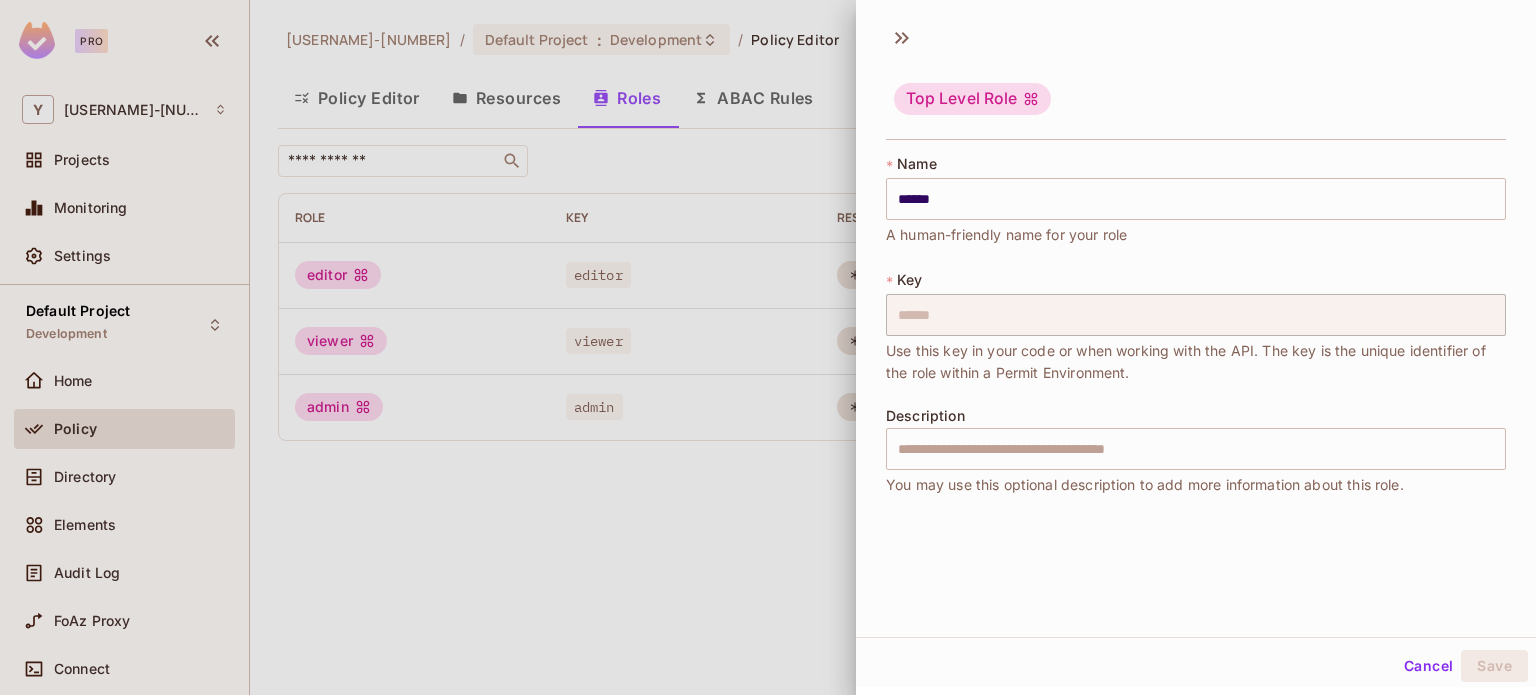 scroll, scrollTop: 3, scrollLeft: 0, axis: vertical 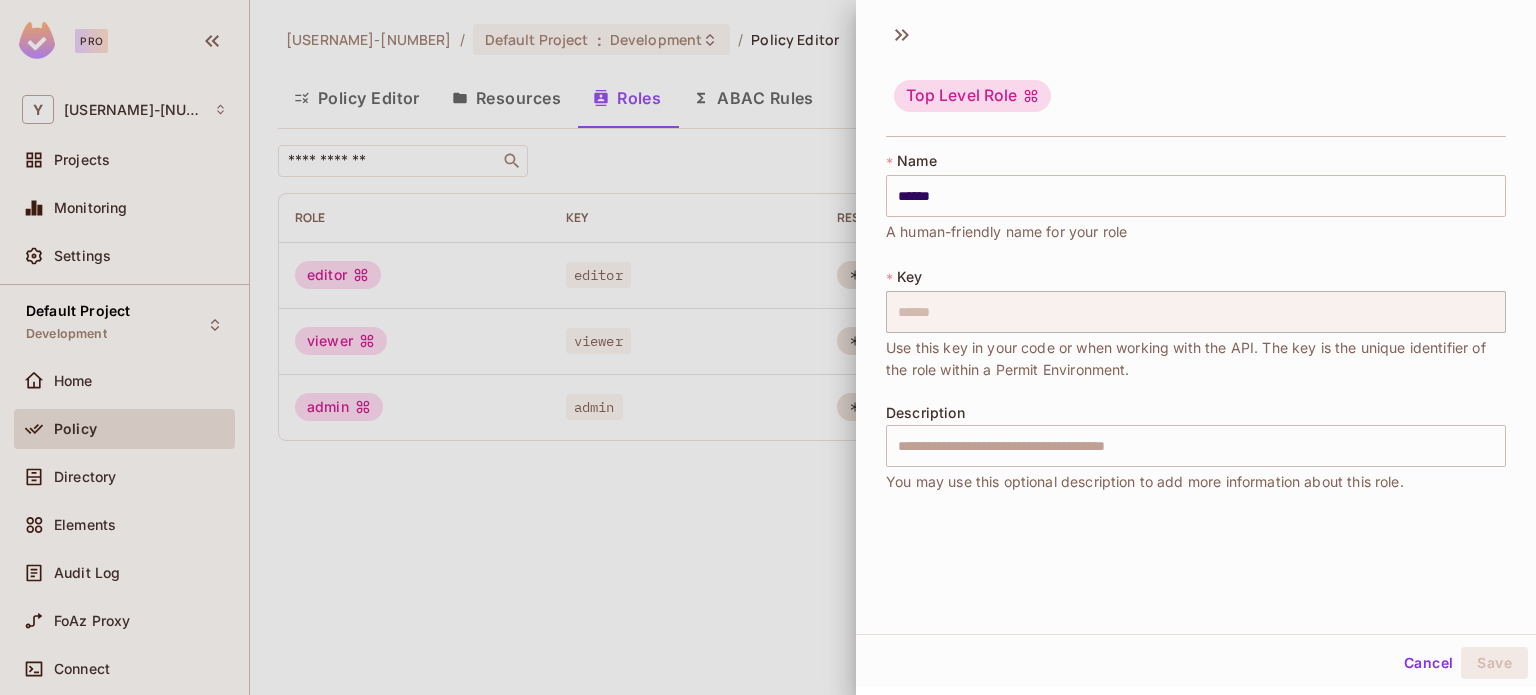 click at bounding box center [768, 347] 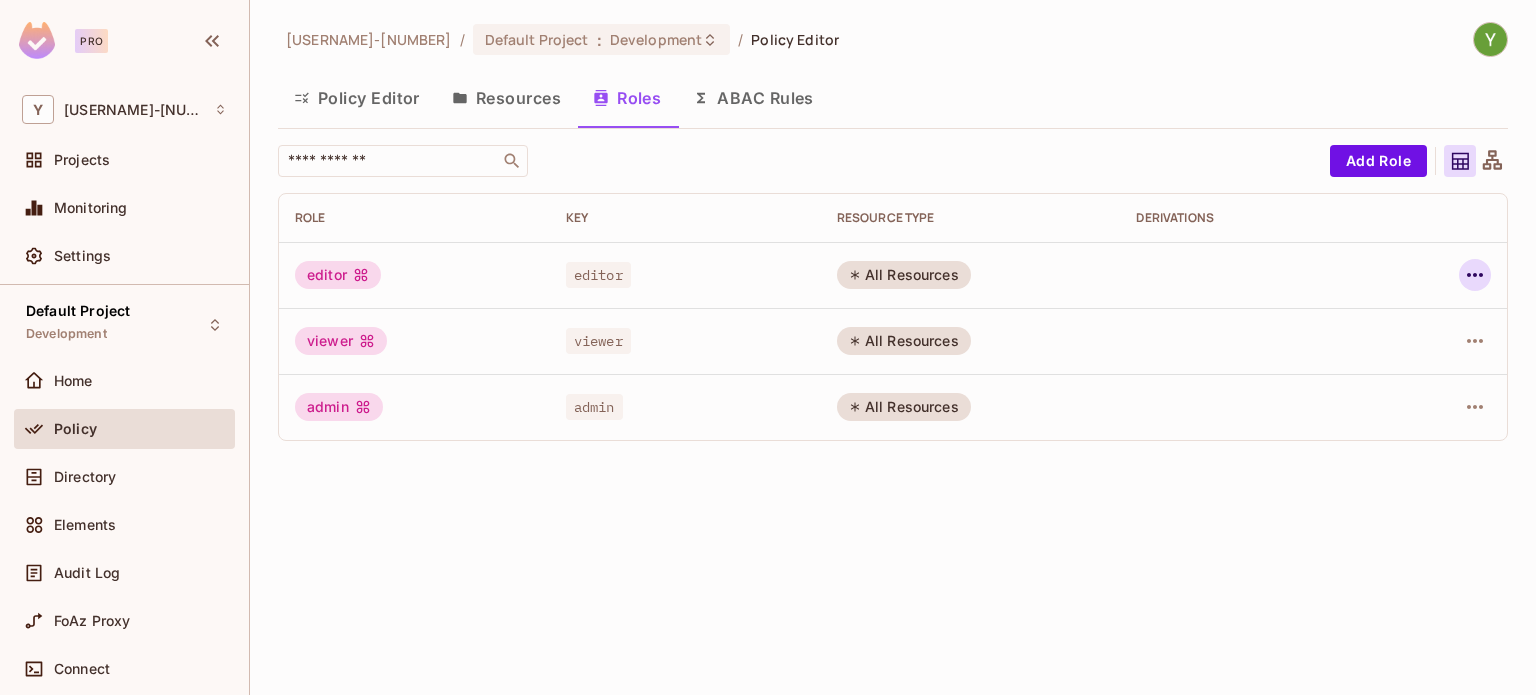 click at bounding box center (1475, 275) 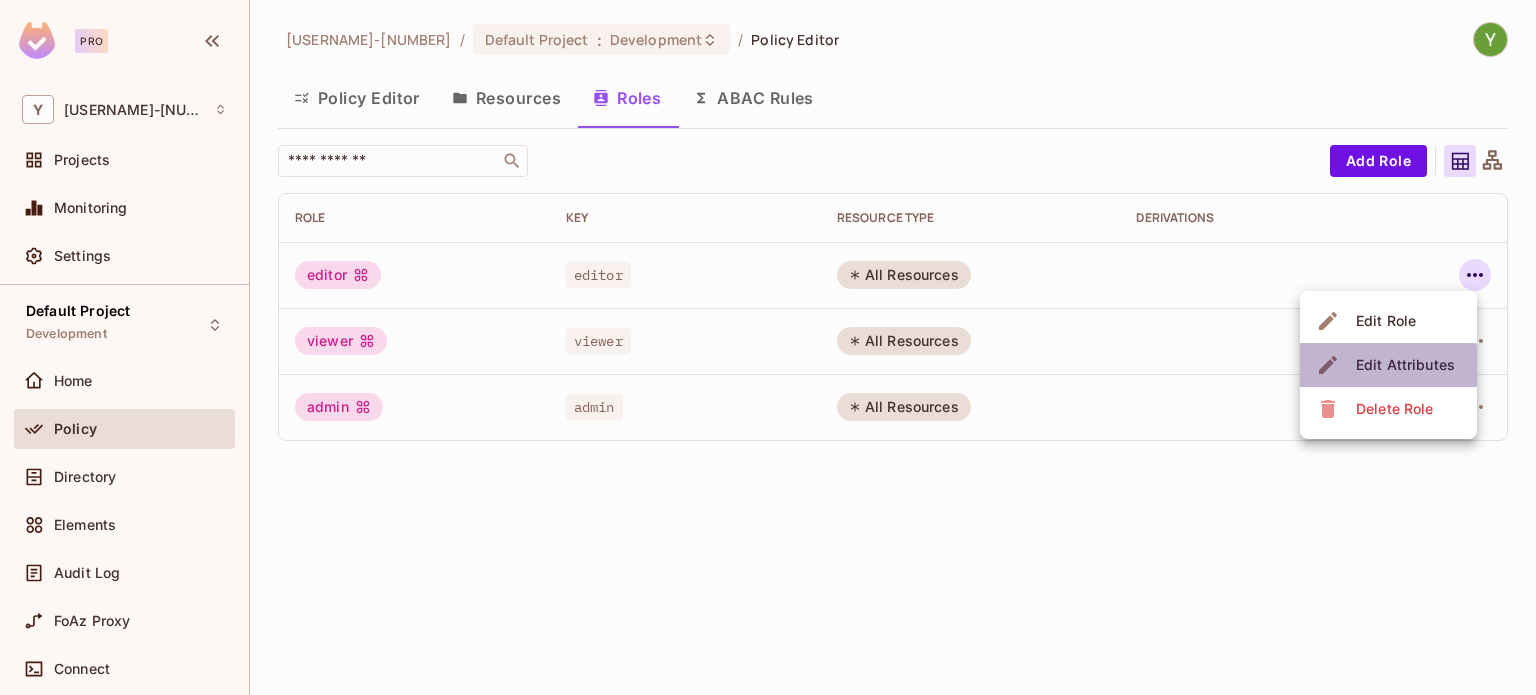 click on "Edit Attributes" at bounding box center (1405, 365) 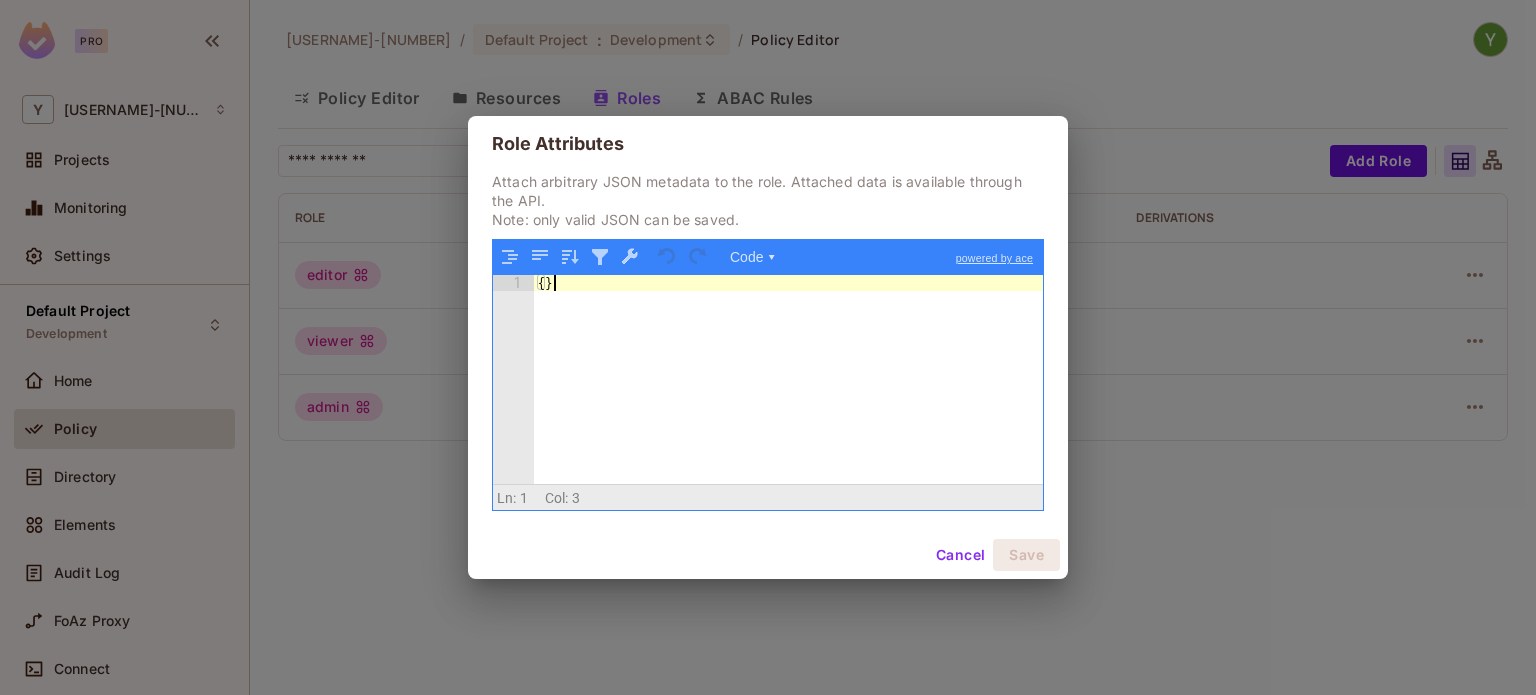 click on "{ }" at bounding box center [788, 395] 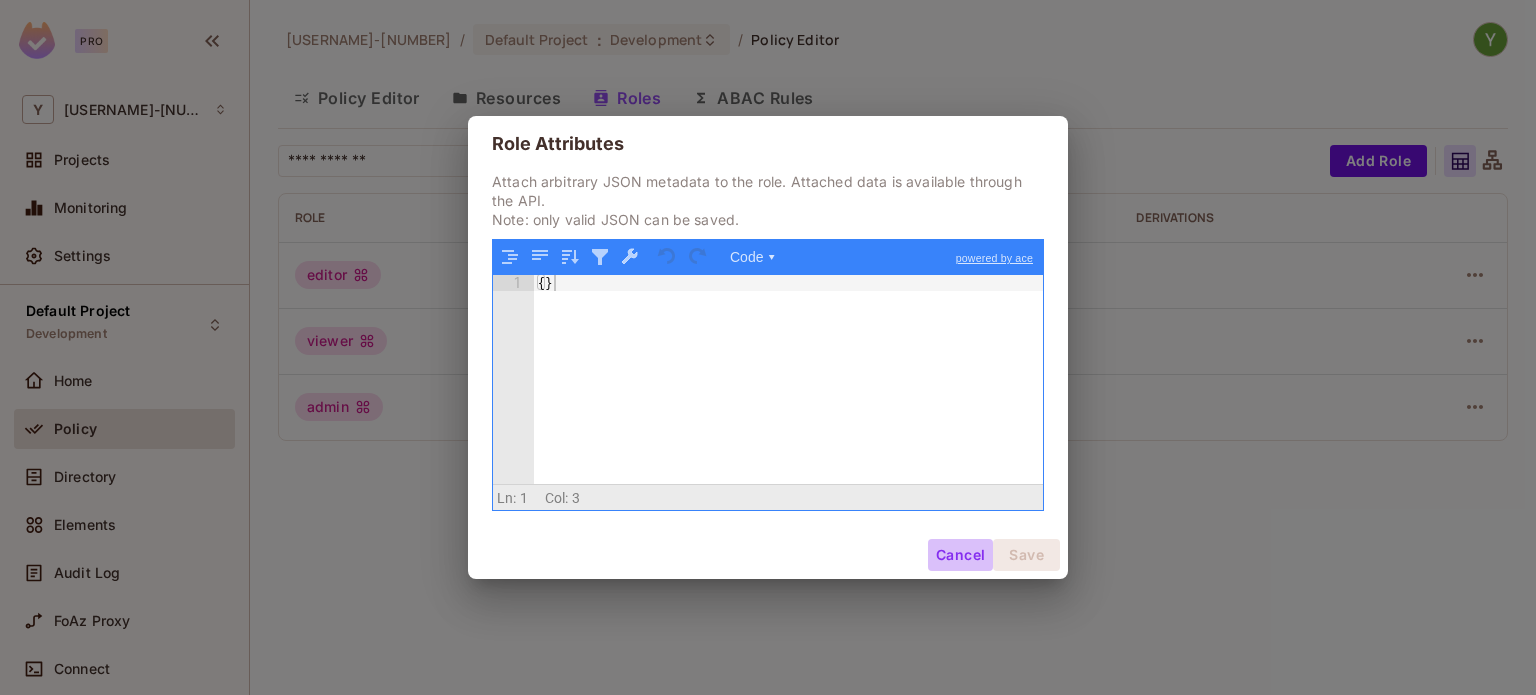 click on "Cancel" at bounding box center (960, 555) 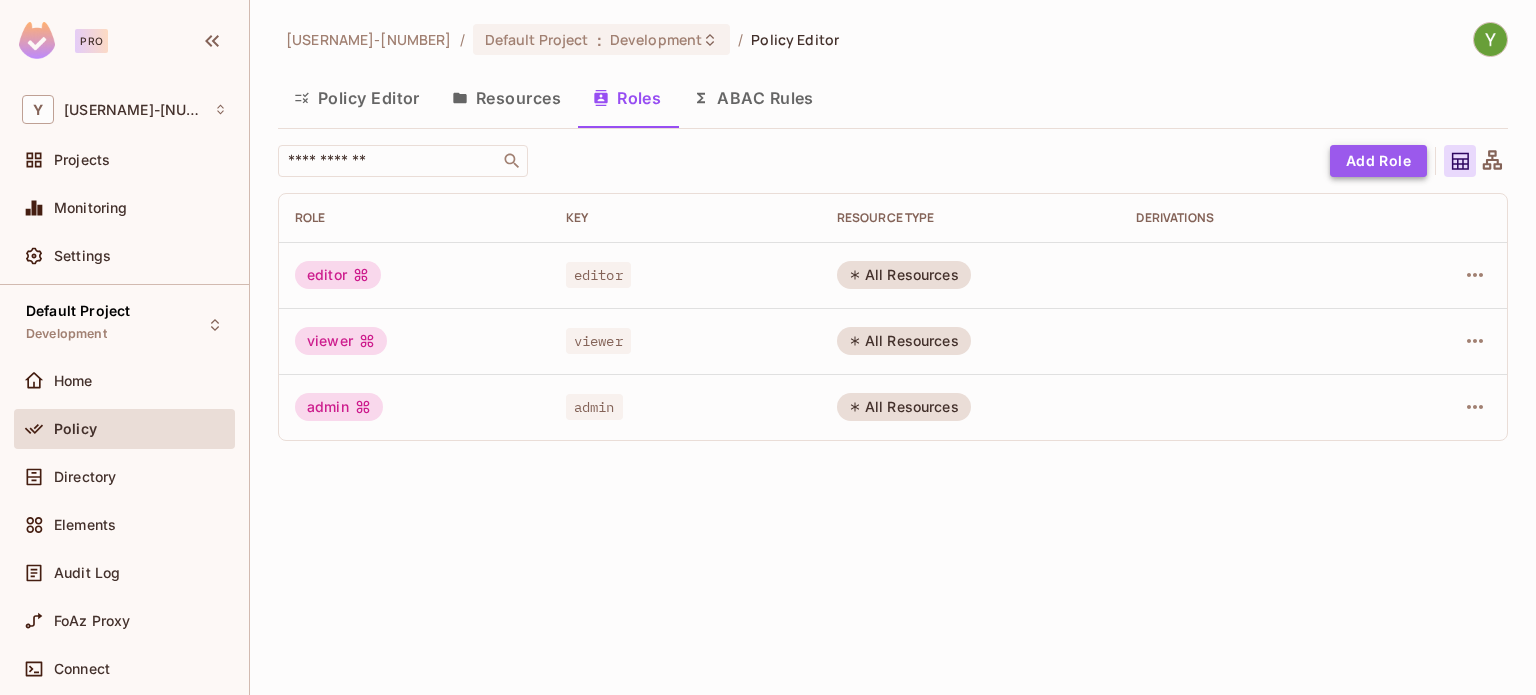 click on "Add Role" at bounding box center (1378, 161) 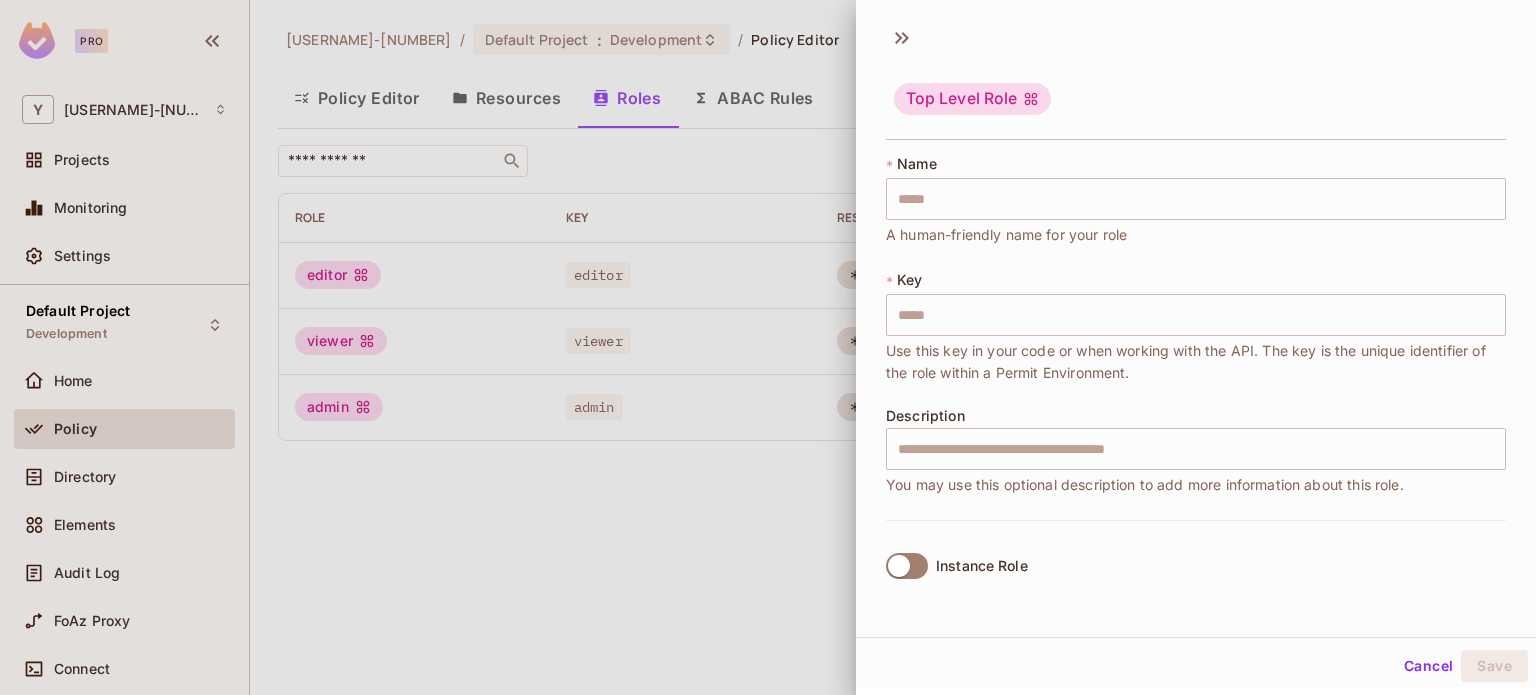 click at bounding box center [768, 347] 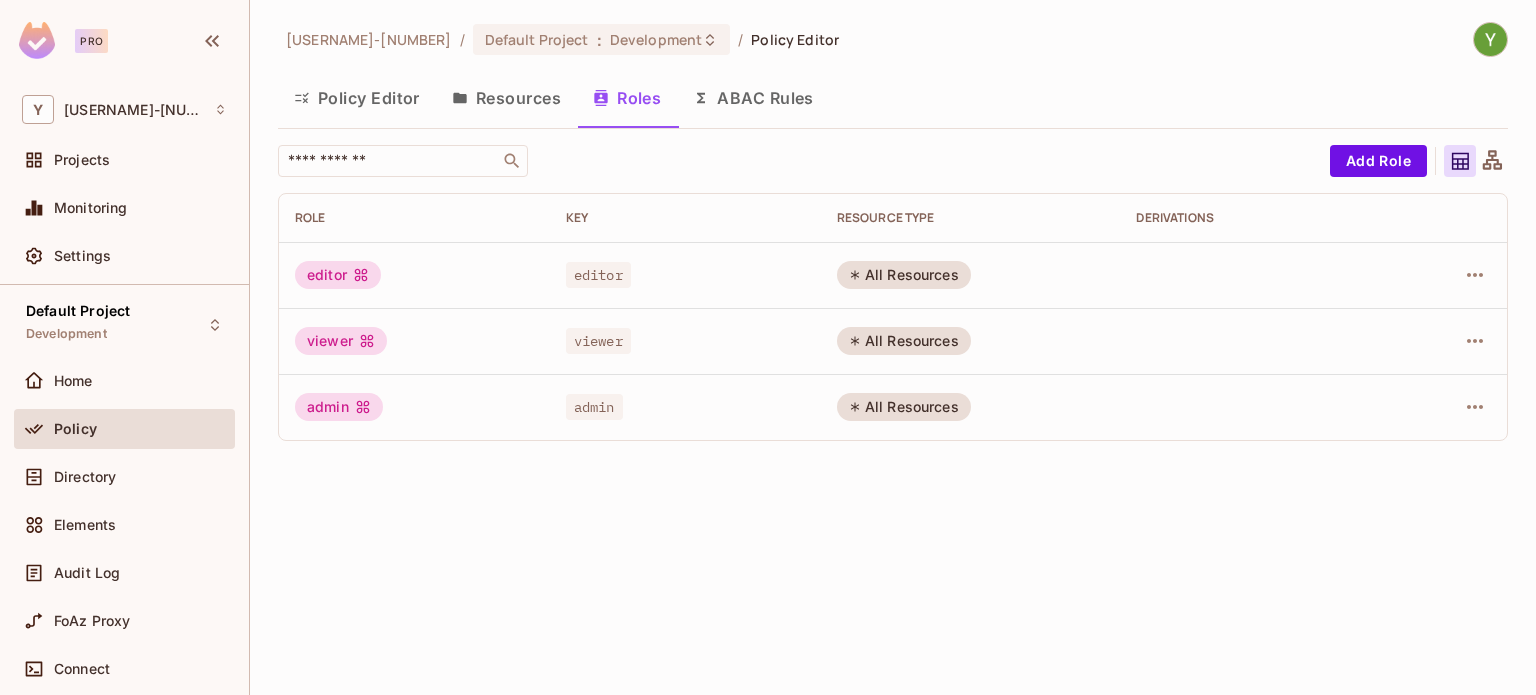 click on "Resources" at bounding box center (506, 98) 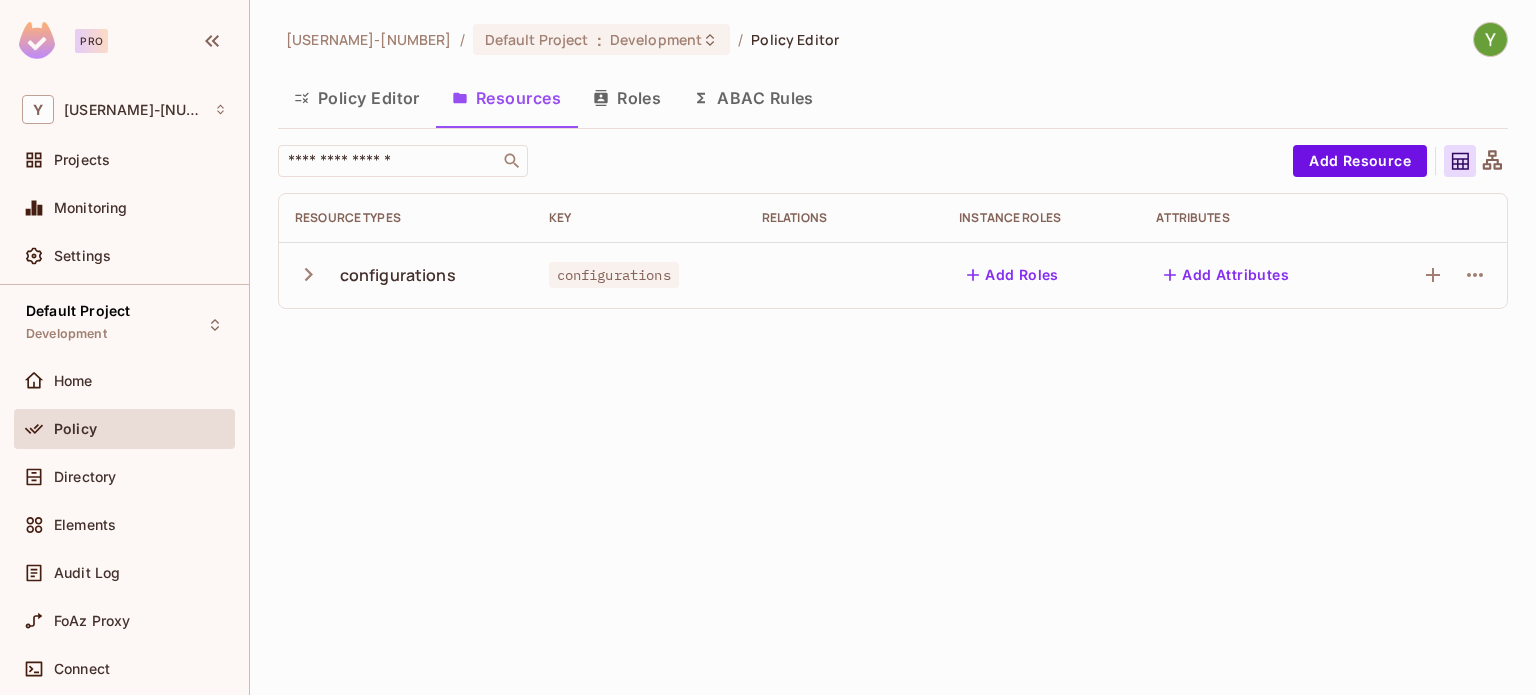 click 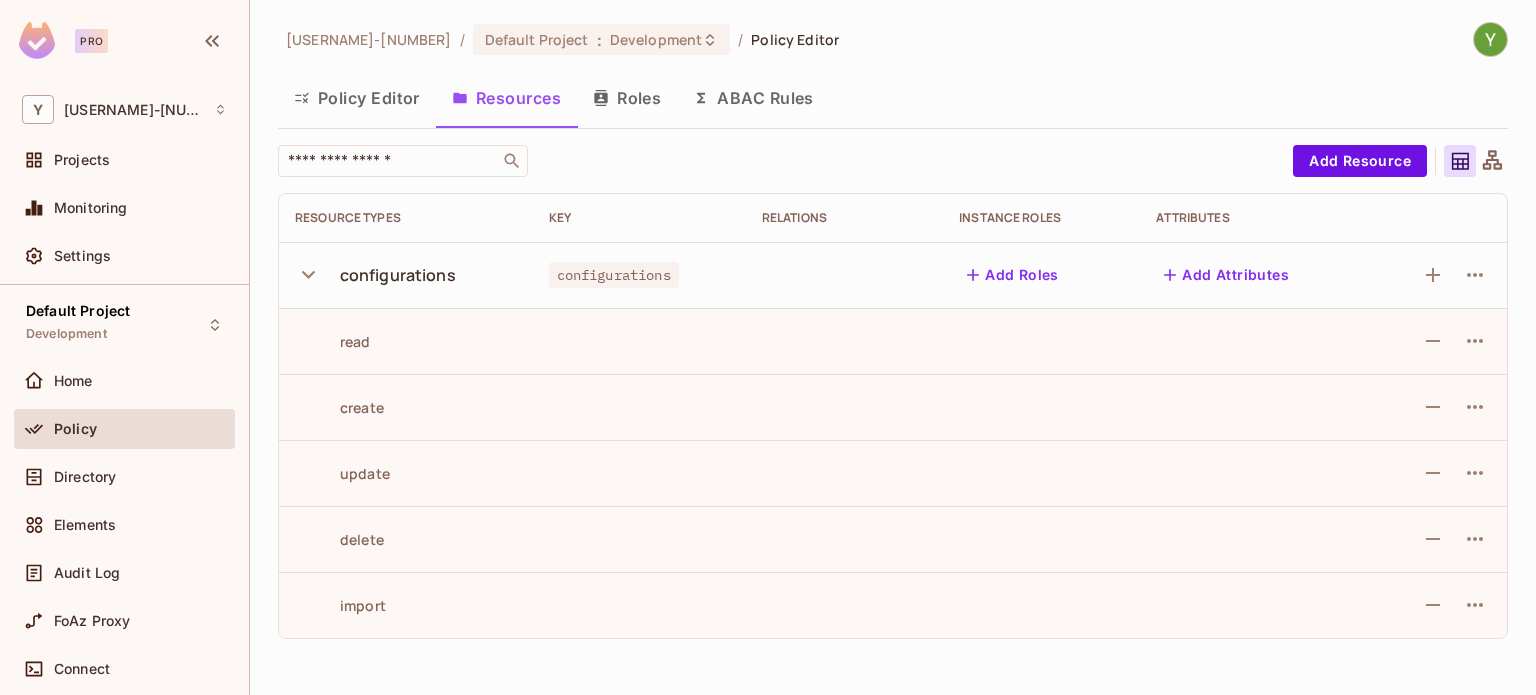 click 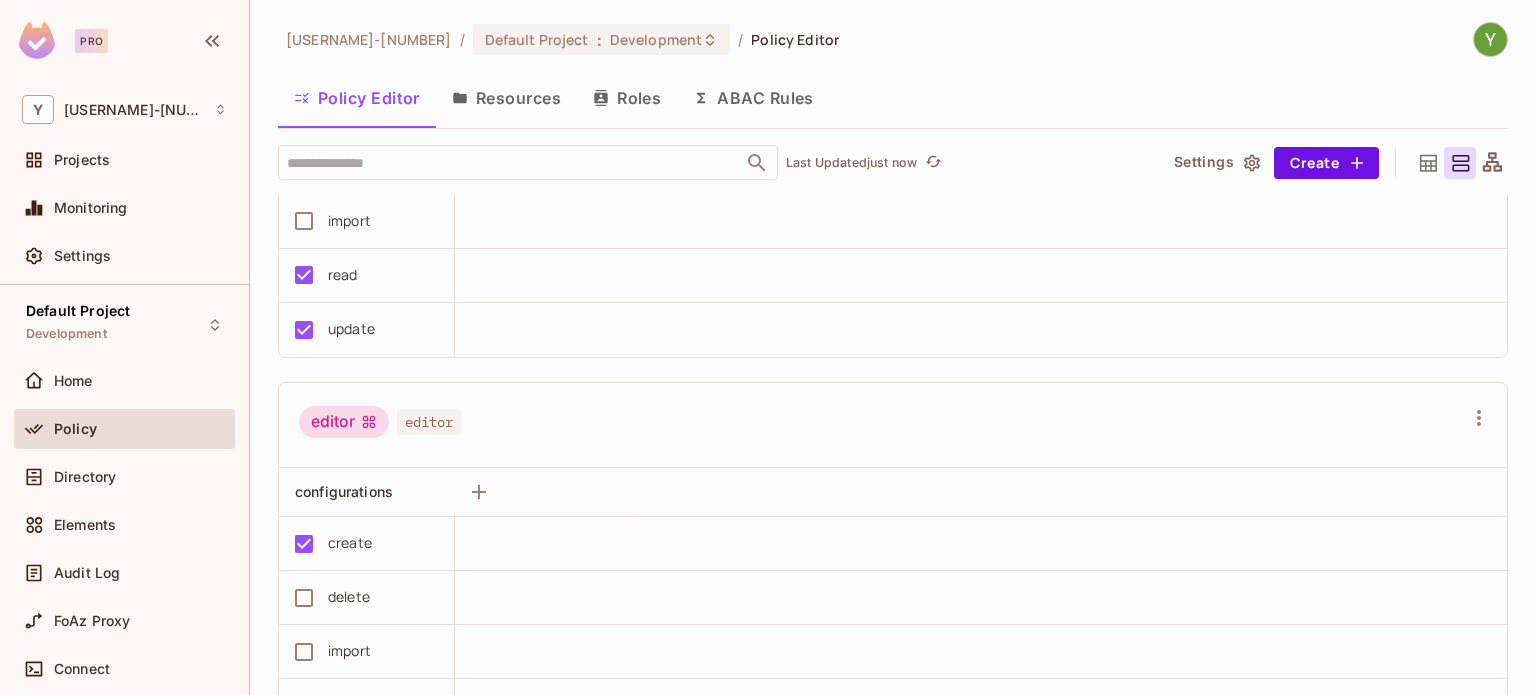 scroll, scrollTop: 0, scrollLeft: 0, axis: both 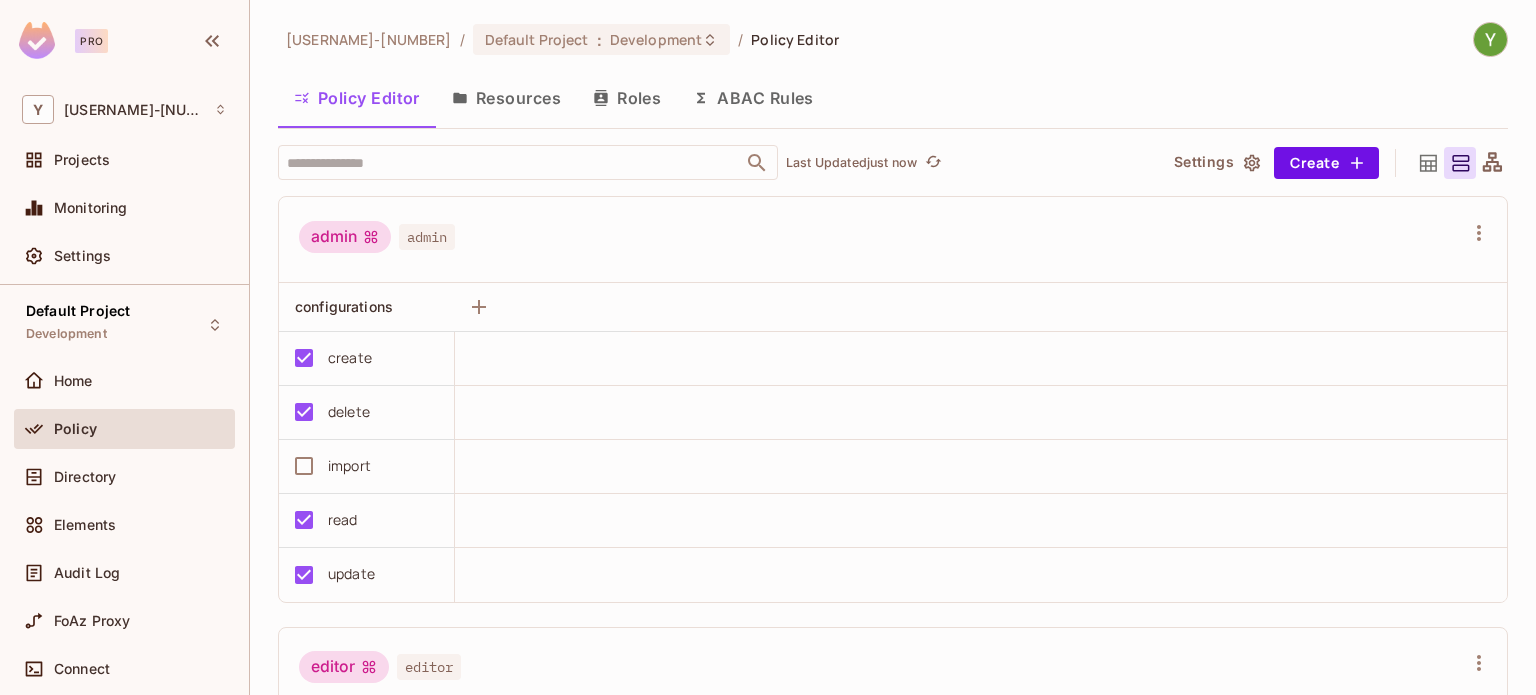 click on "Resources" at bounding box center [506, 98] 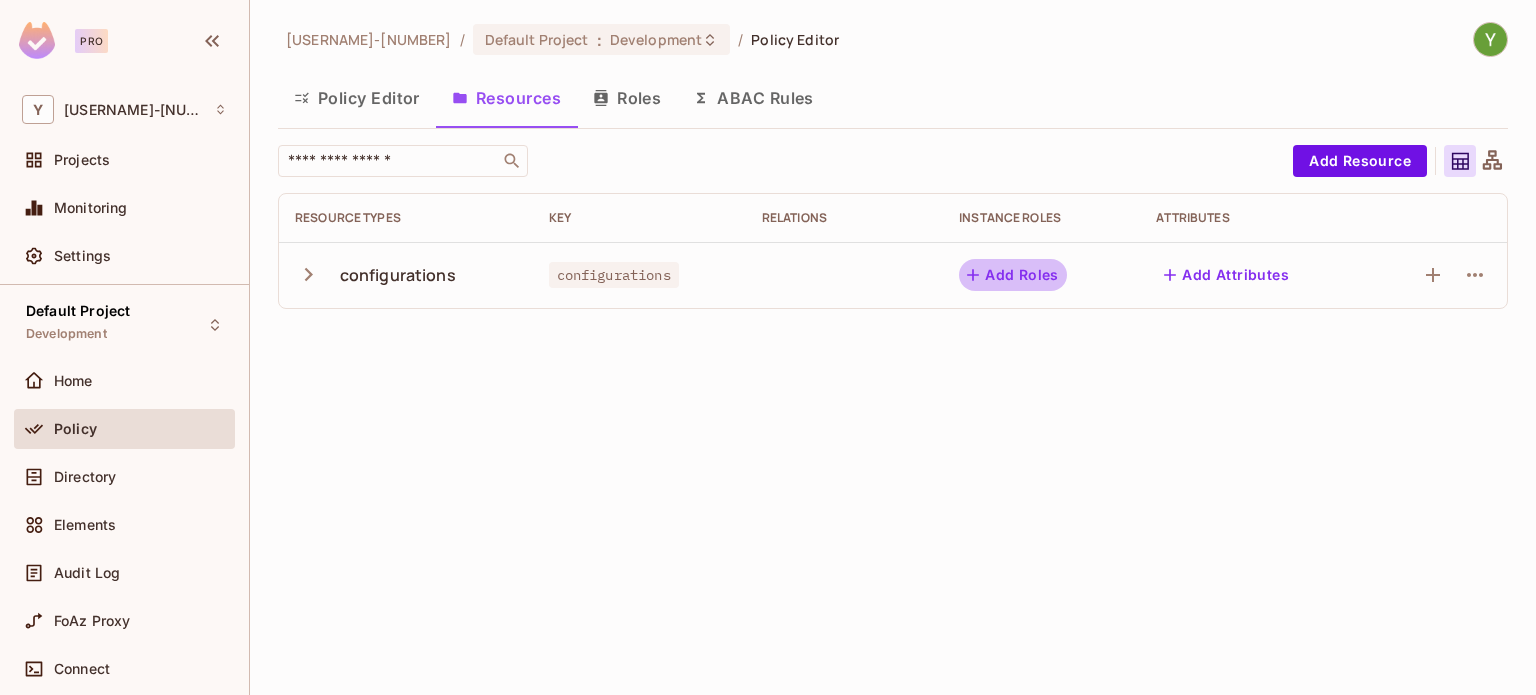 click on "Add Roles" at bounding box center [1013, 275] 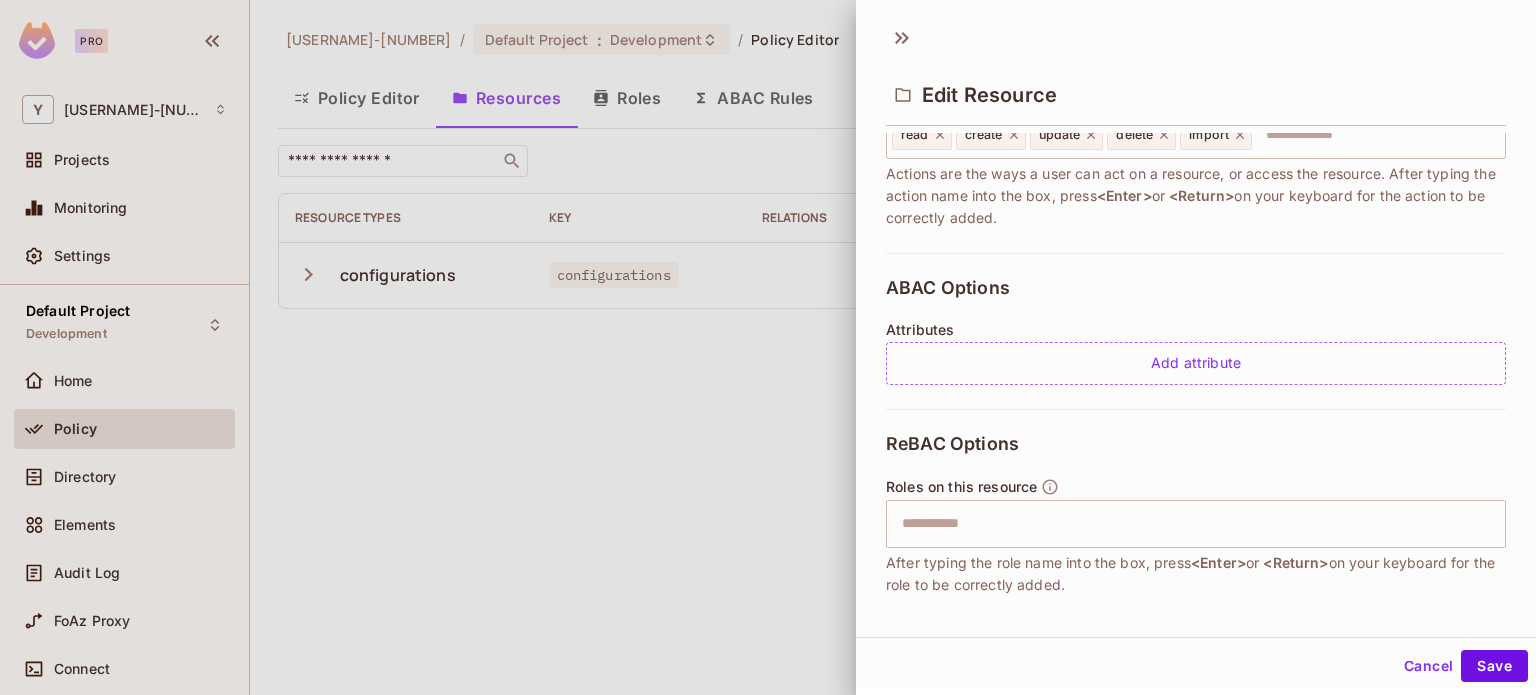 scroll, scrollTop: 404, scrollLeft: 0, axis: vertical 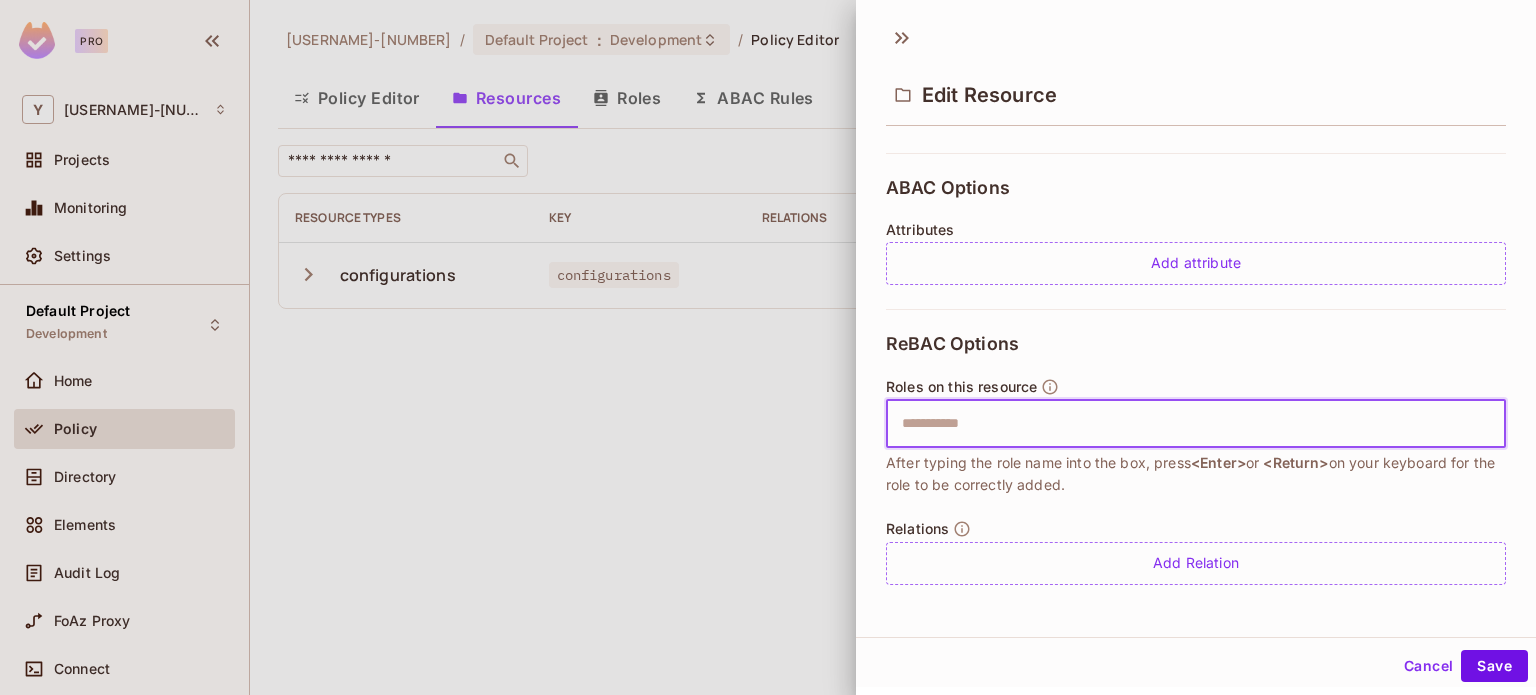 click at bounding box center [1193, 424] 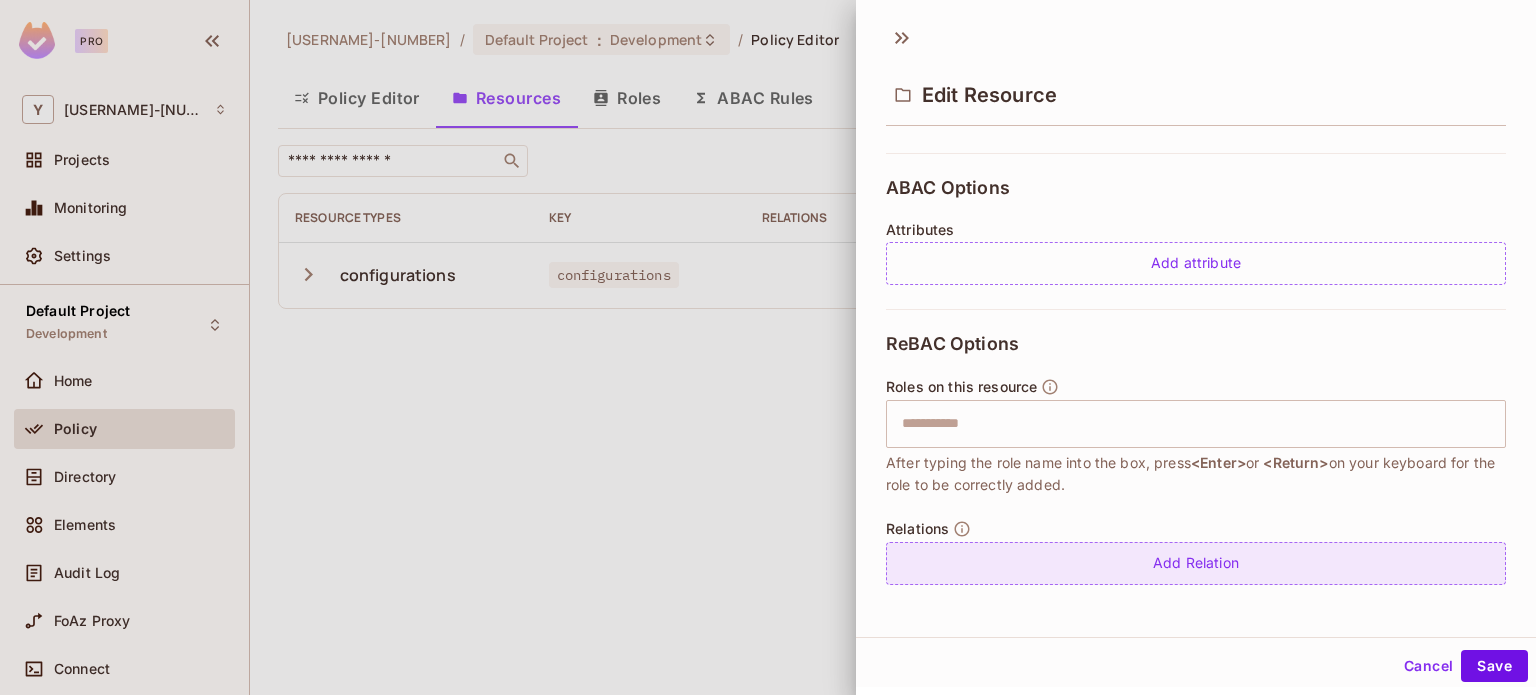click on "Add Relation" at bounding box center [1196, 563] 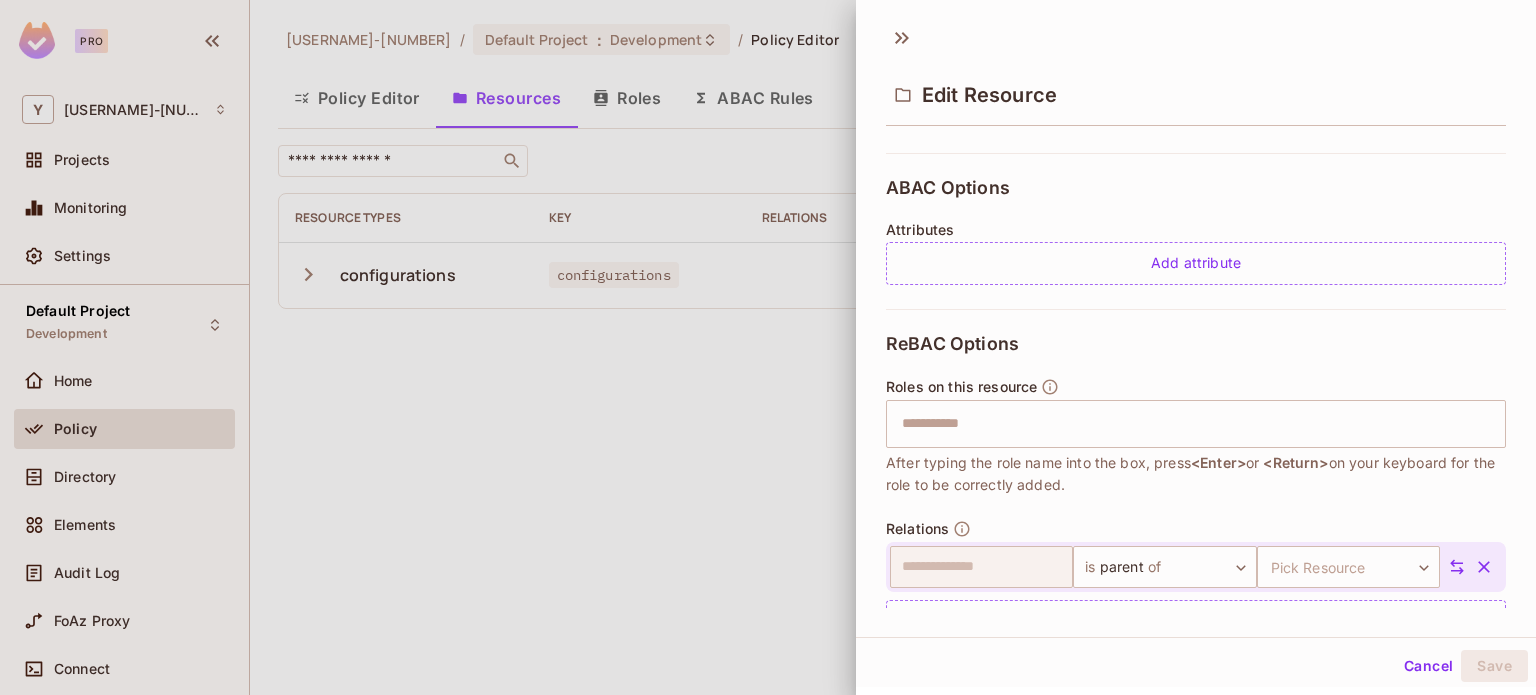 scroll, scrollTop: 3, scrollLeft: 0, axis: vertical 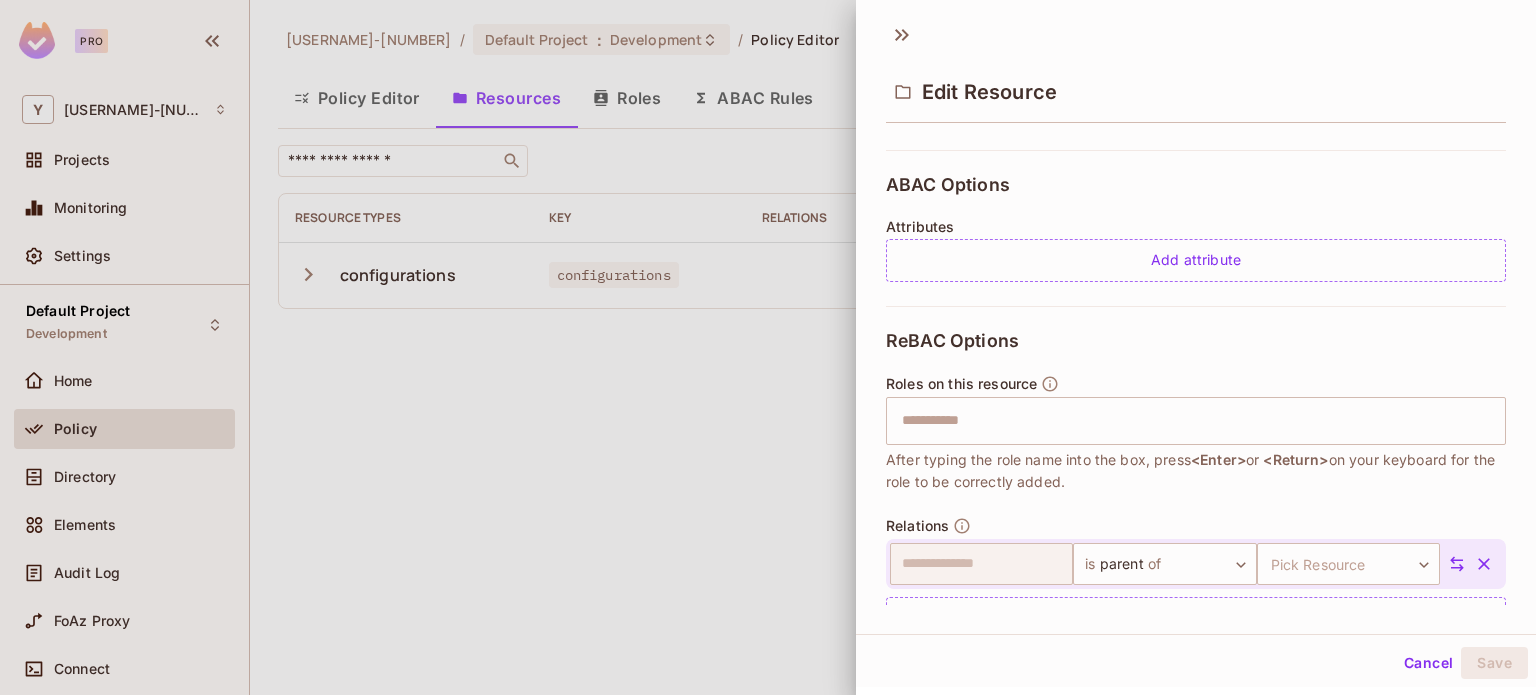 click 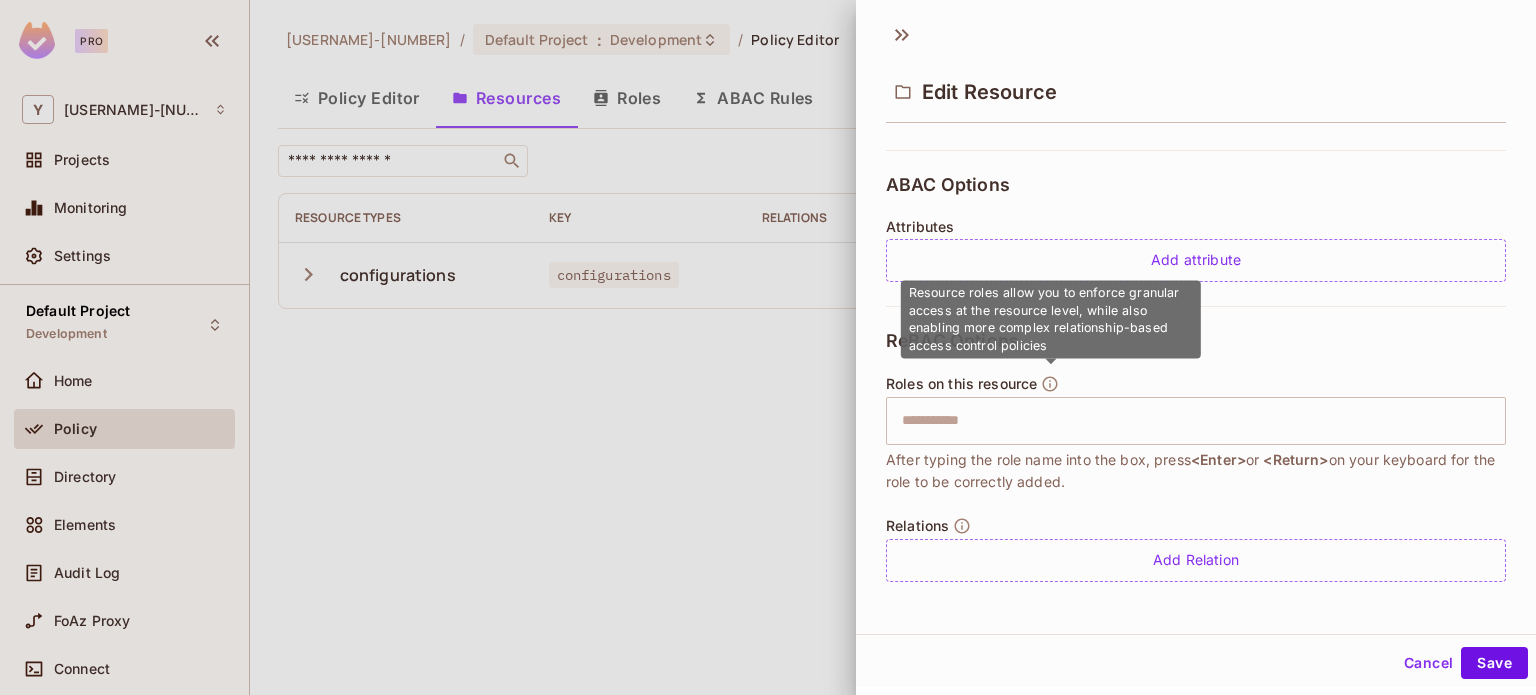 click 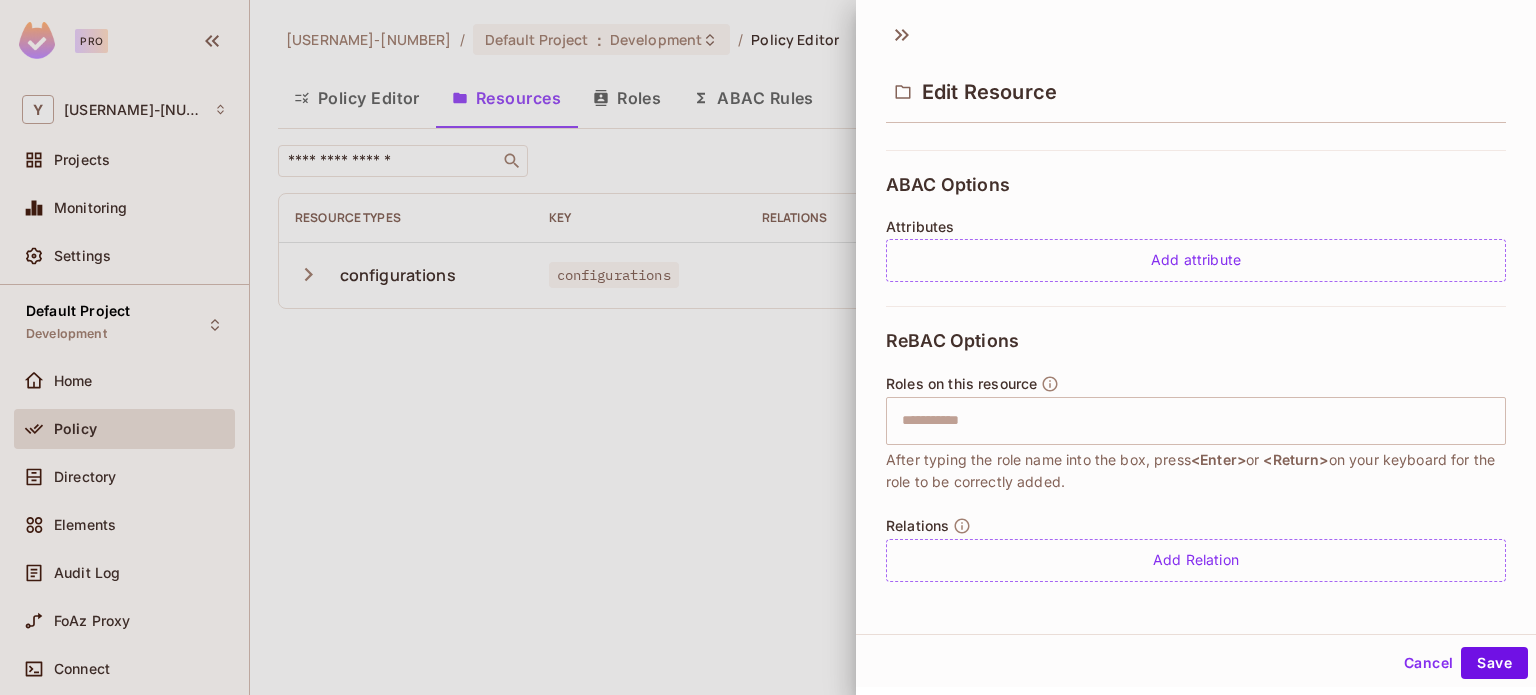 click at bounding box center [768, 347] 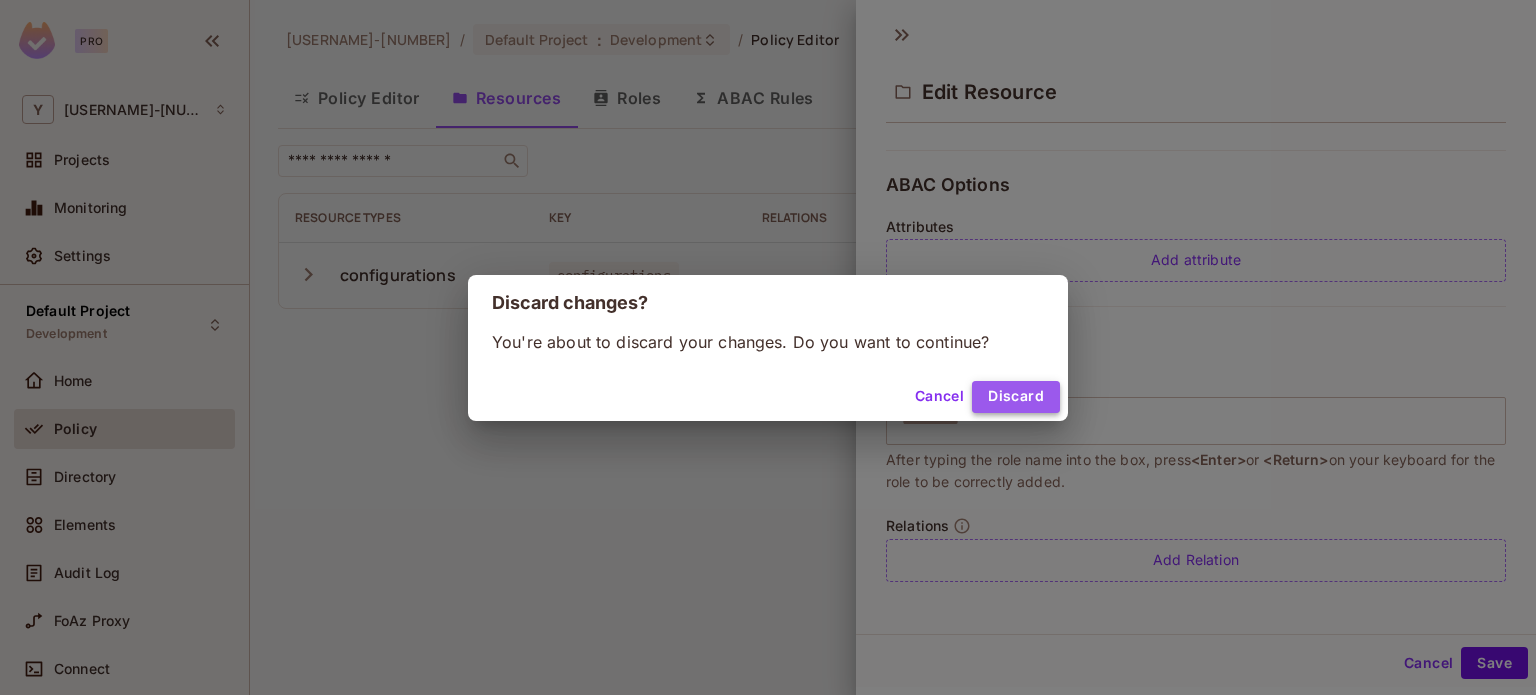 click on "Discard" at bounding box center (1016, 397) 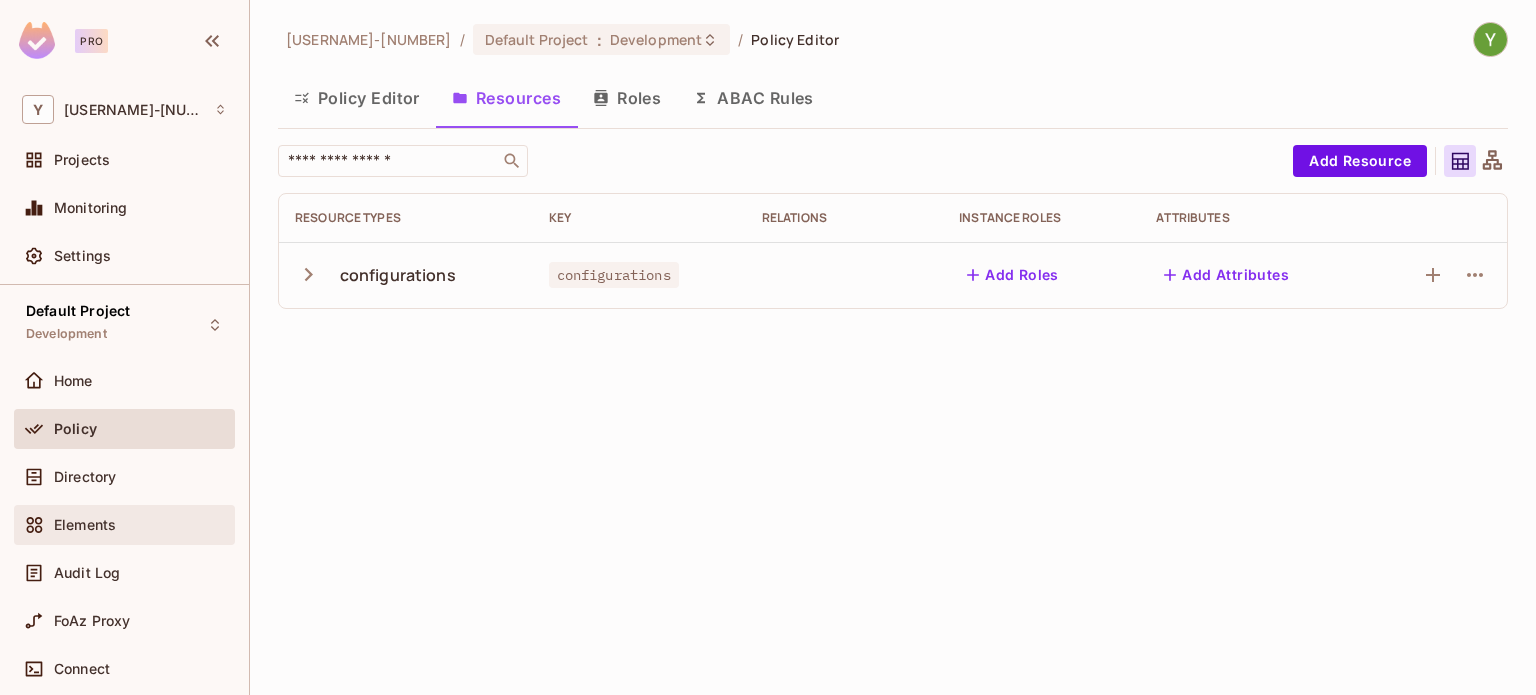 scroll, scrollTop: 208, scrollLeft: 0, axis: vertical 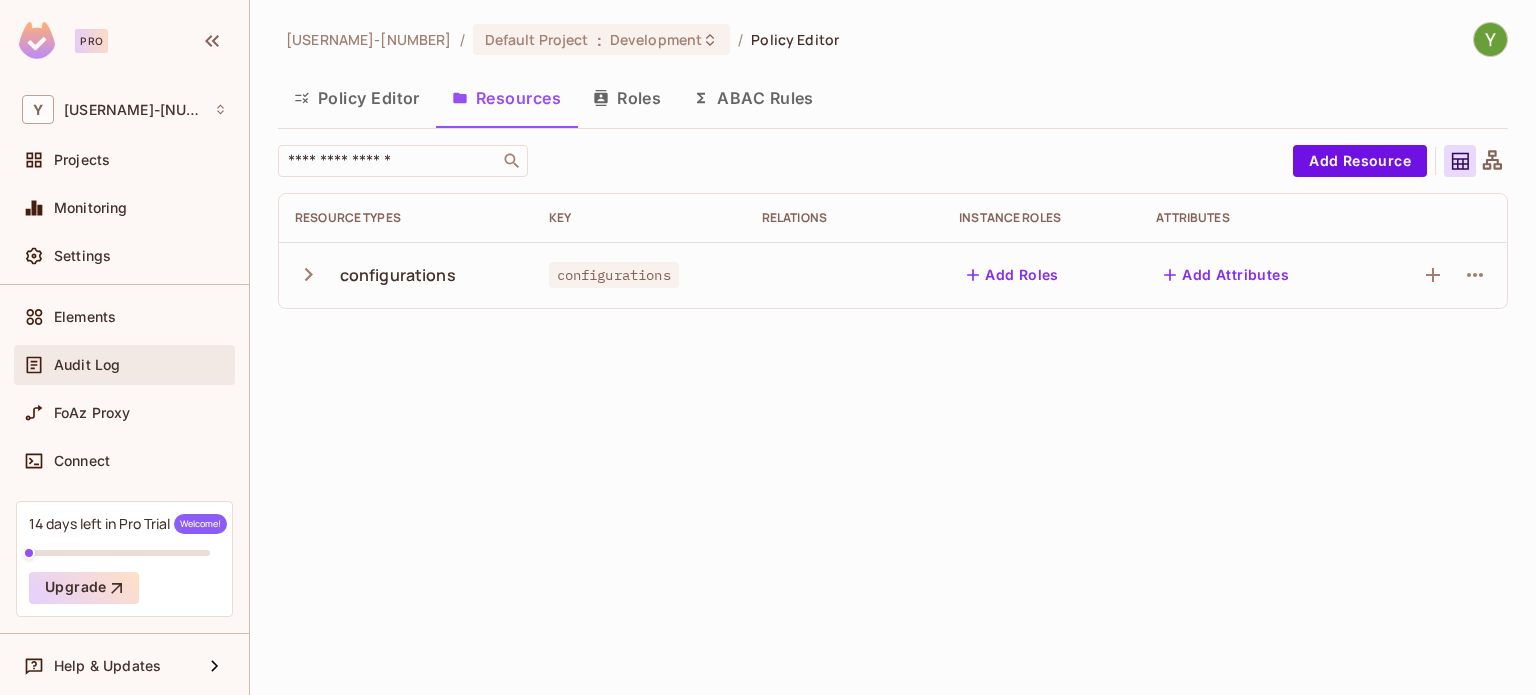 click on "Audit Log" at bounding box center (87, 365) 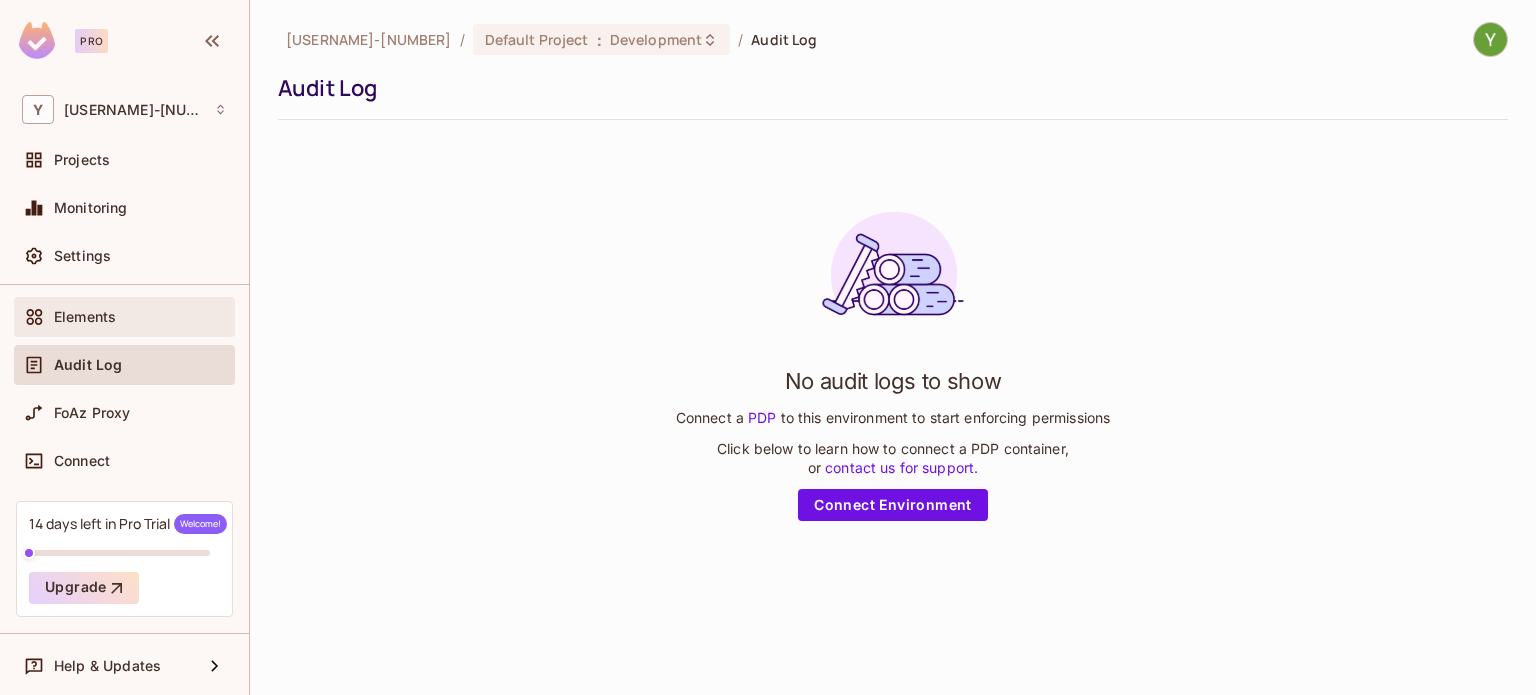 click on "Elements" at bounding box center [124, 317] 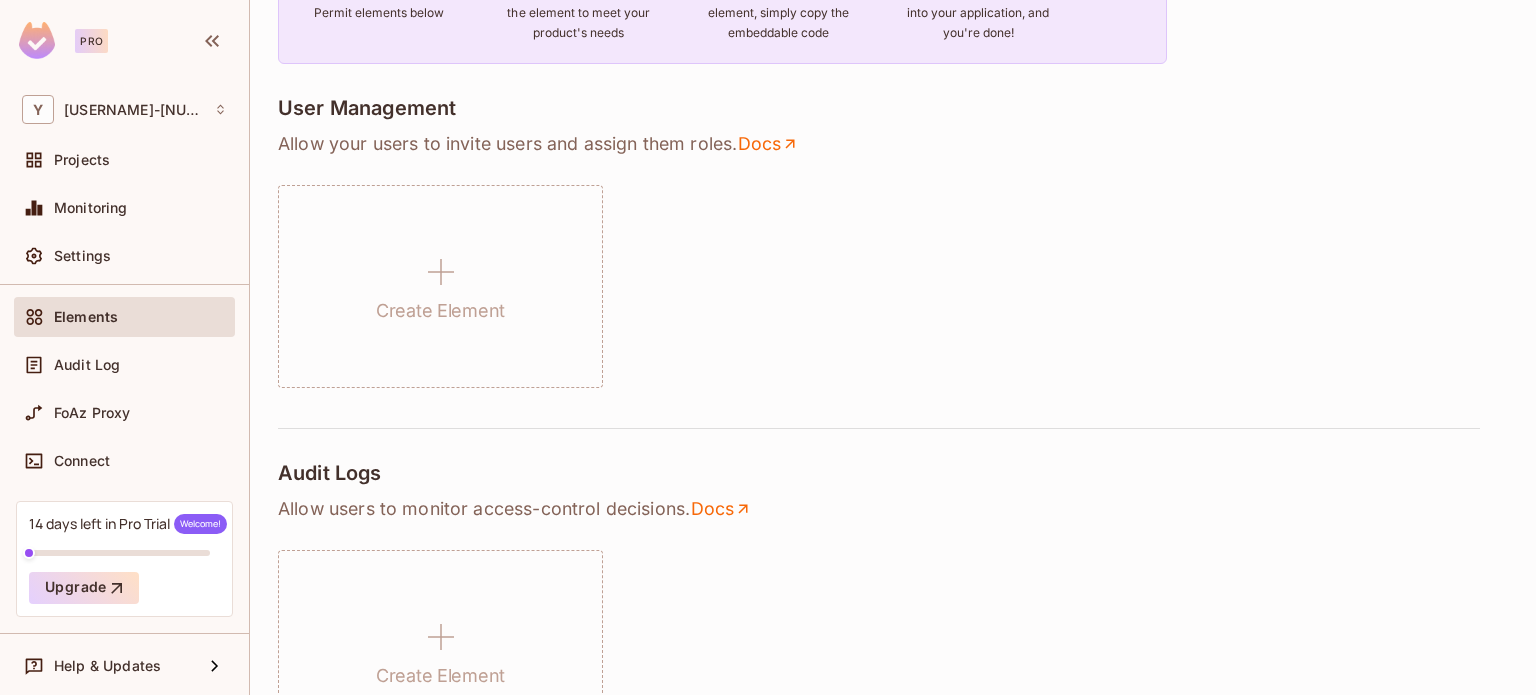 scroll, scrollTop: 352, scrollLeft: 0, axis: vertical 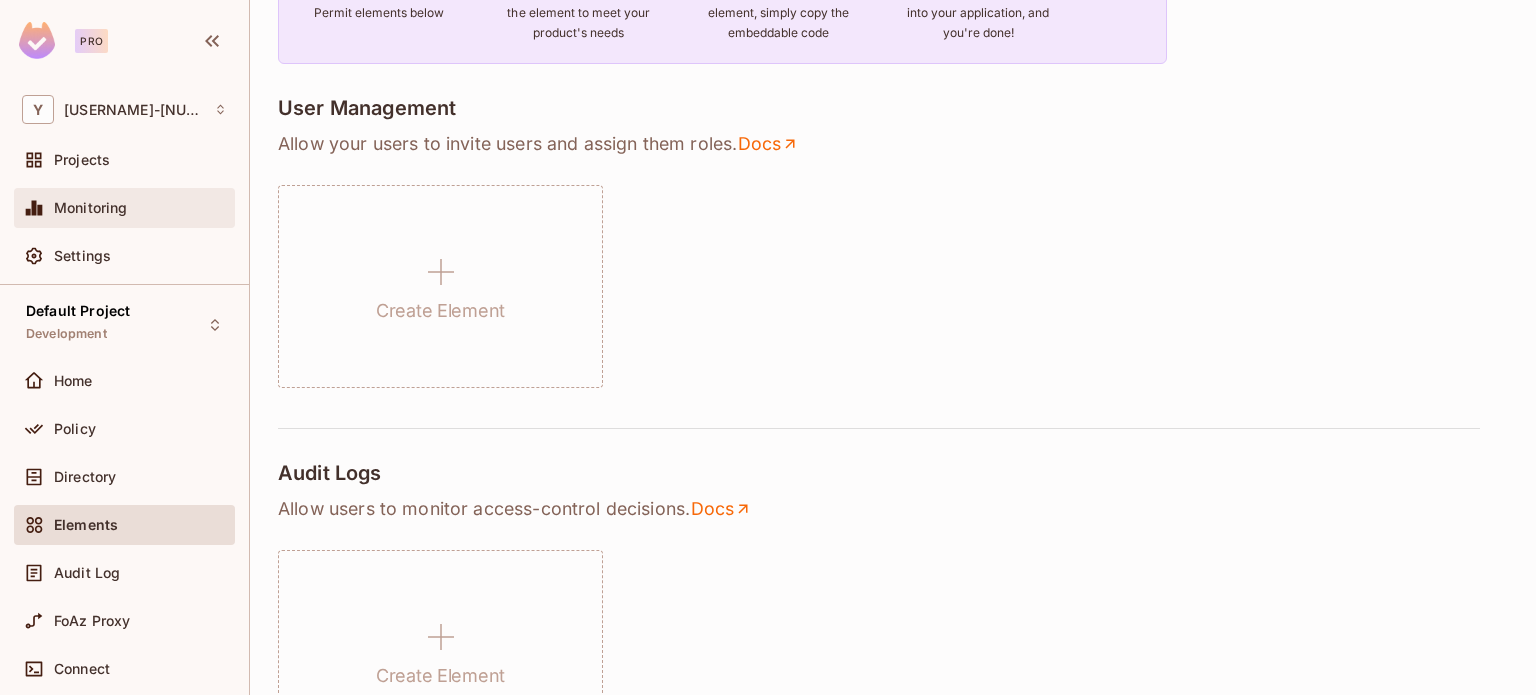 click on "Monitoring" at bounding box center [91, 208] 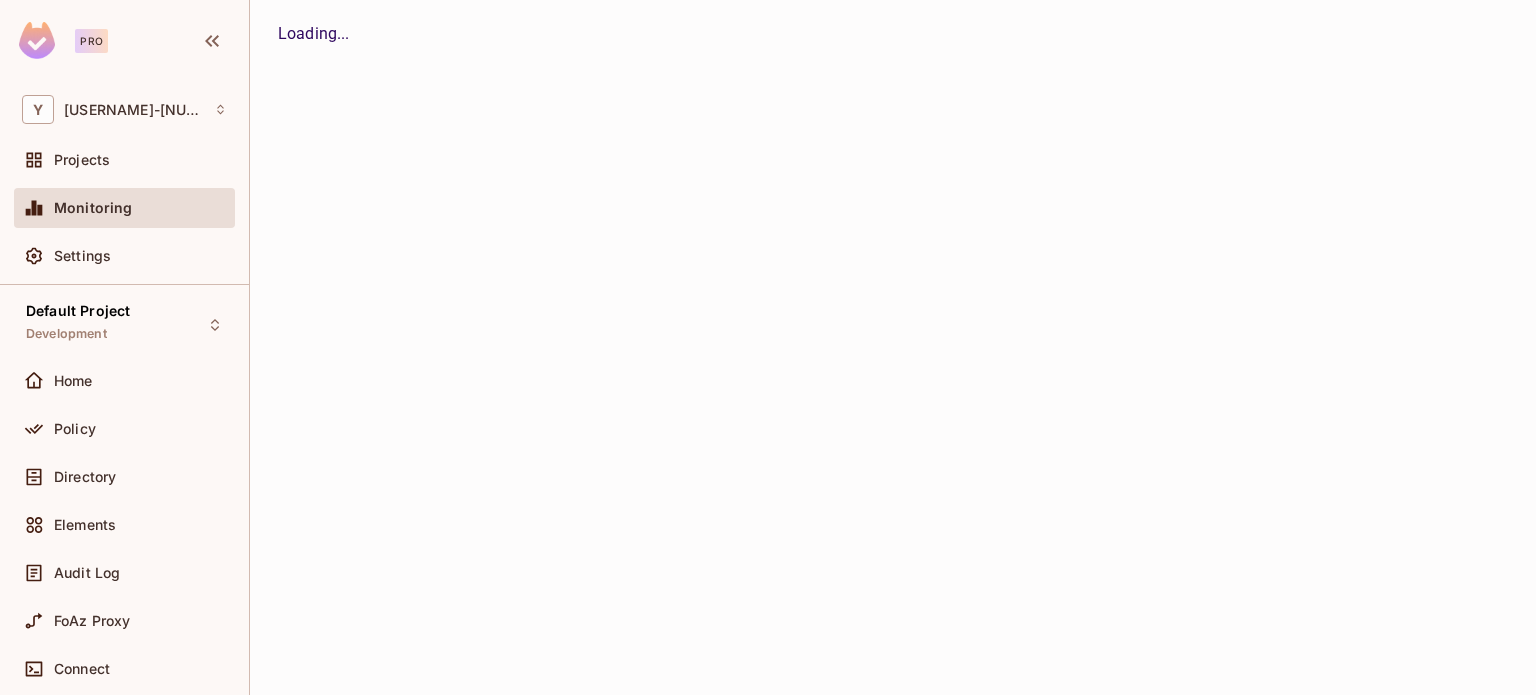 scroll, scrollTop: 0, scrollLeft: 0, axis: both 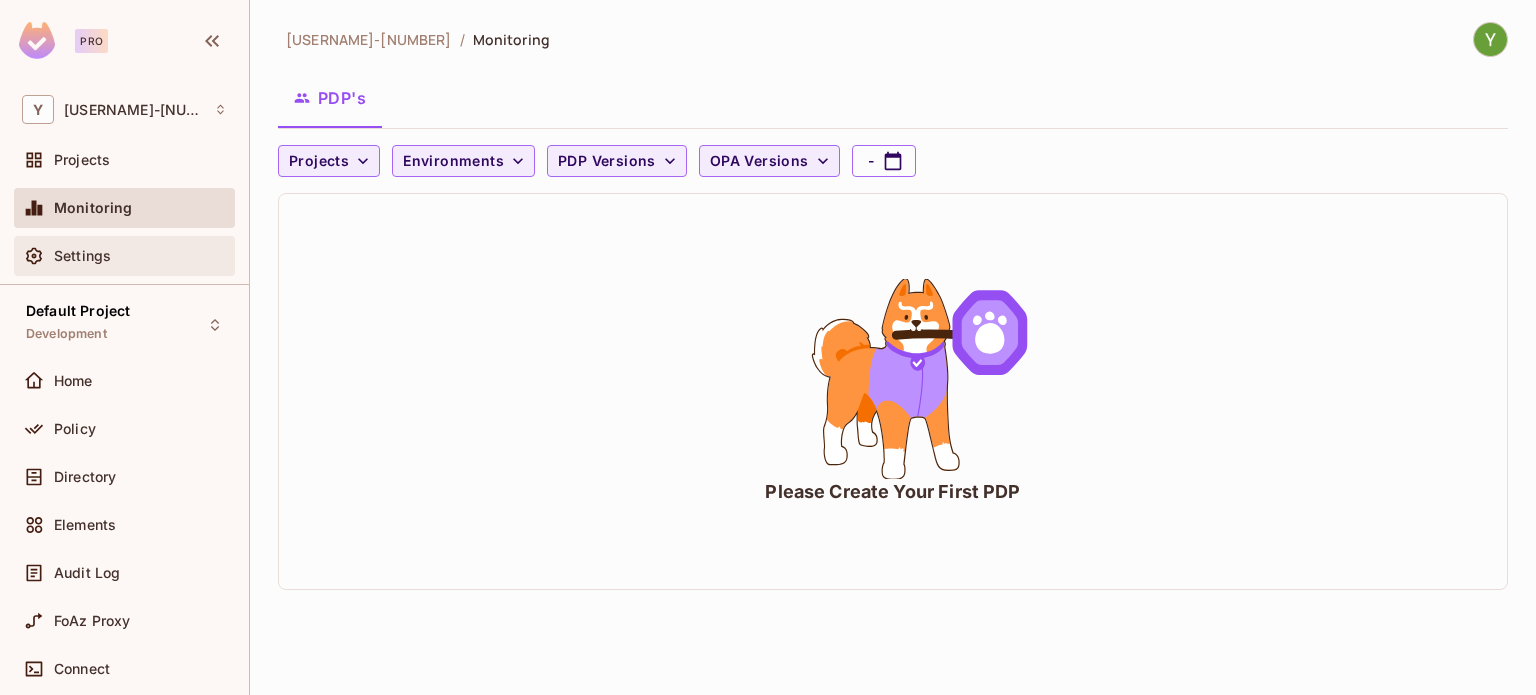 click on "Settings" at bounding box center (82, 256) 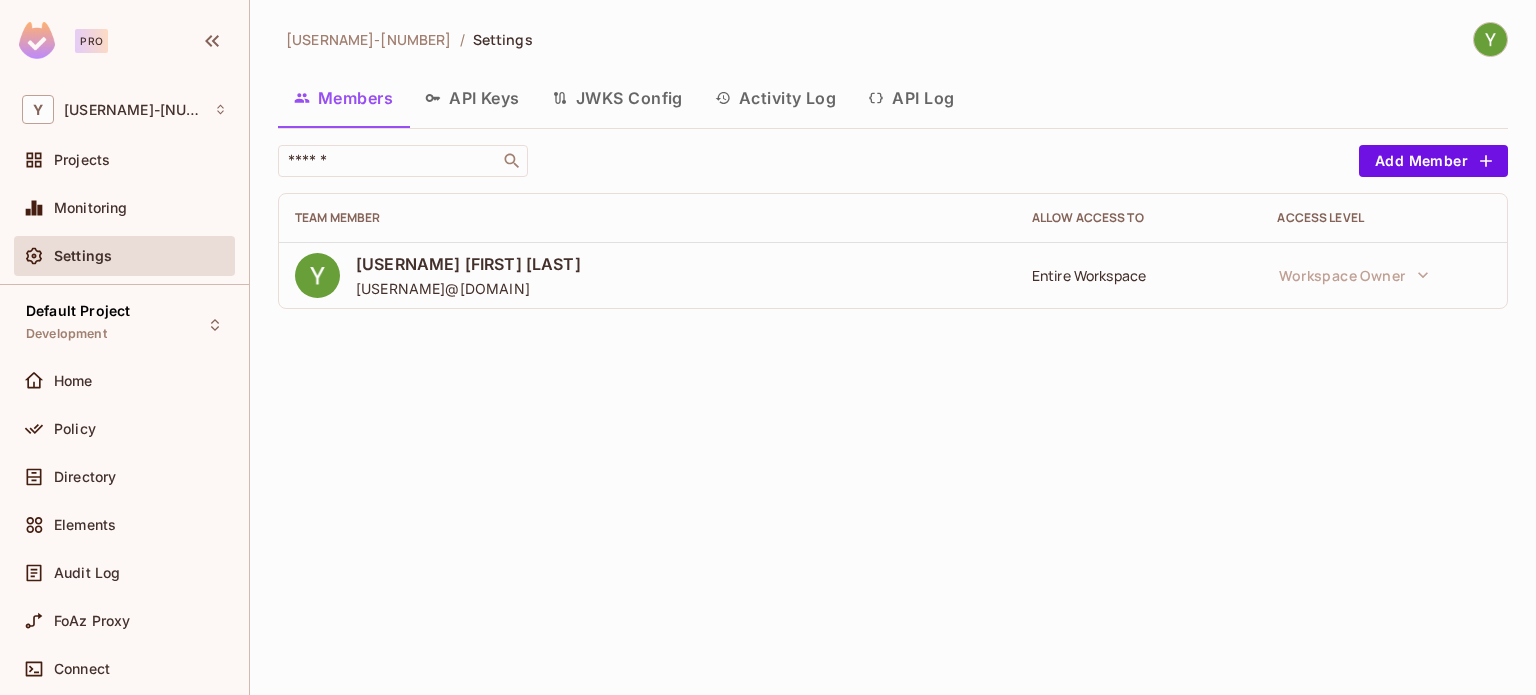 click on "API Keys" at bounding box center (472, 98) 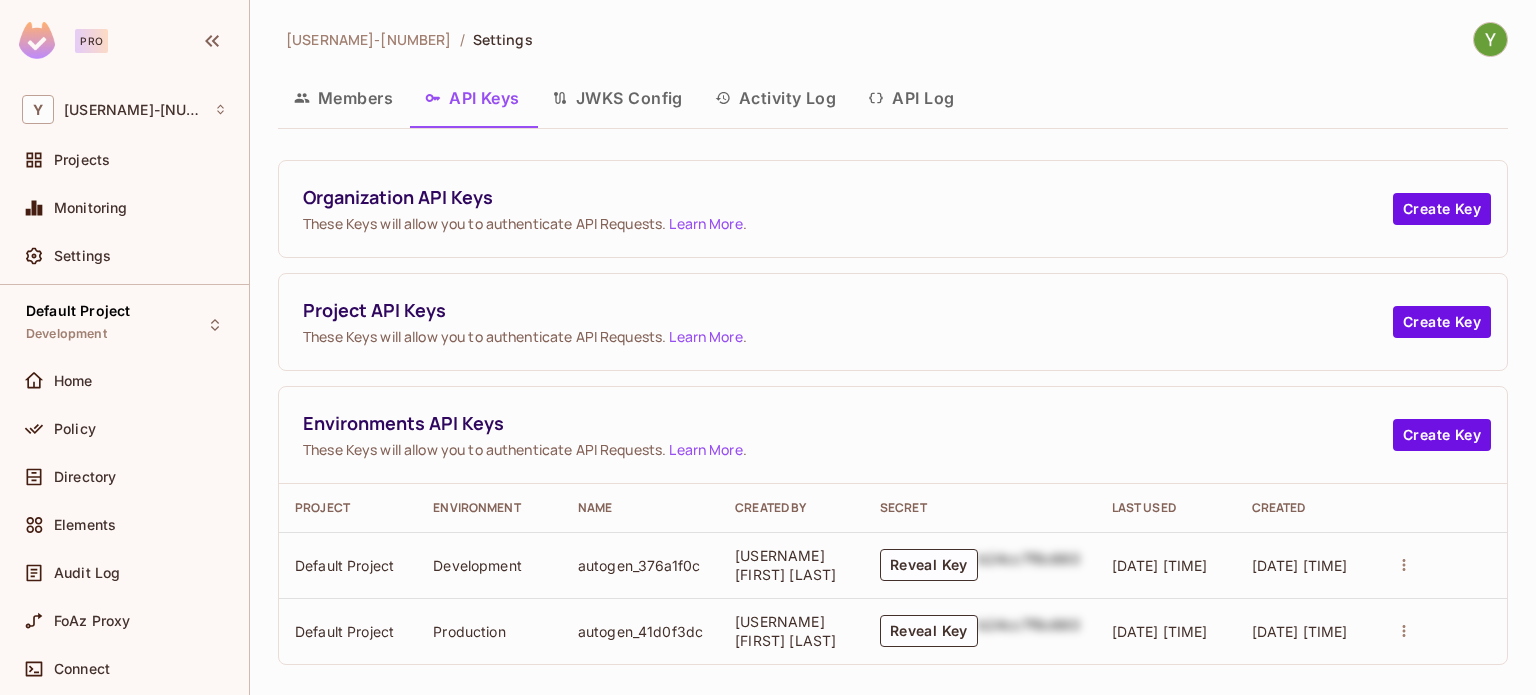 click on "Members" at bounding box center (343, 98) 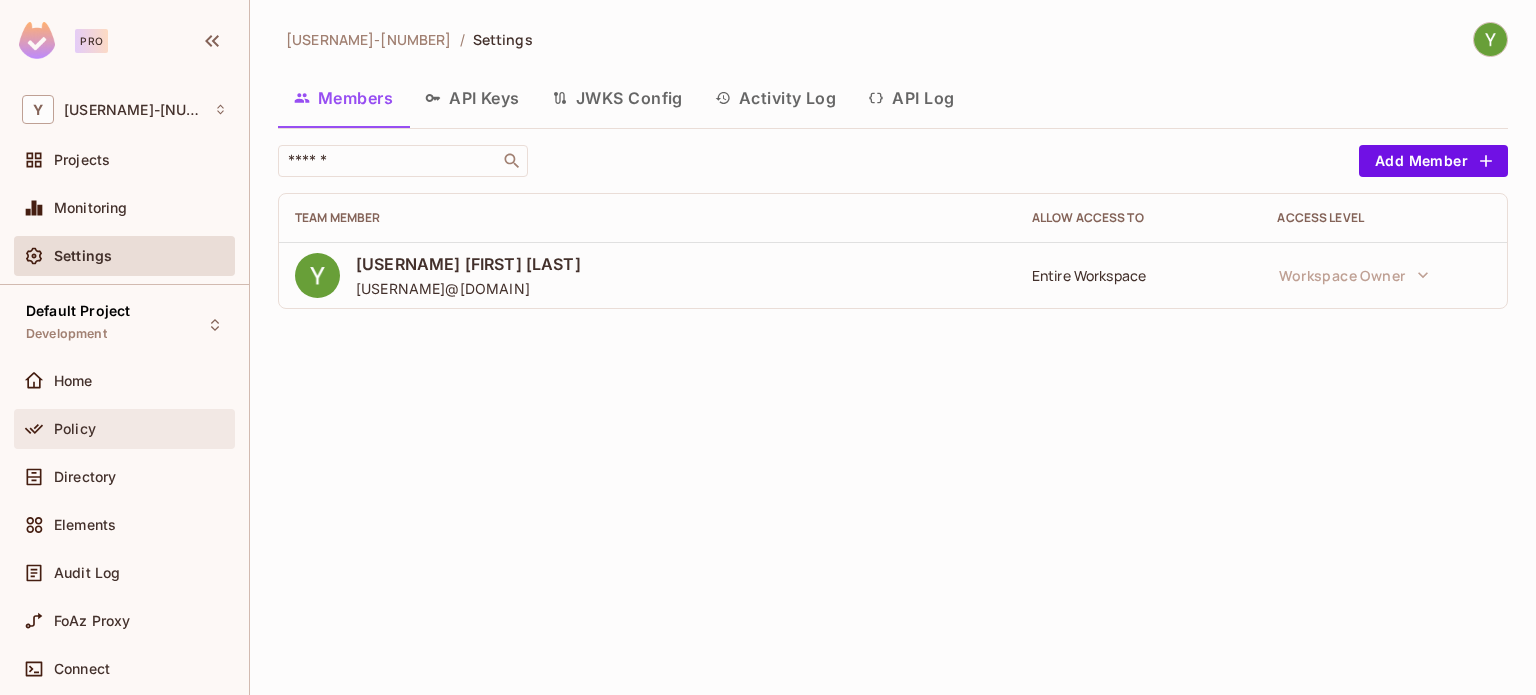 click on "Policy" at bounding box center (140, 429) 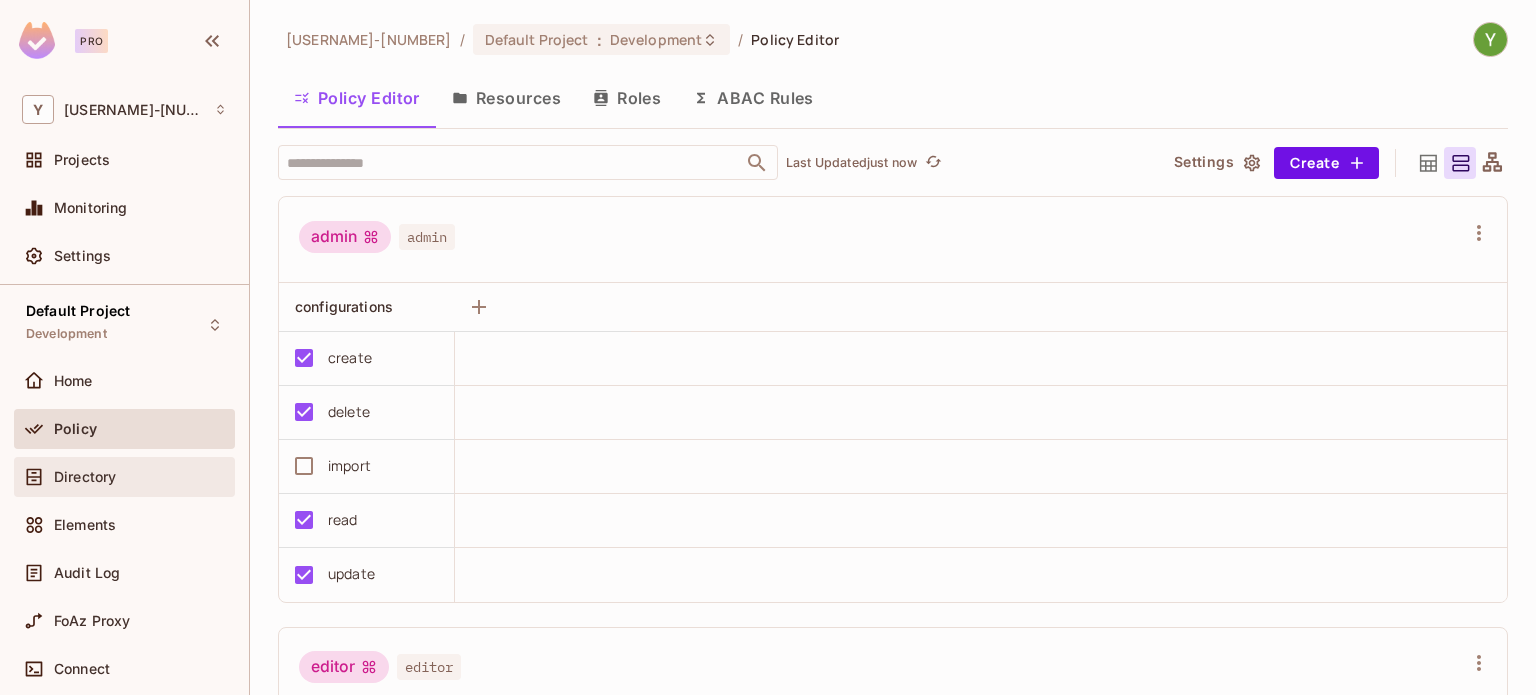 click on "Directory" at bounding box center (124, 477) 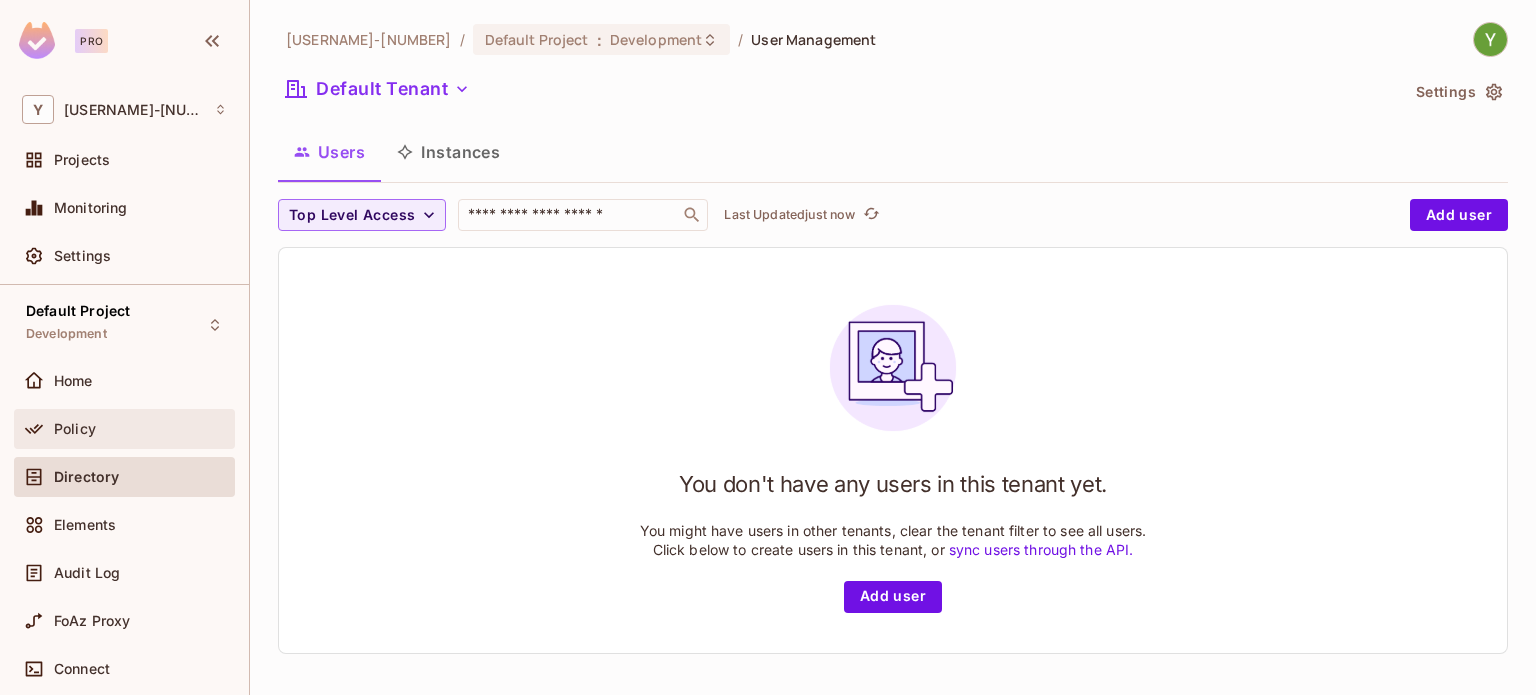 click on "Policy" at bounding box center (124, 429) 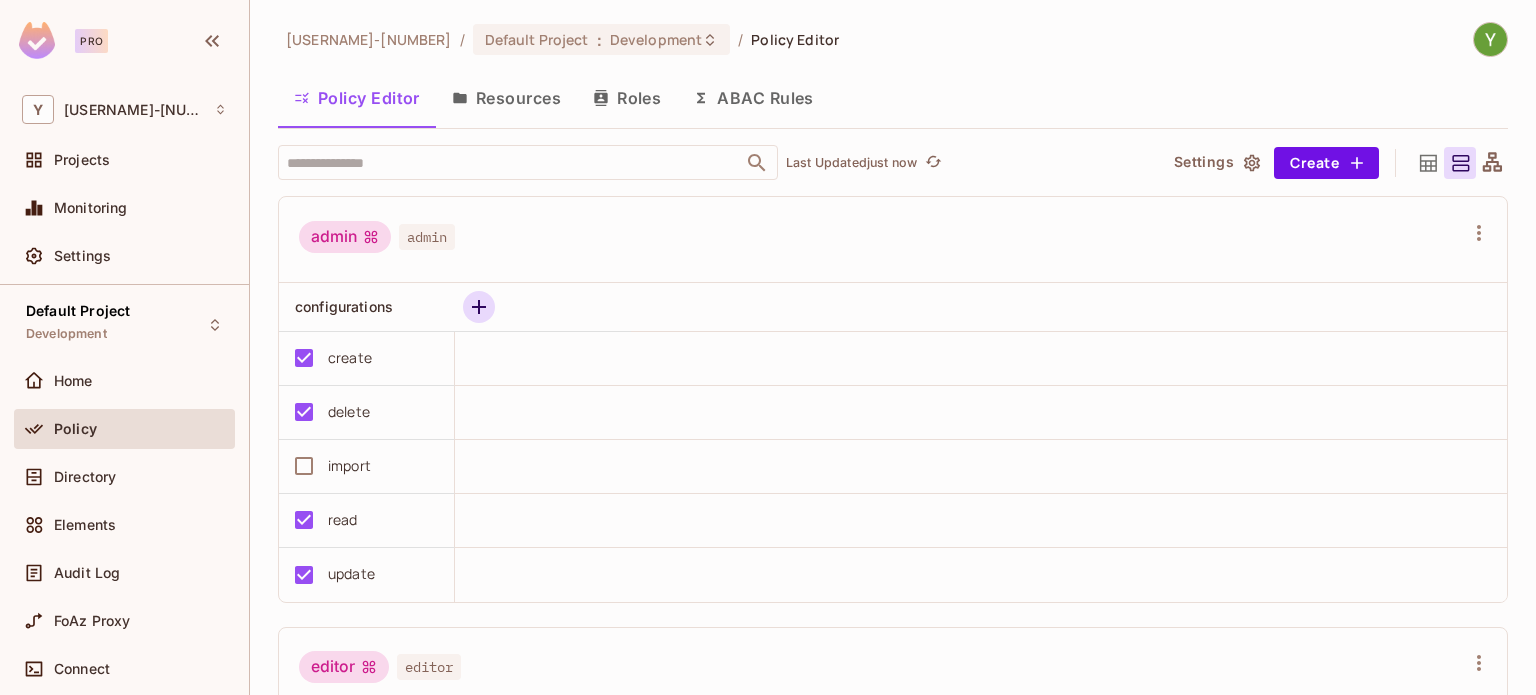 click 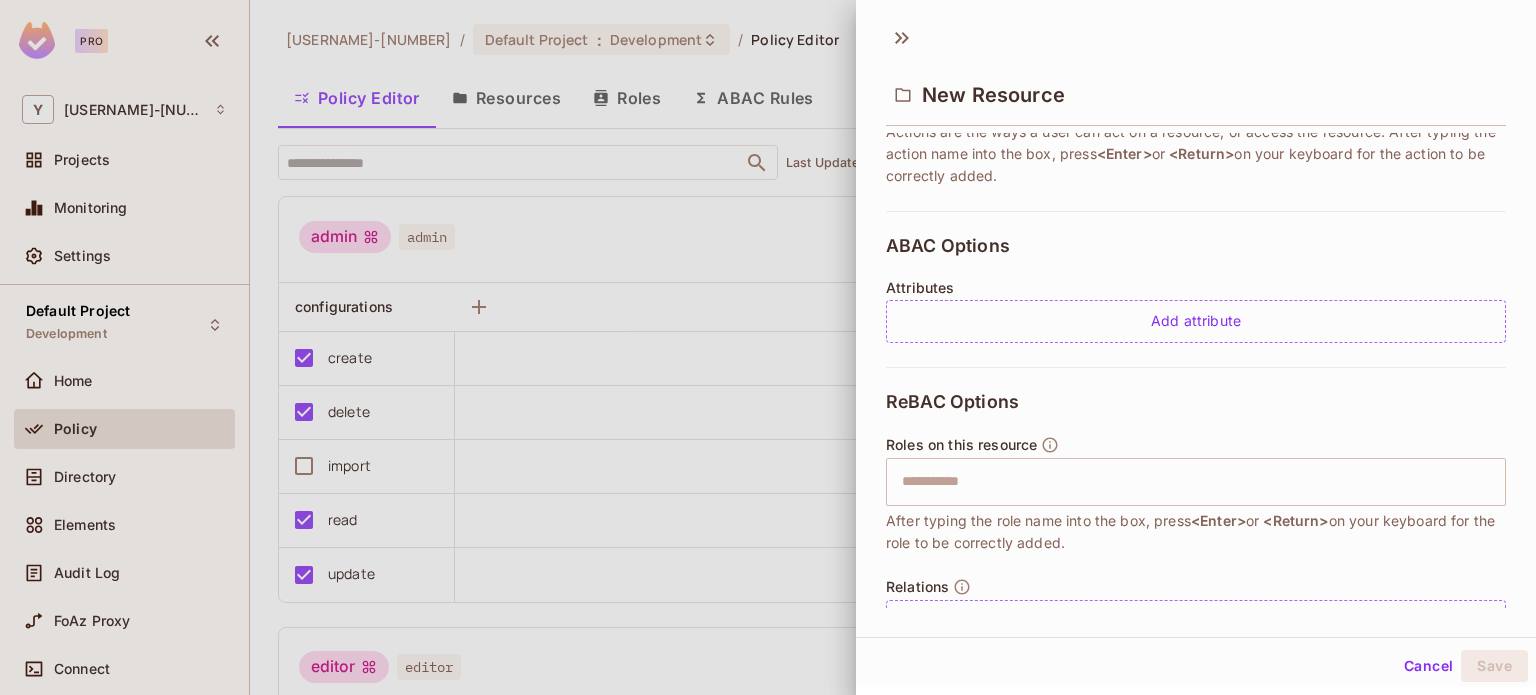 scroll, scrollTop: 404, scrollLeft: 0, axis: vertical 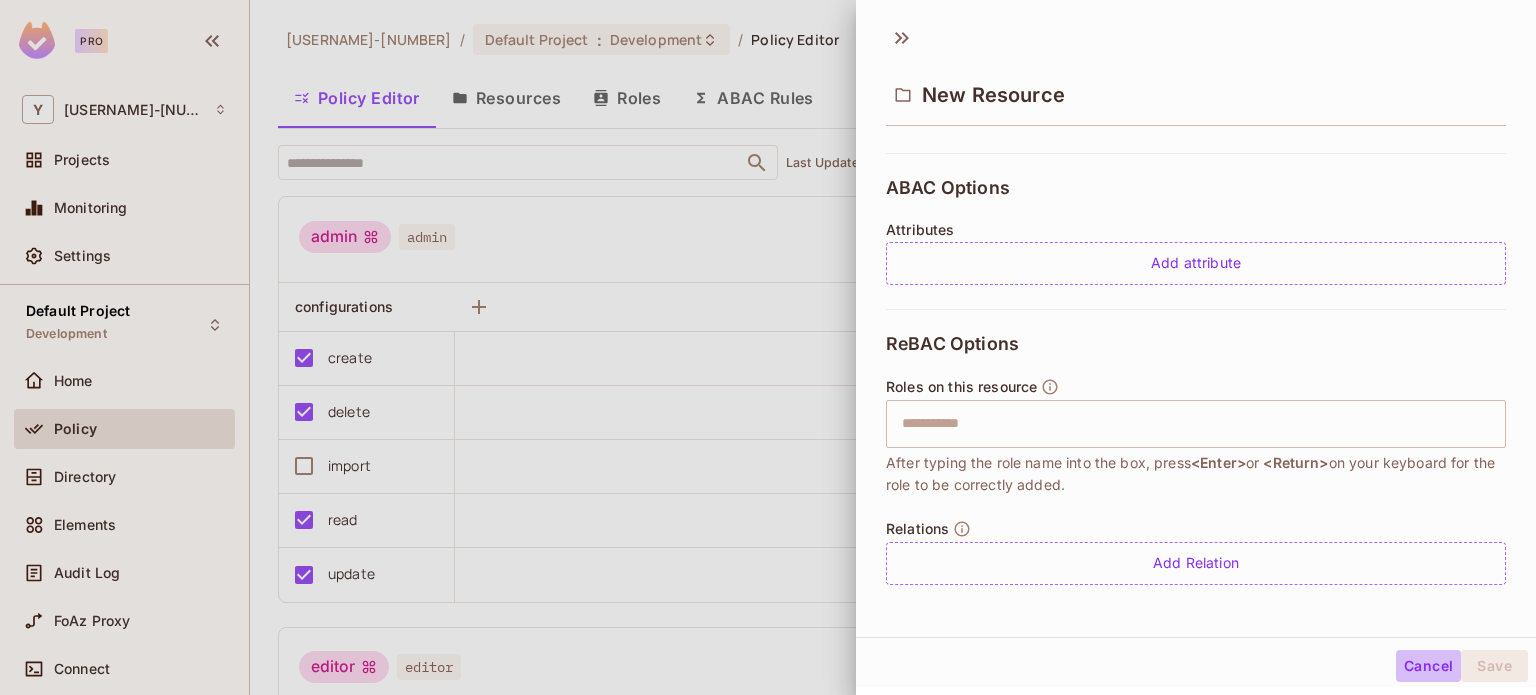 click on "Cancel" at bounding box center (1428, 666) 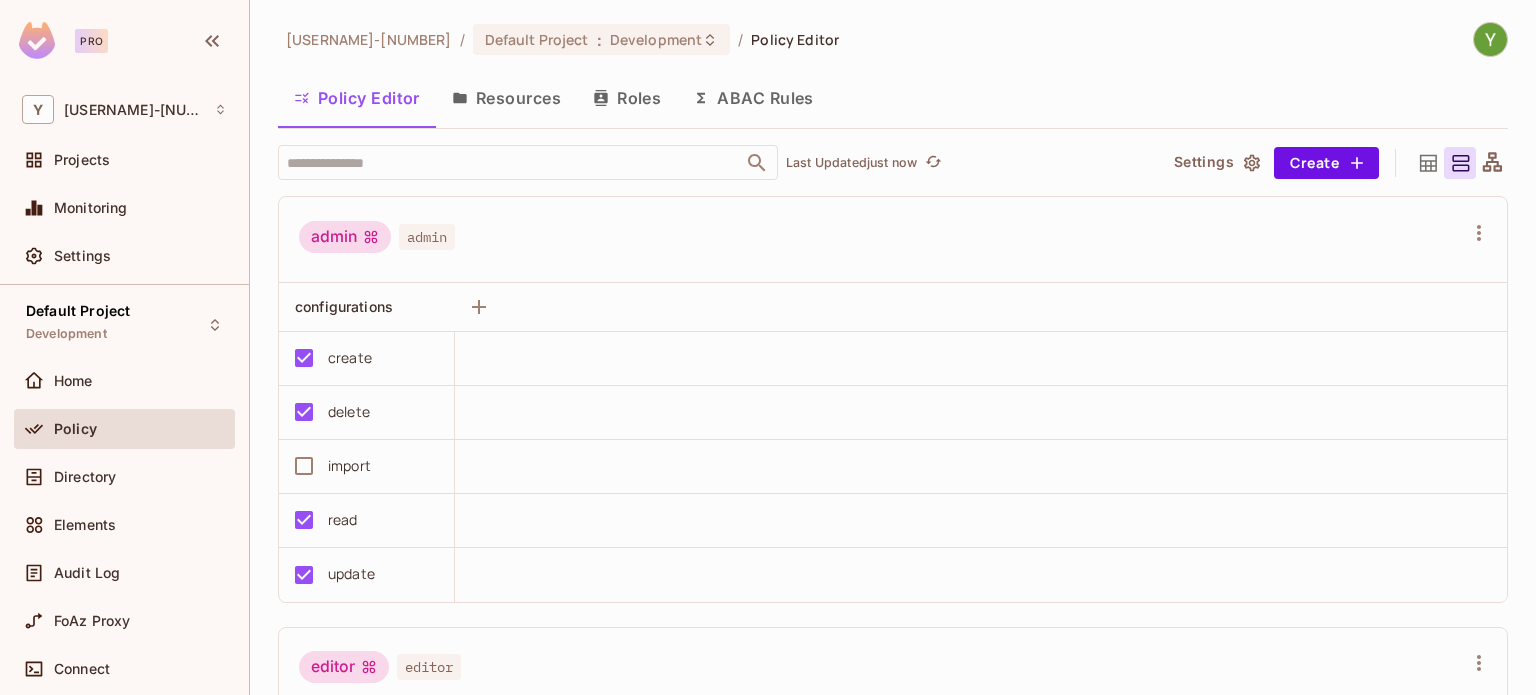 click on "admin admin" at bounding box center (881, 240) 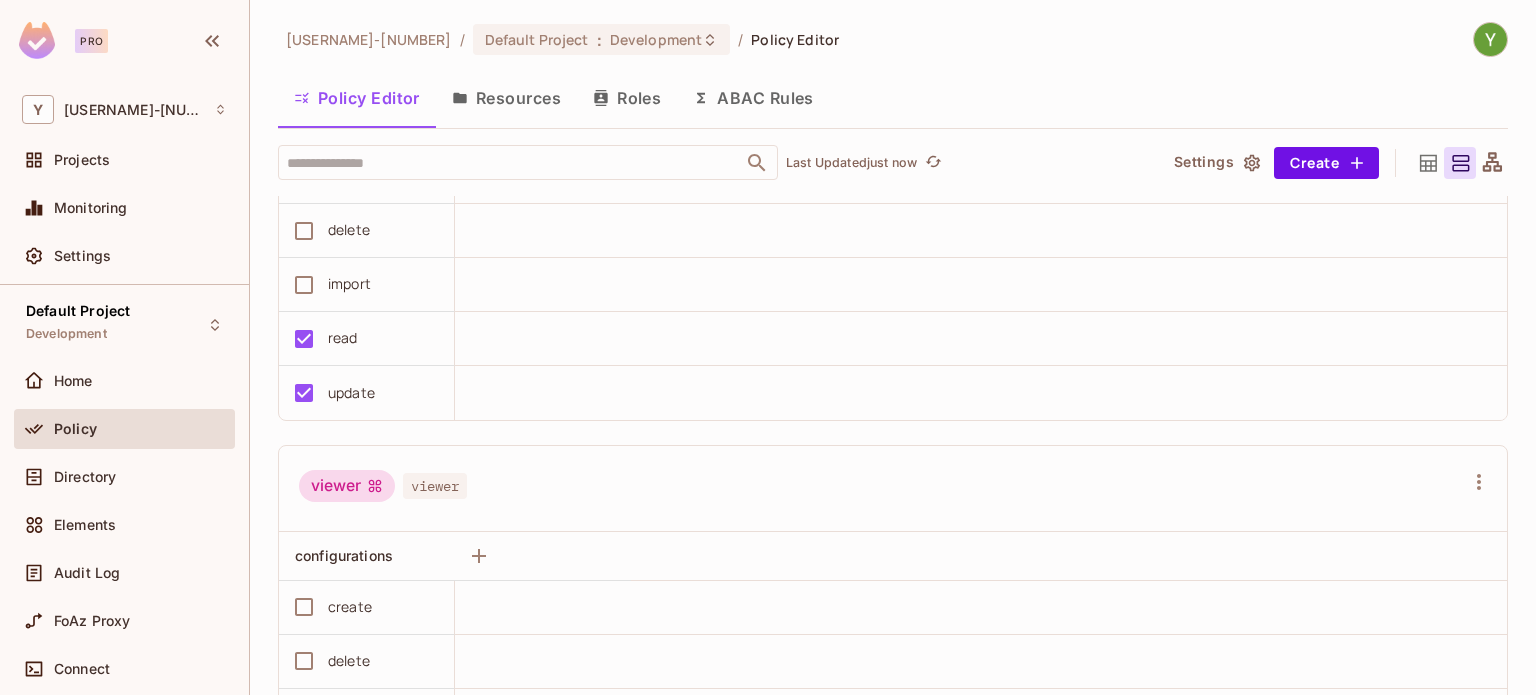 scroll, scrollTop: 614, scrollLeft: 0, axis: vertical 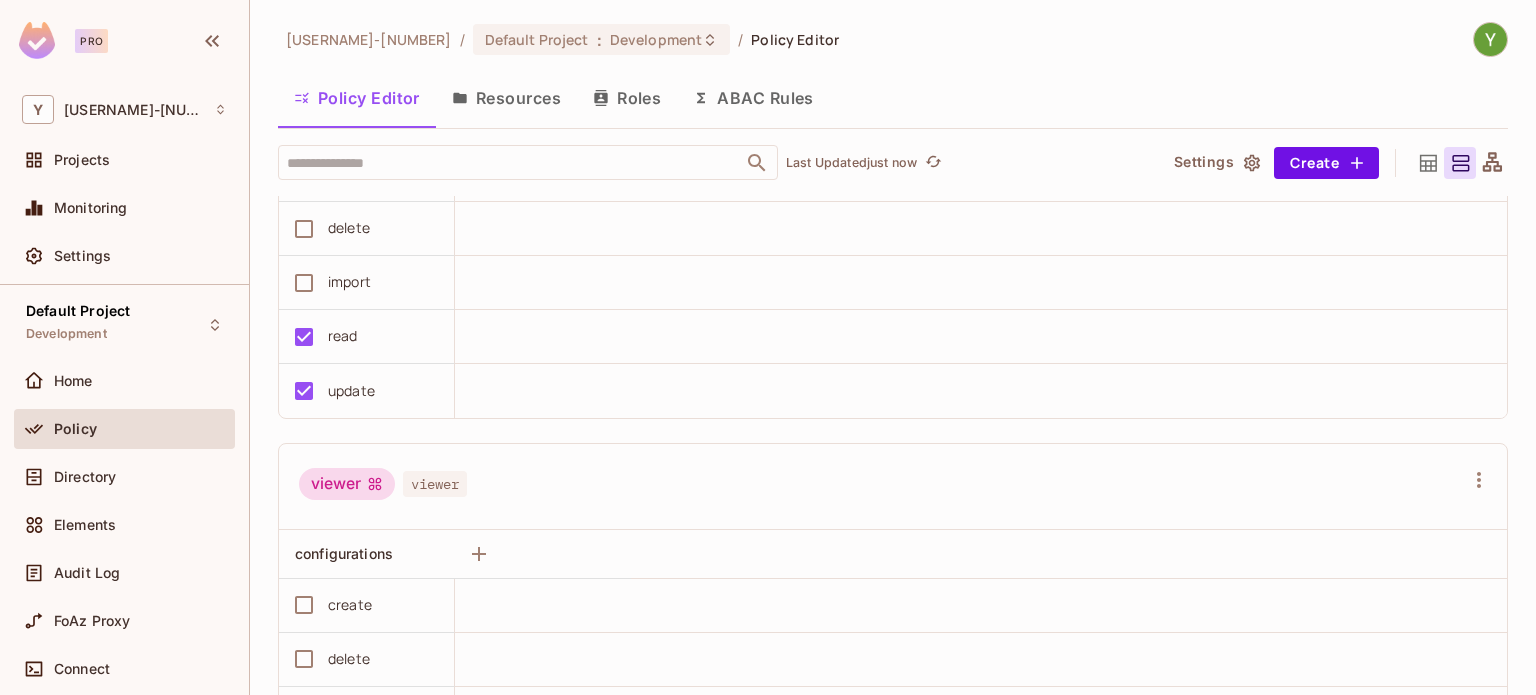 click 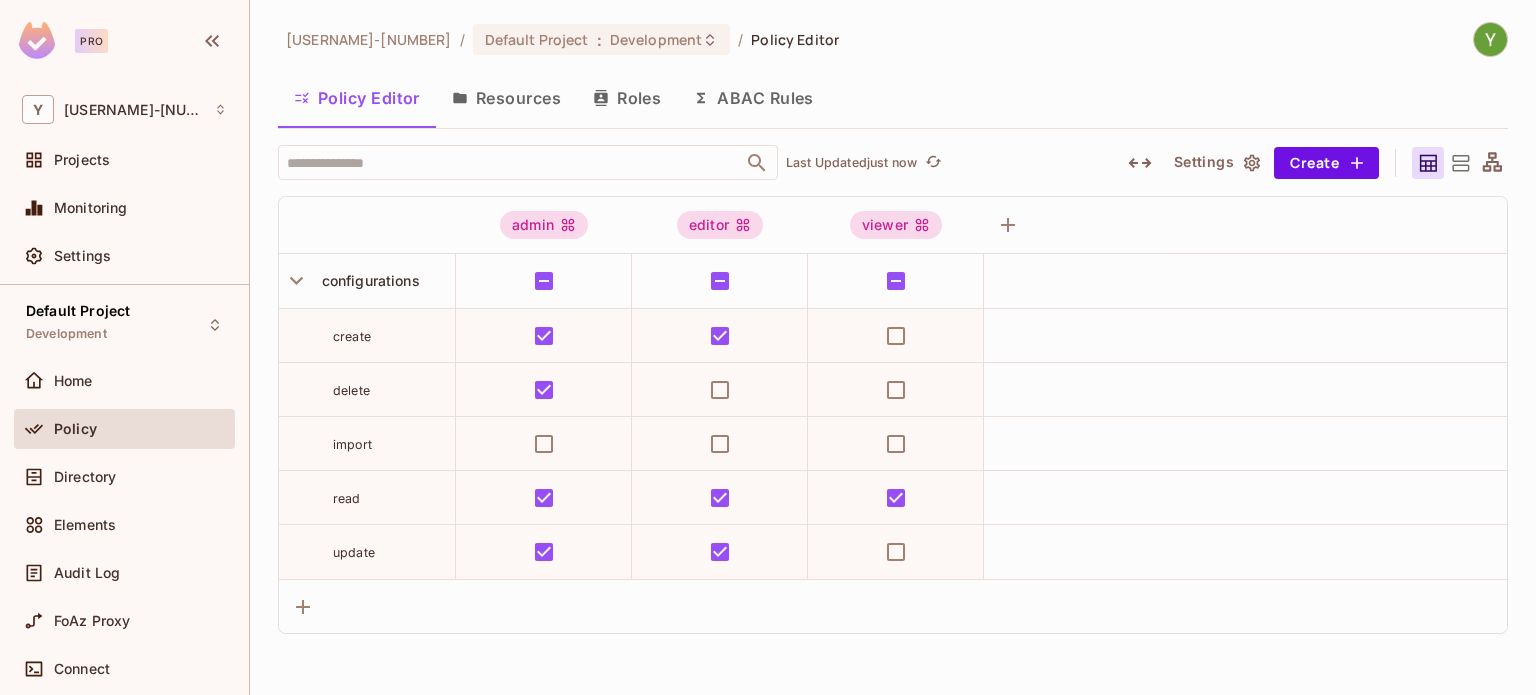 click 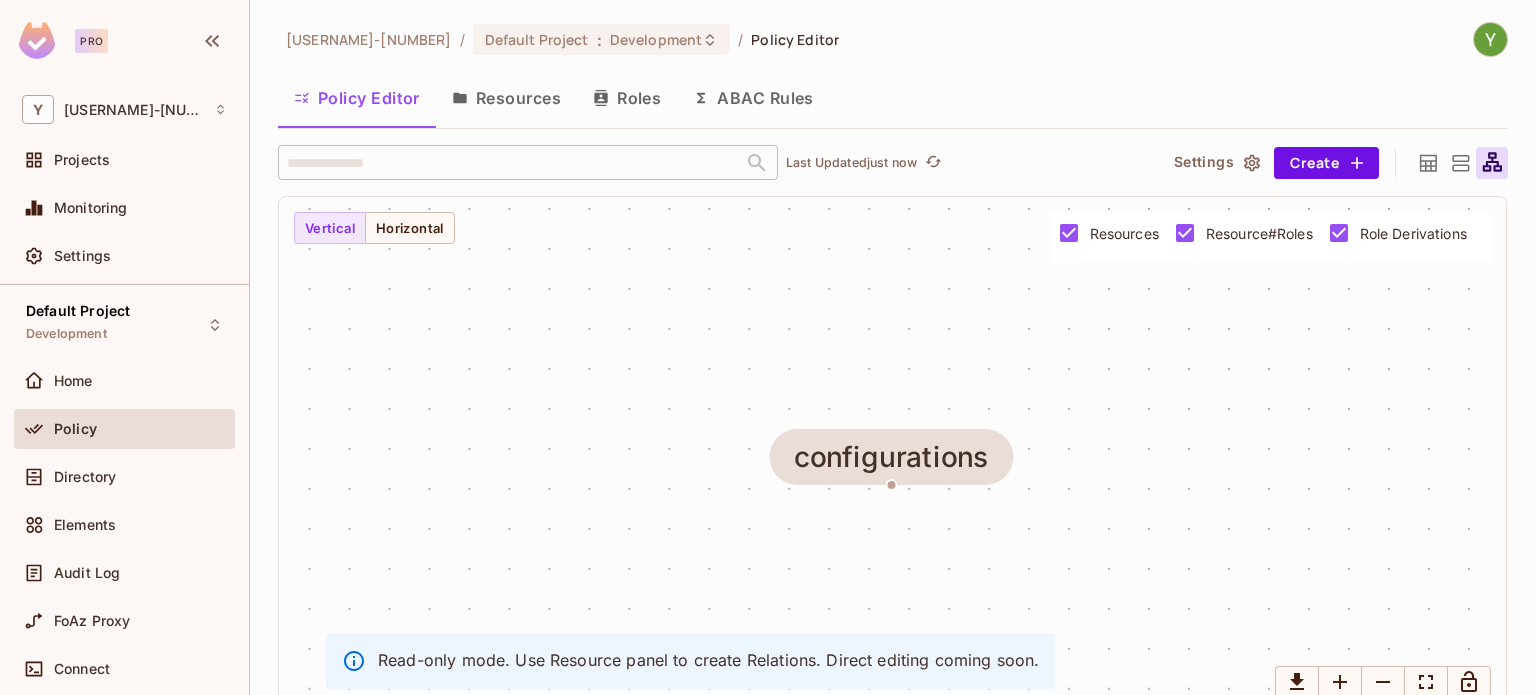 click 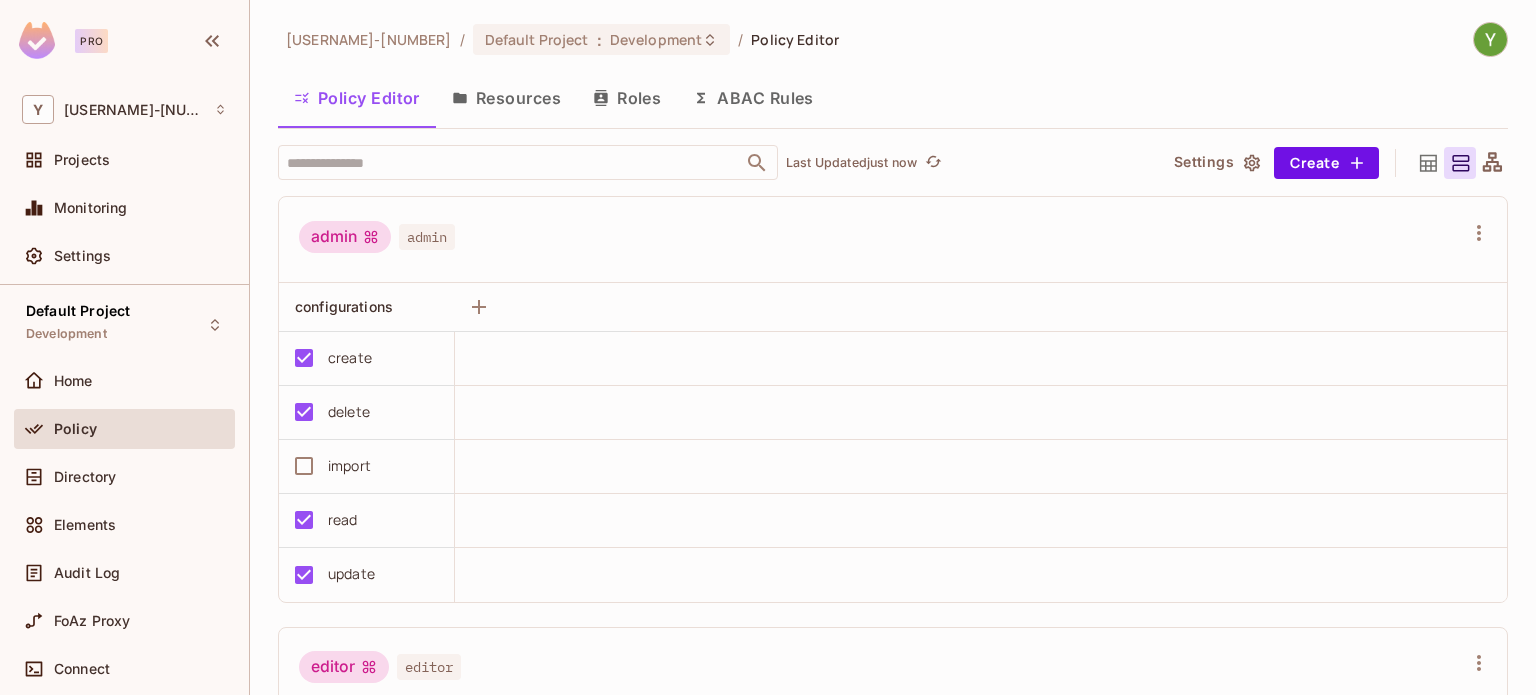 click 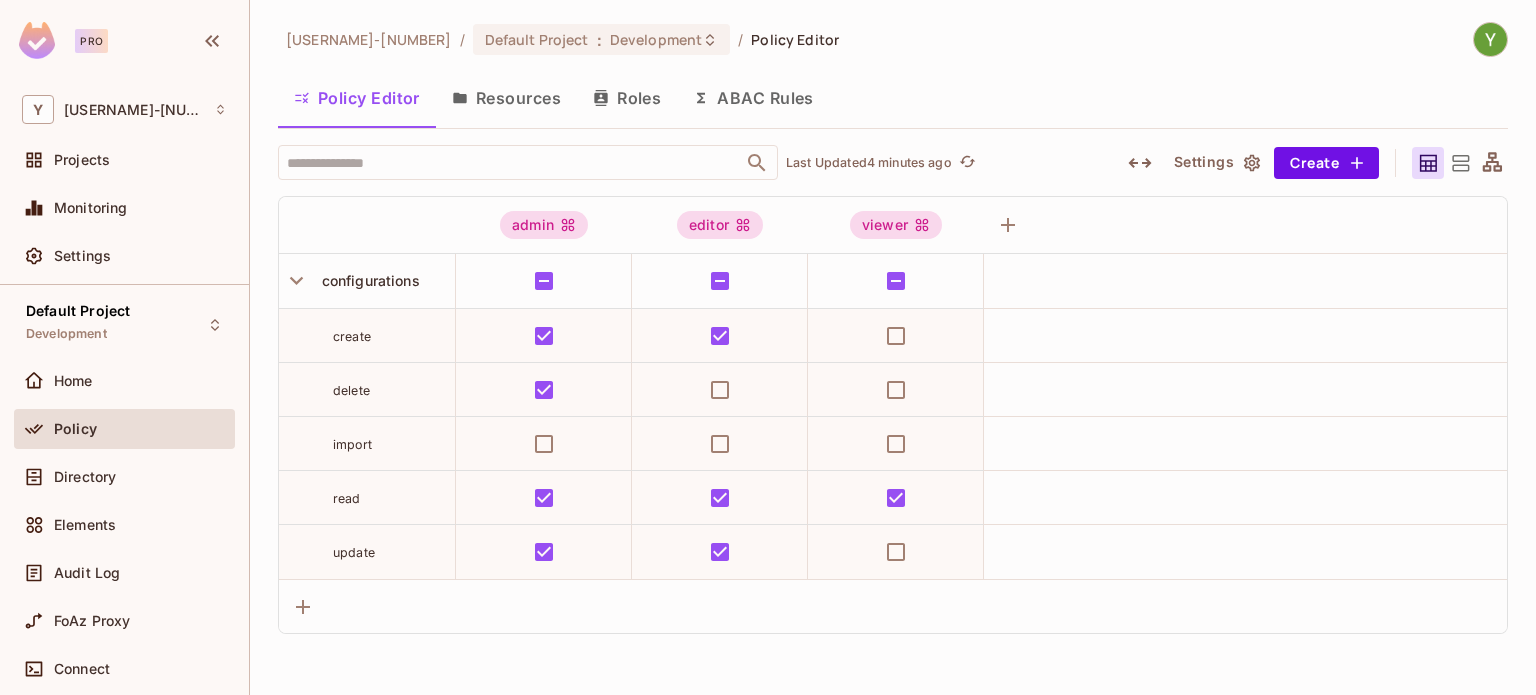 click on "Resources" at bounding box center [506, 98] 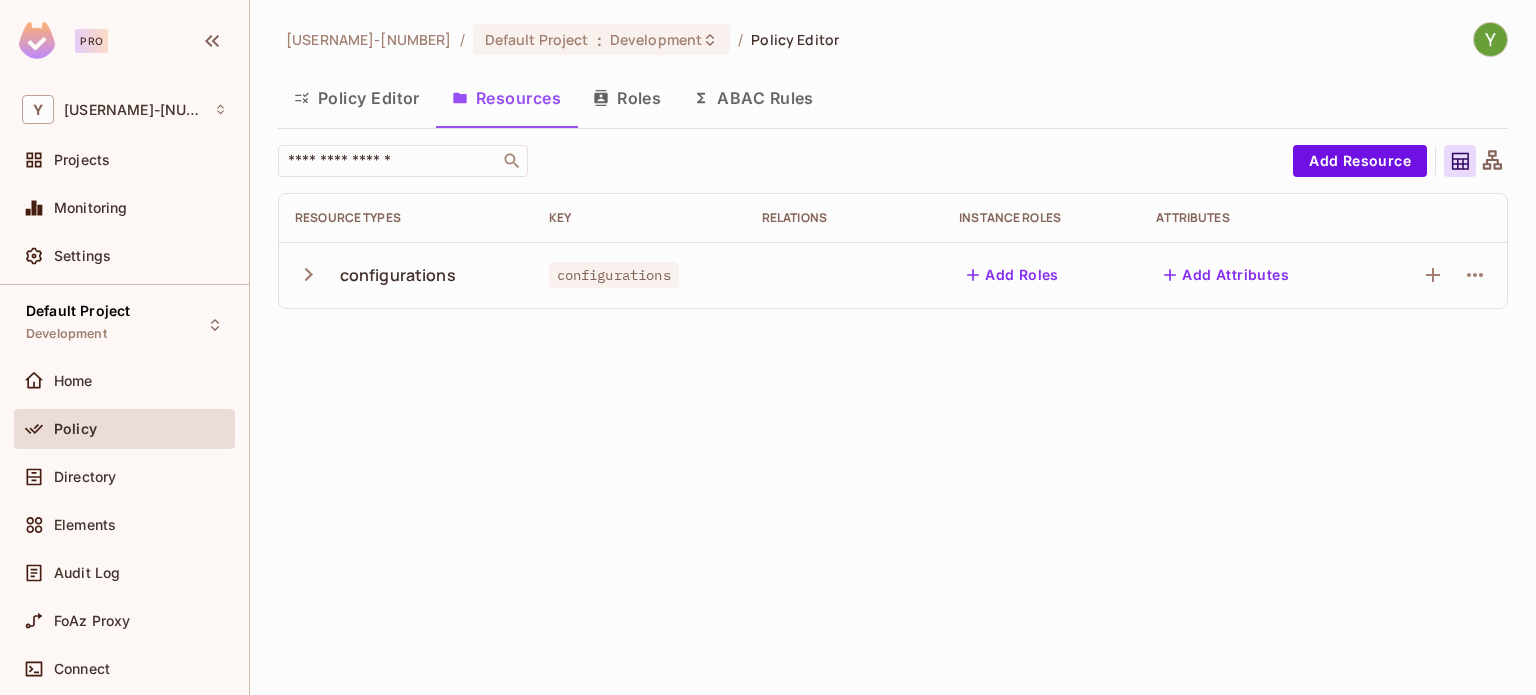 click on "Policy Editor" at bounding box center (357, 98) 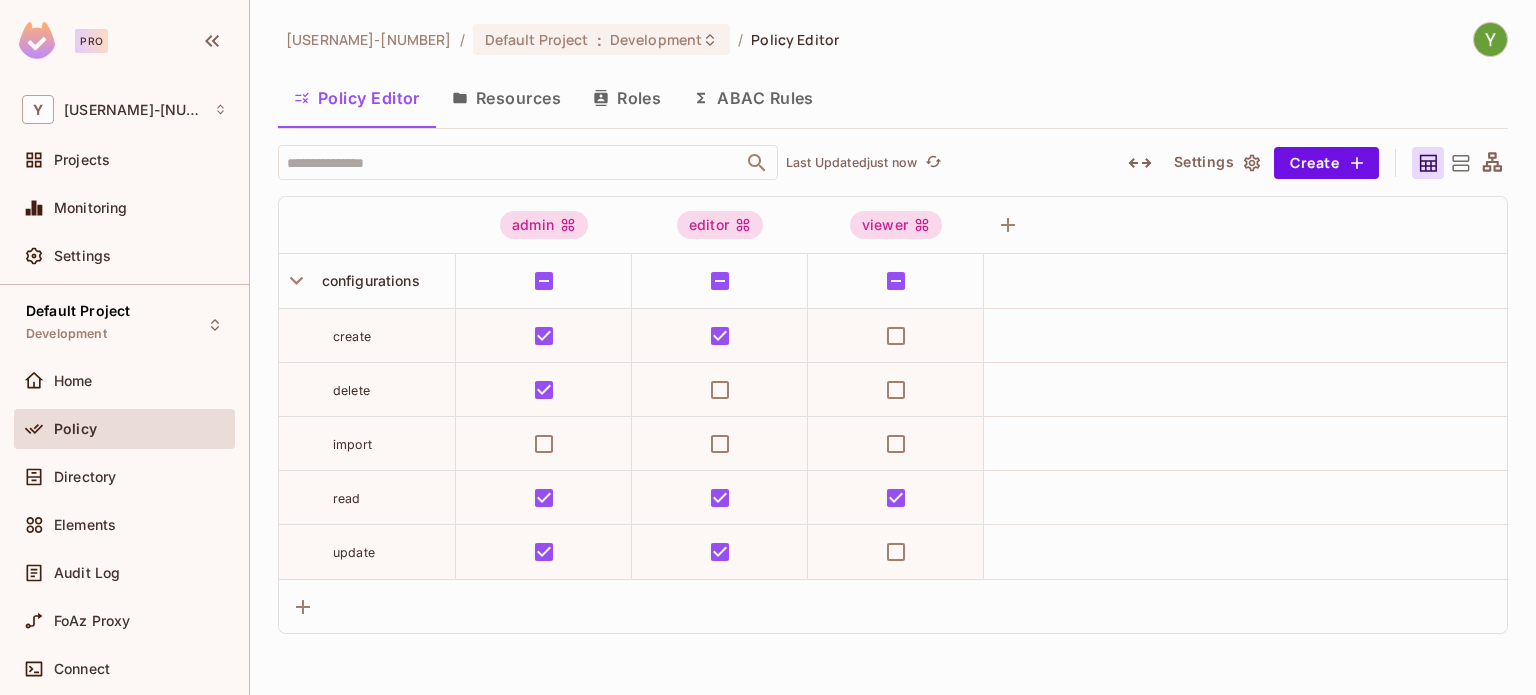 click on "Policy Editor Resources Roles ABAC Rules" at bounding box center [893, 98] 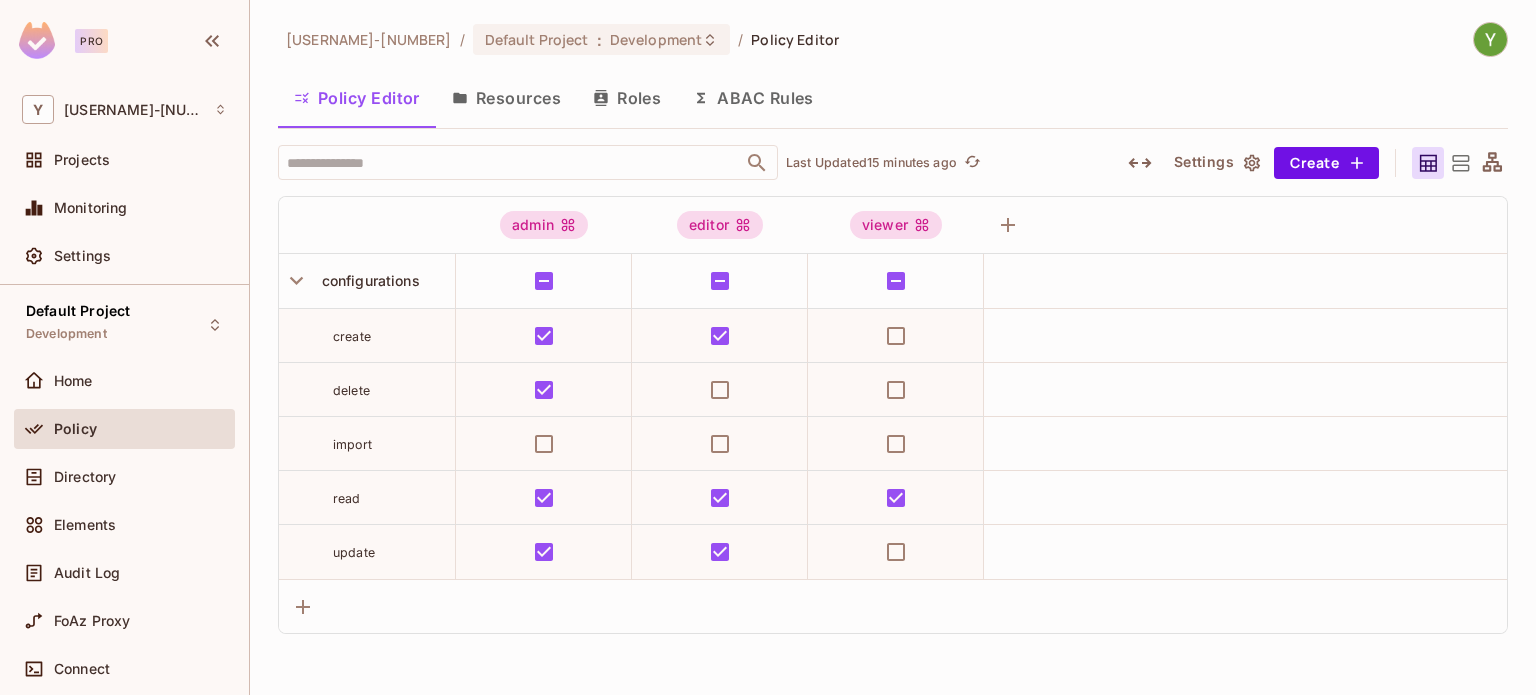 click on "ABAC Rules" at bounding box center (753, 98) 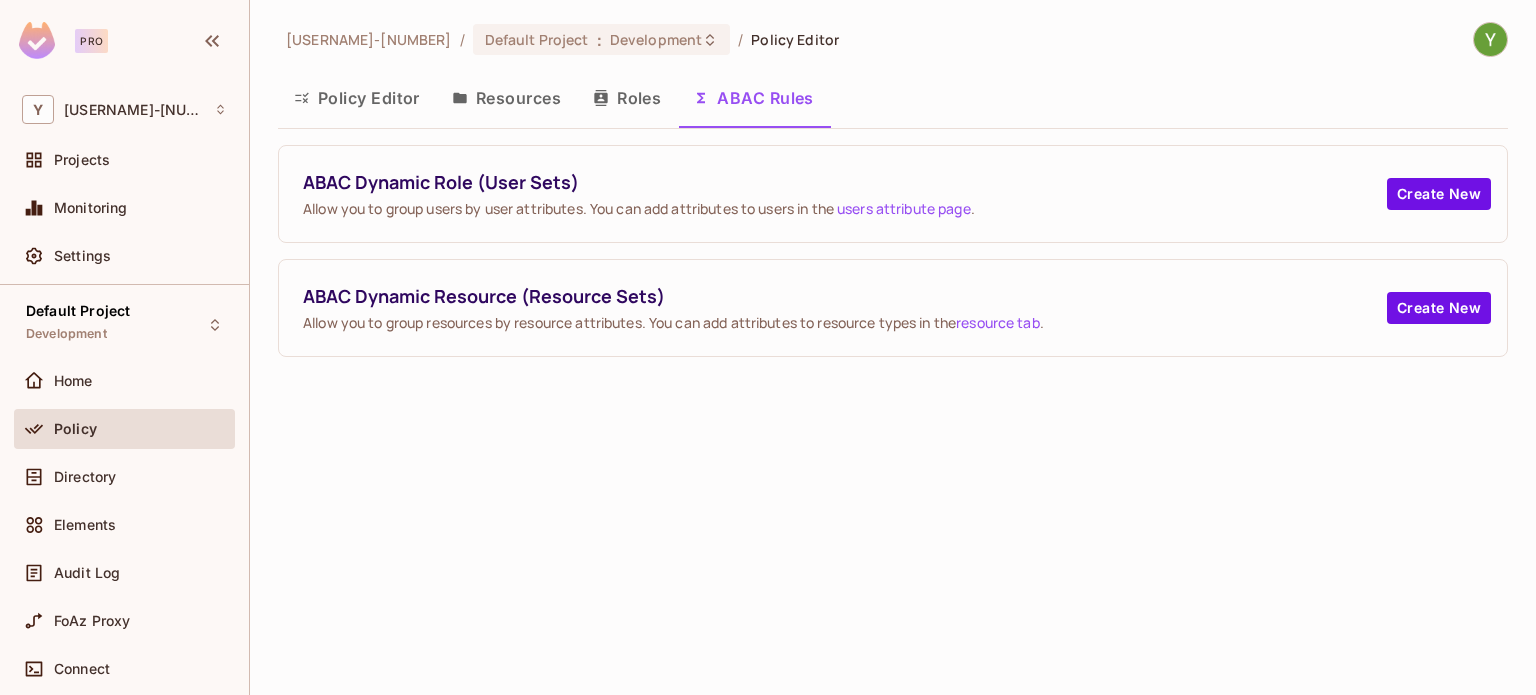 click 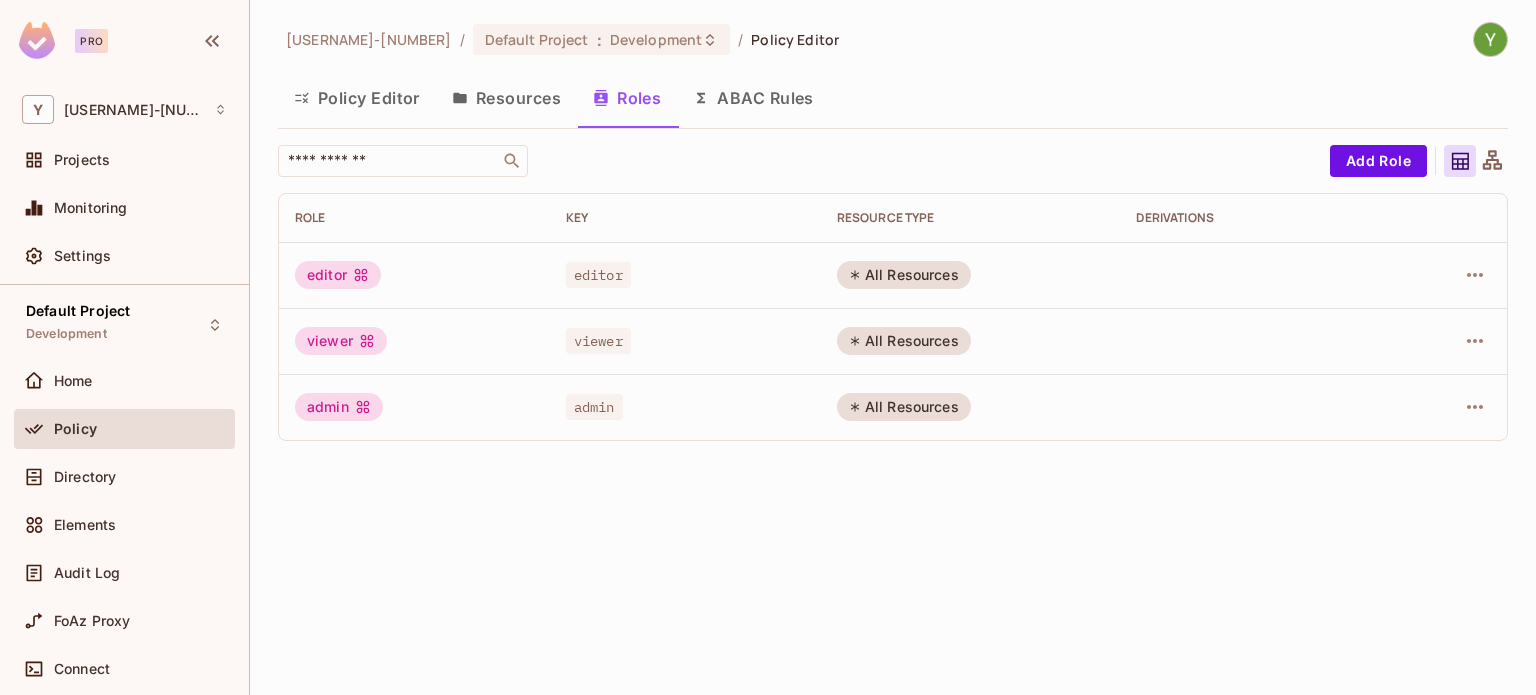 click on "Resources" at bounding box center (506, 98) 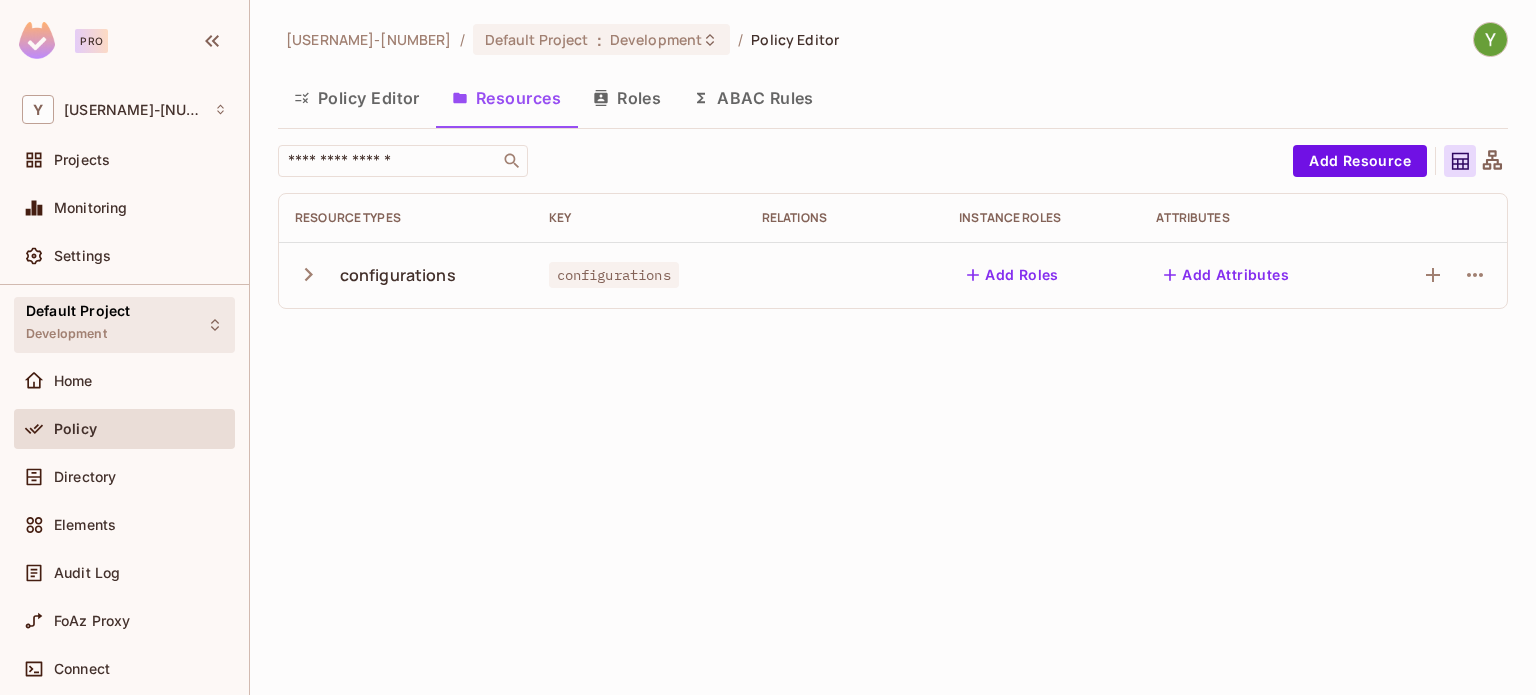 click on "Default Project Development" at bounding box center [78, 324] 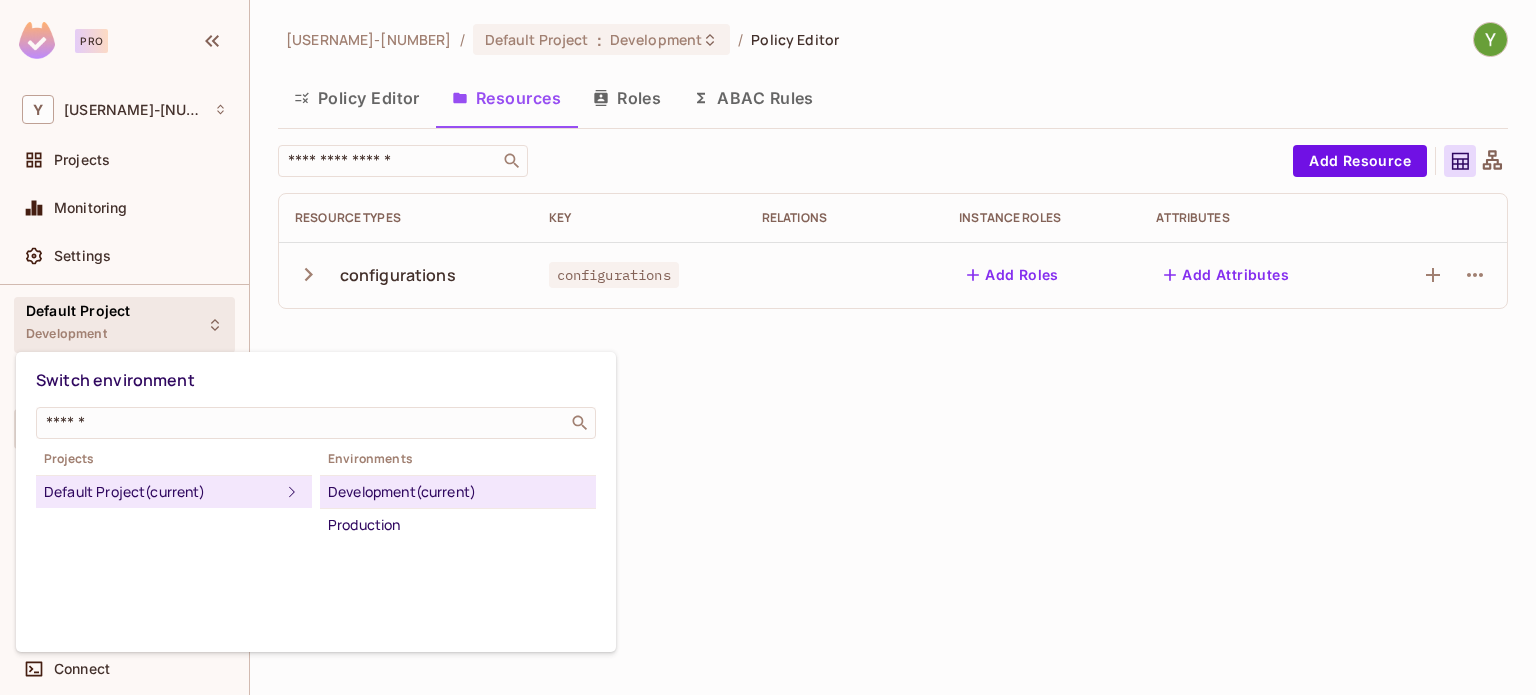 click at bounding box center [768, 347] 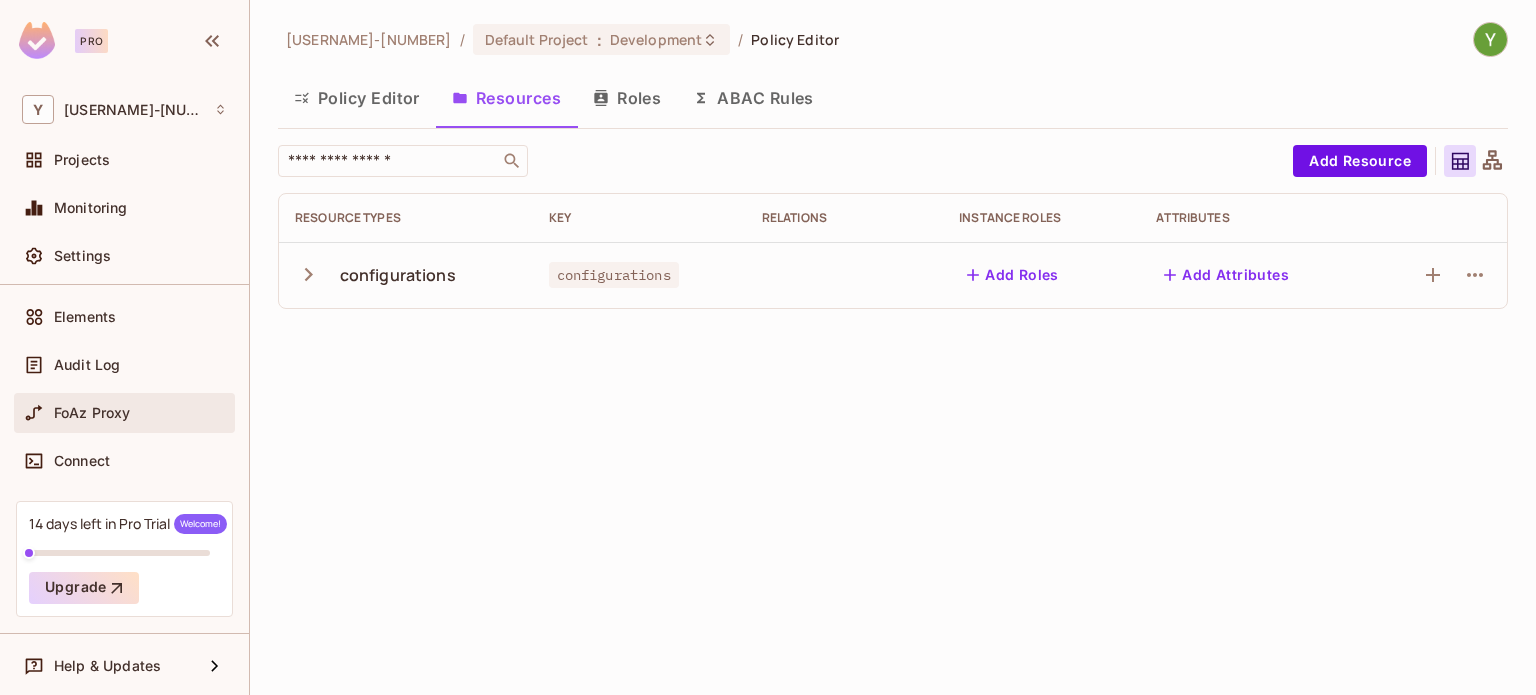 scroll, scrollTop: 0, scrollLeft: 0, axis: both 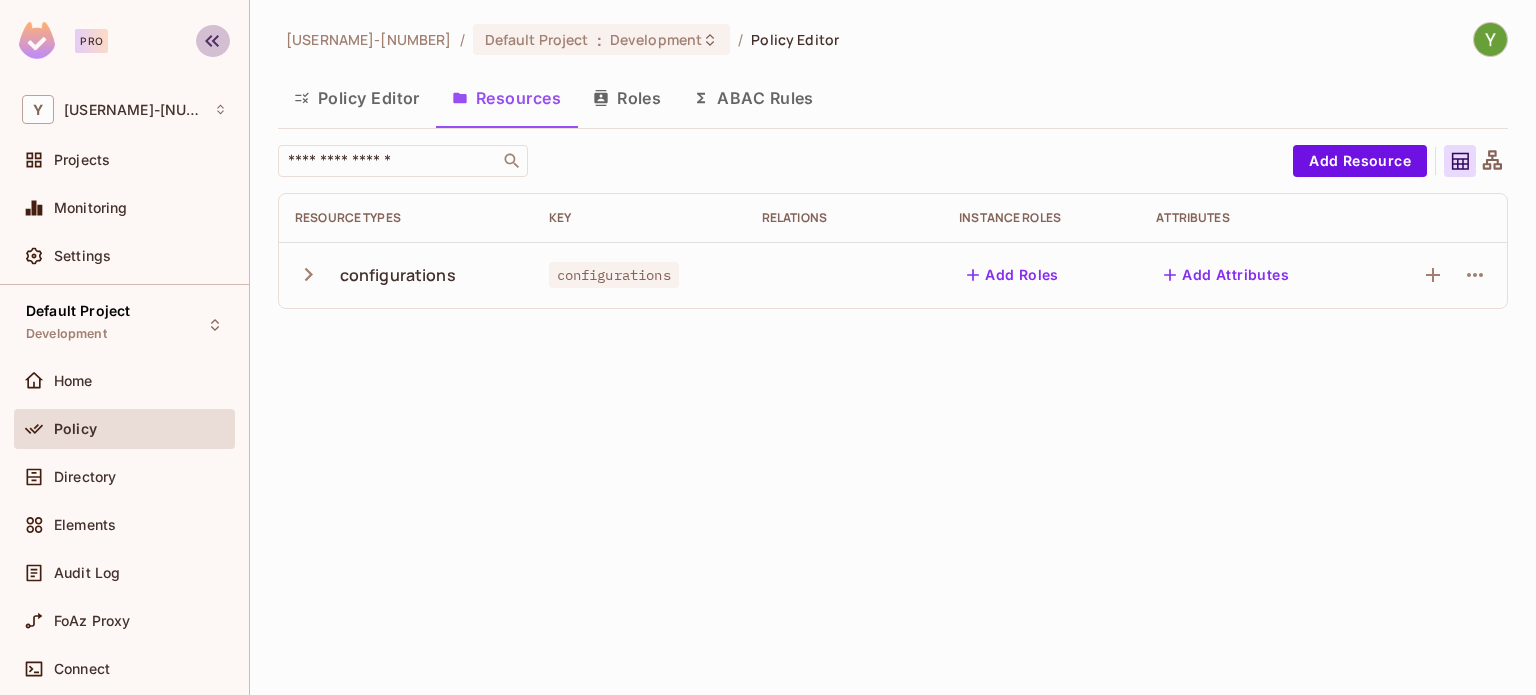 click 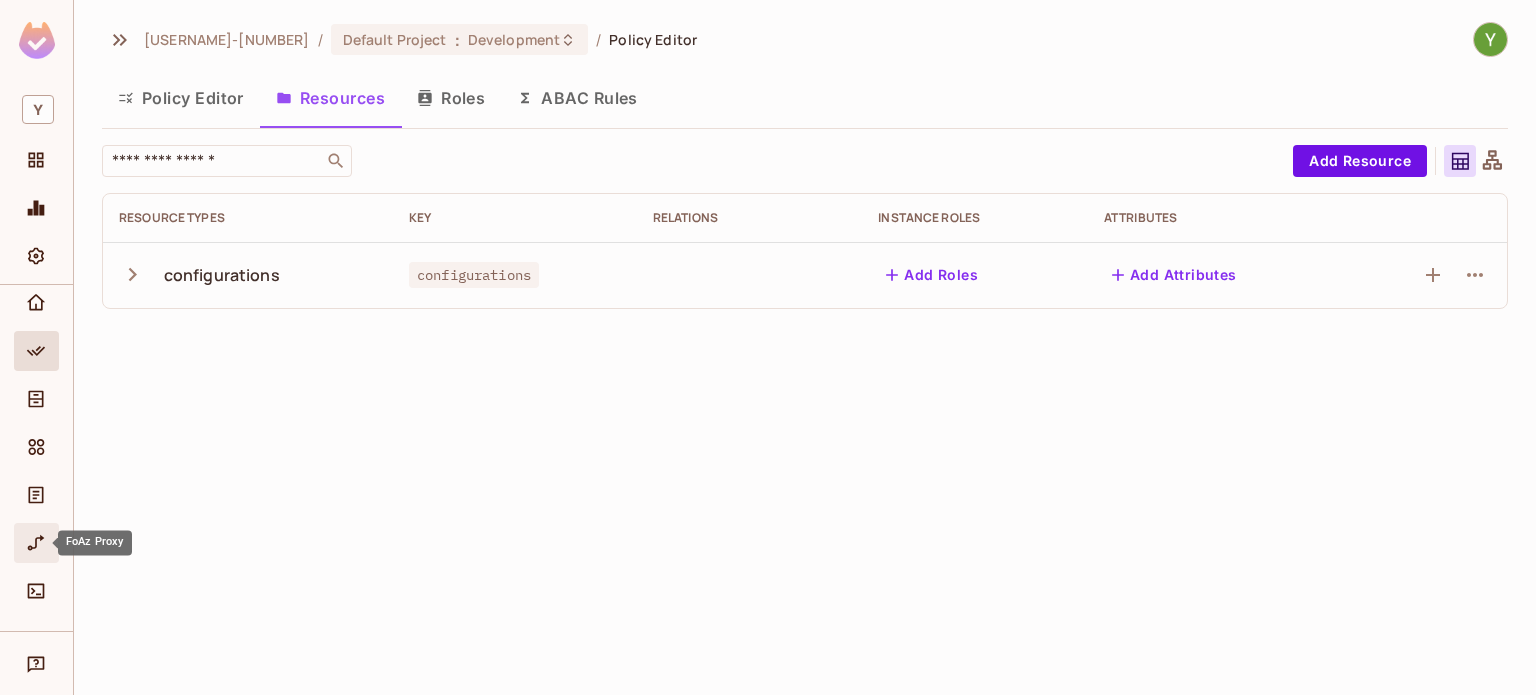 scroll, scrollTop: 0, scrollLeft: 0, axis: both 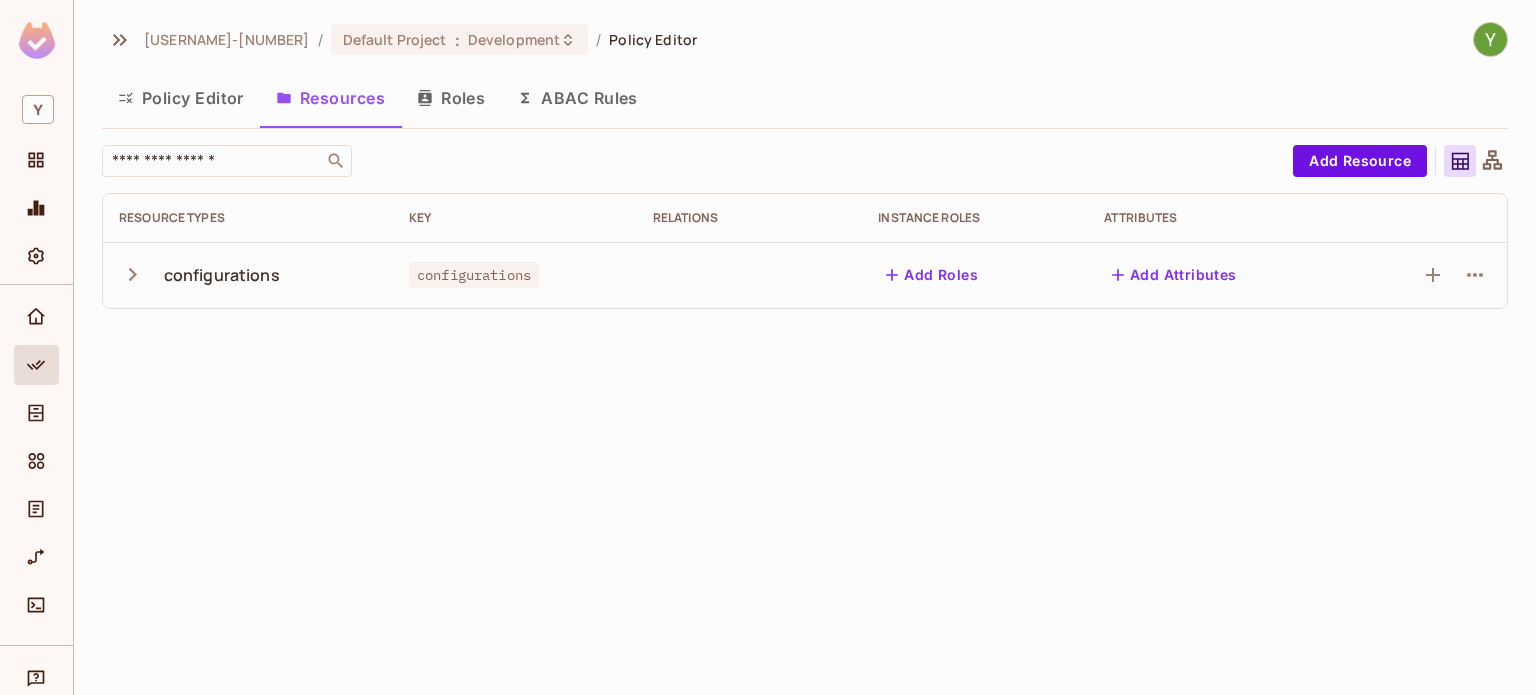 click on "Yogi-111 / Default Project : Development / Policy Editor Policy Editor Resources Roles ABAC Rules ​ Add Resource Resource Types Key Relations Instance roles Attributes configurations configurations Add Roles Add Attributes" at bounding box center (805, 347) 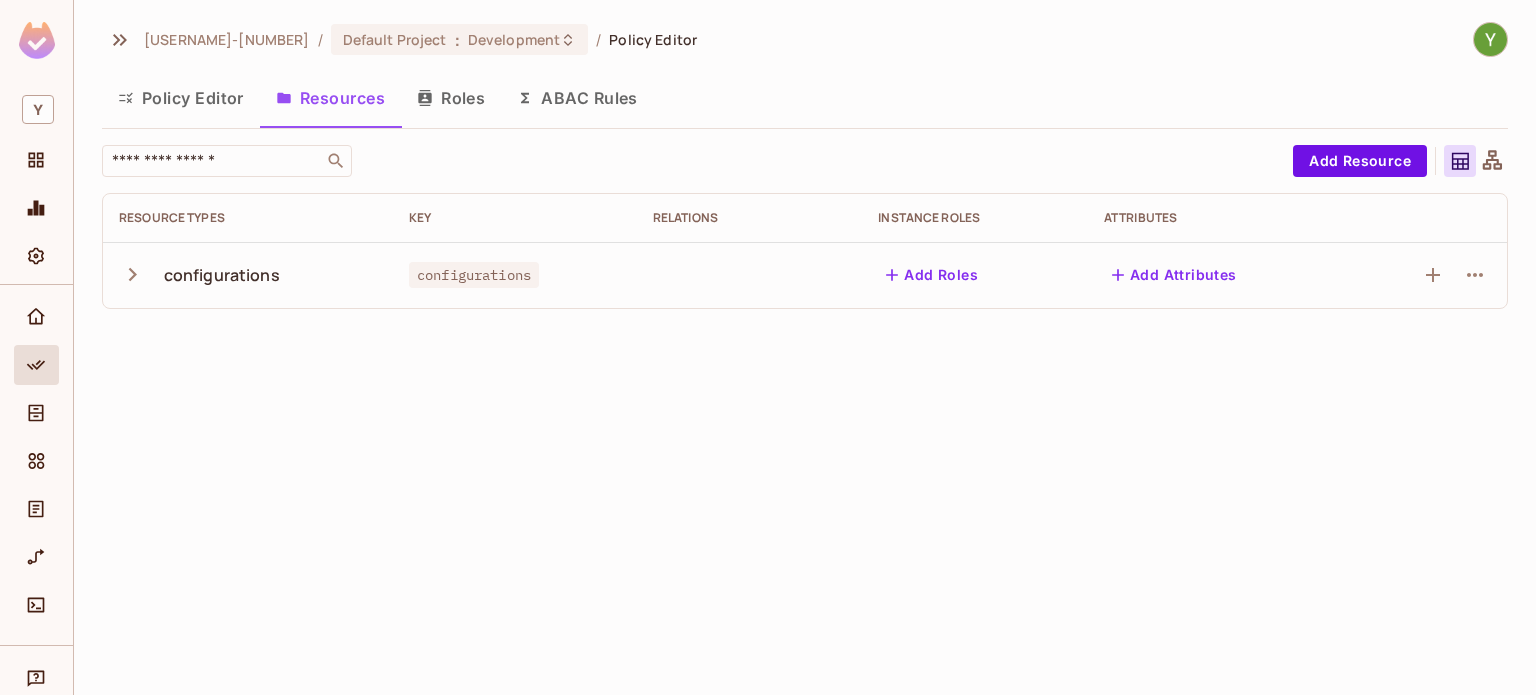 click at bounding box center (1490, 39) 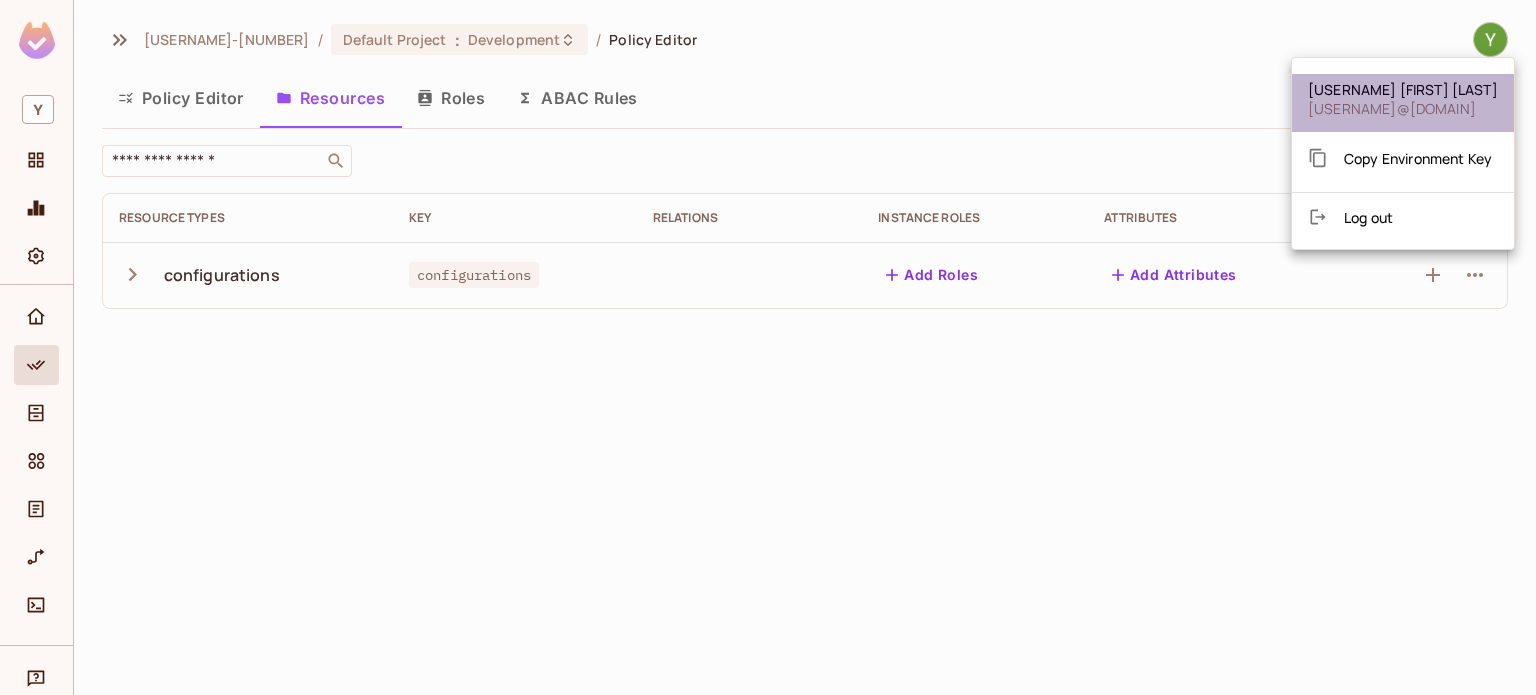 click on "yogiadamfirdaus1@gmail.com" at bounding box center (1403, 108) 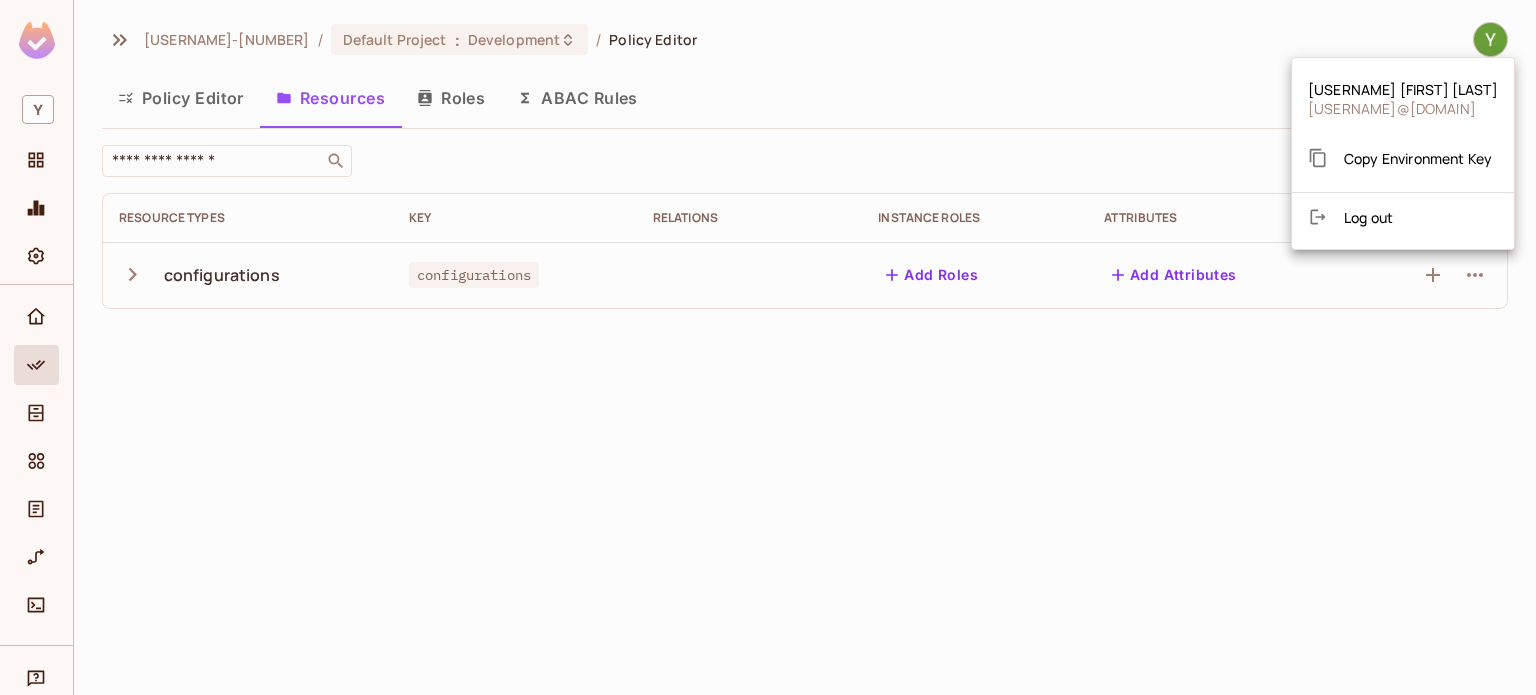 click at bounding box center (768, 347) 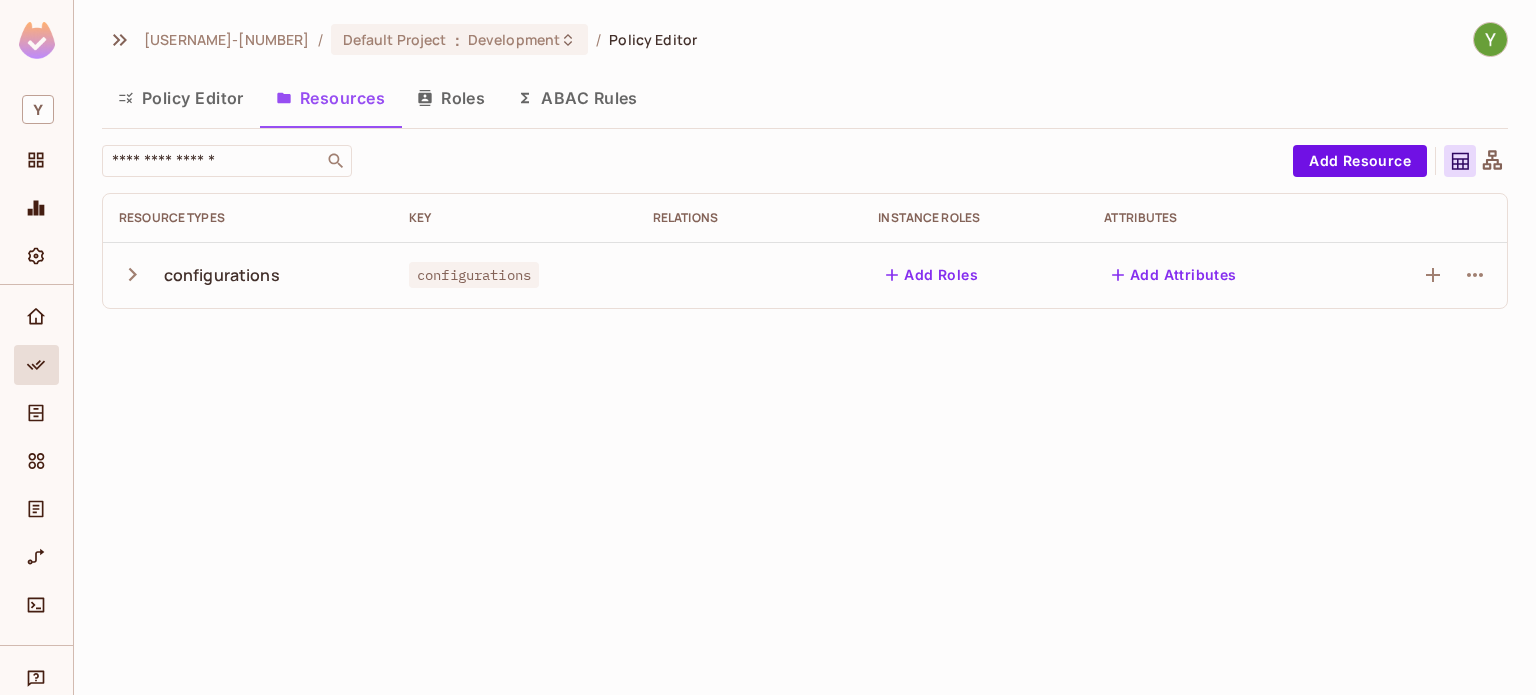 click on "Policy Editor" at bounding box center (181, 98) 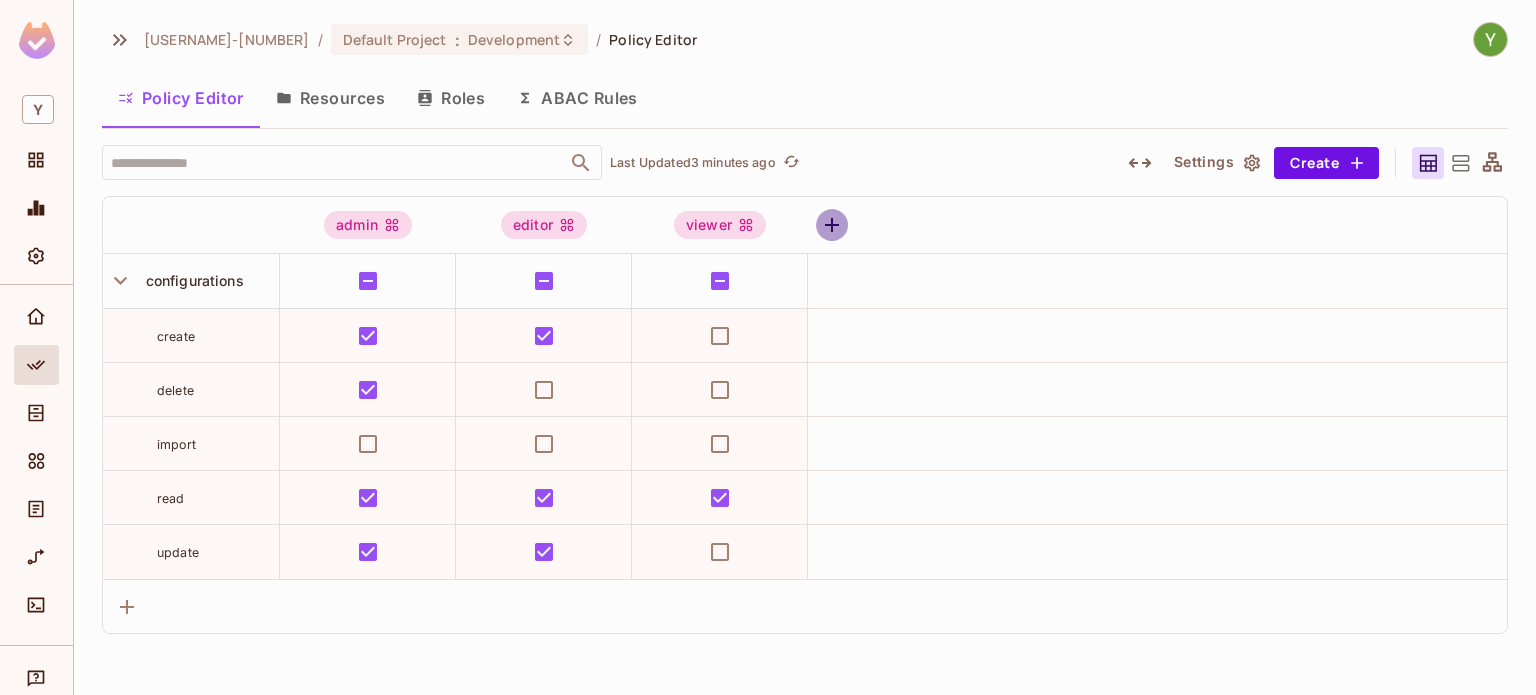 click 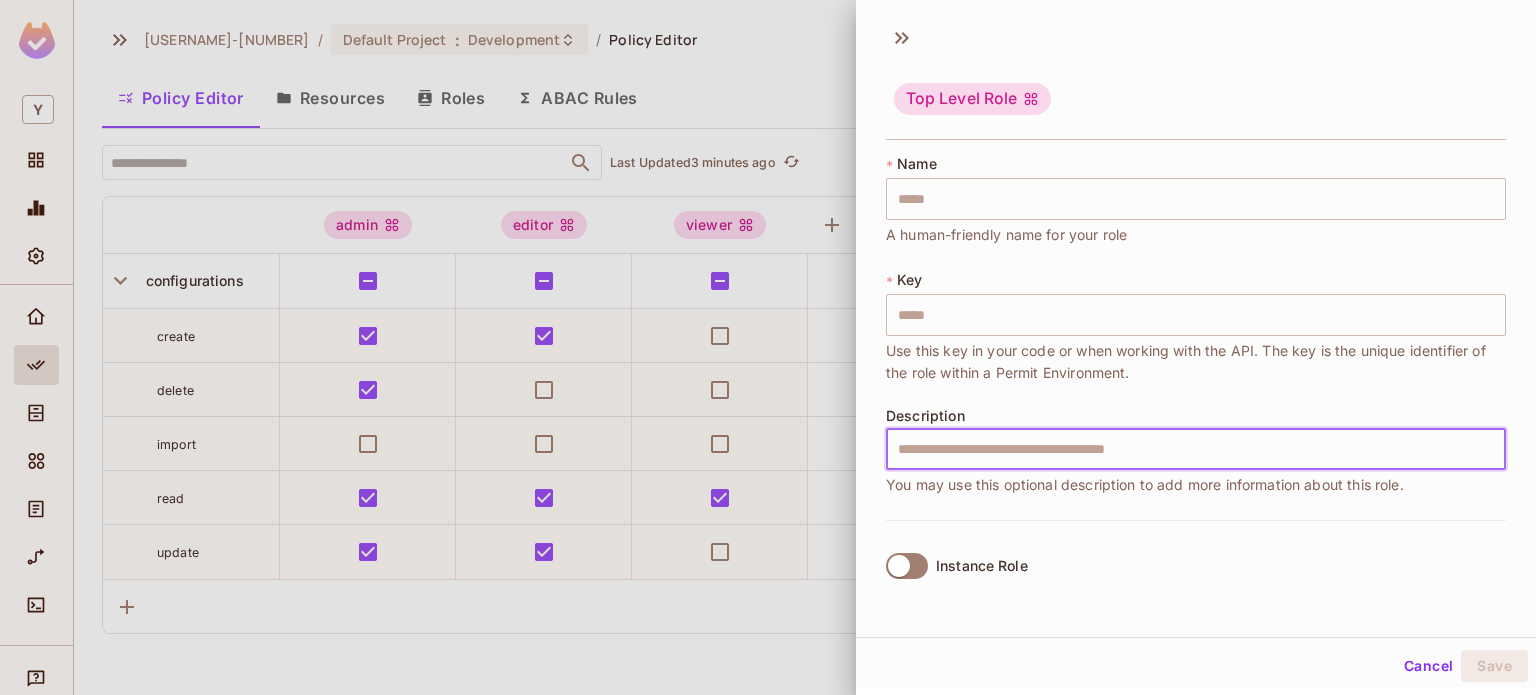 click at bounding box center [1196, 449] 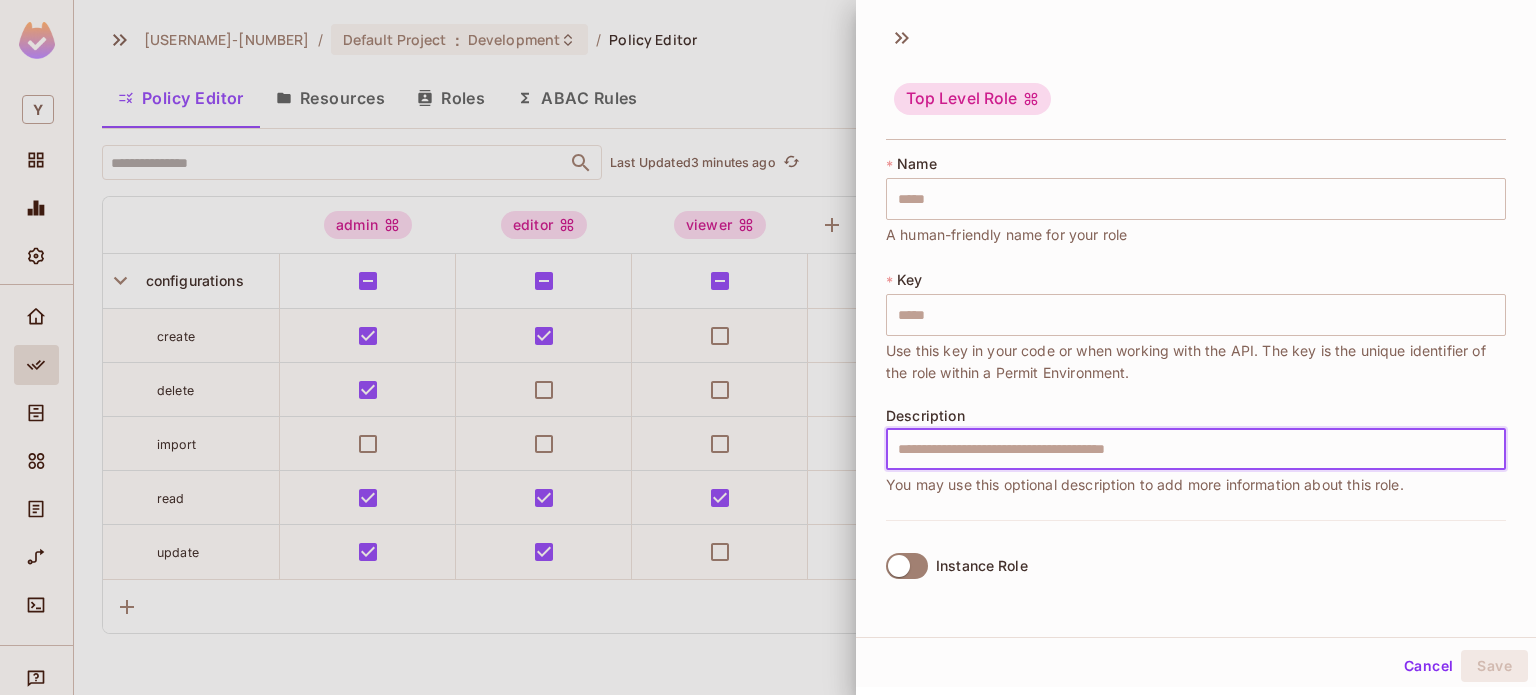click at bounding box center (768, 347) 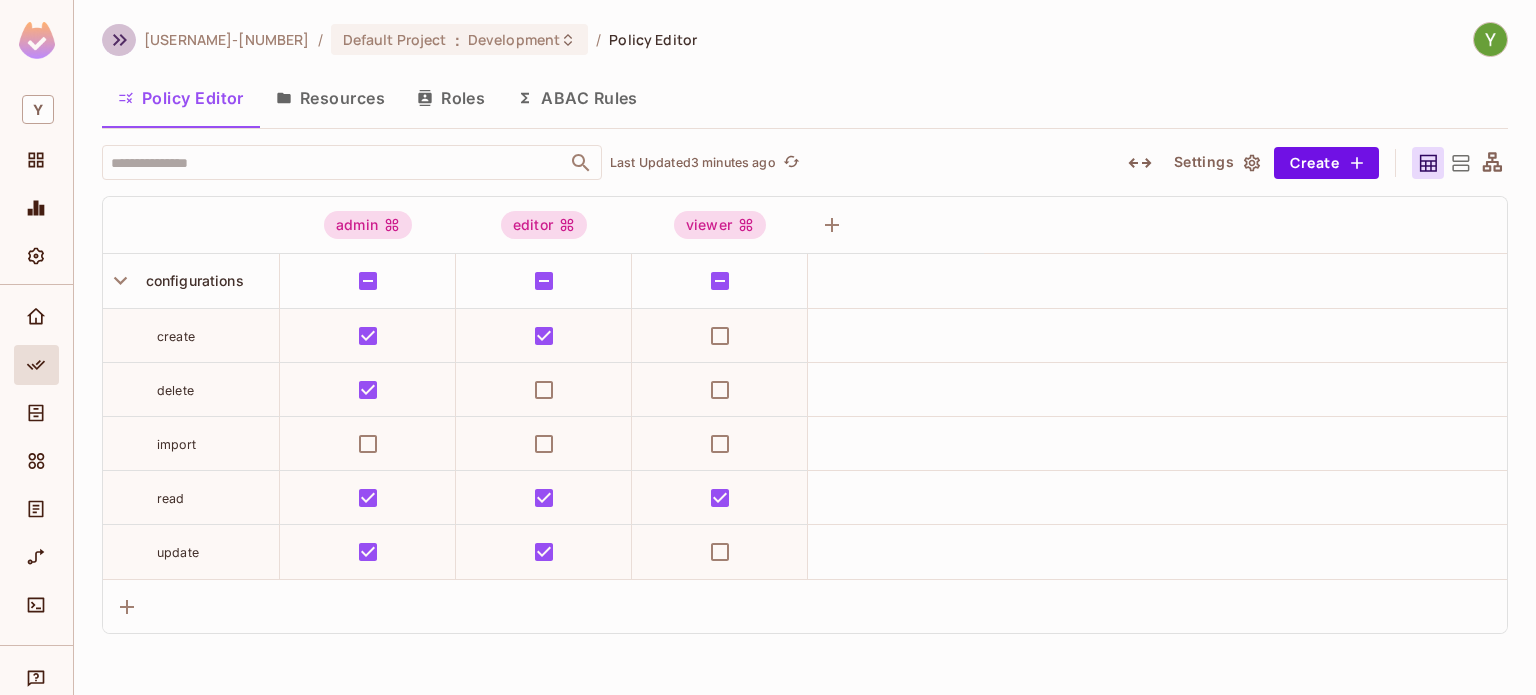 click 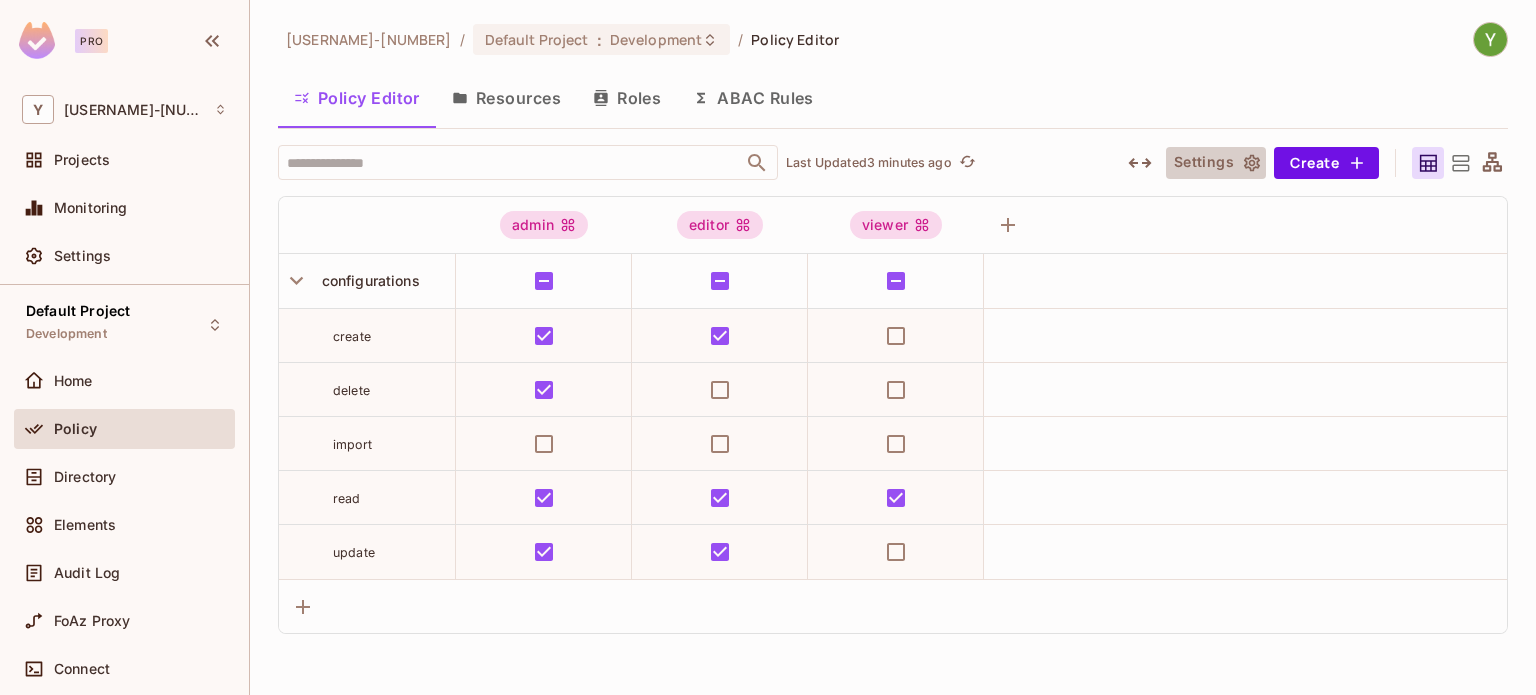 click 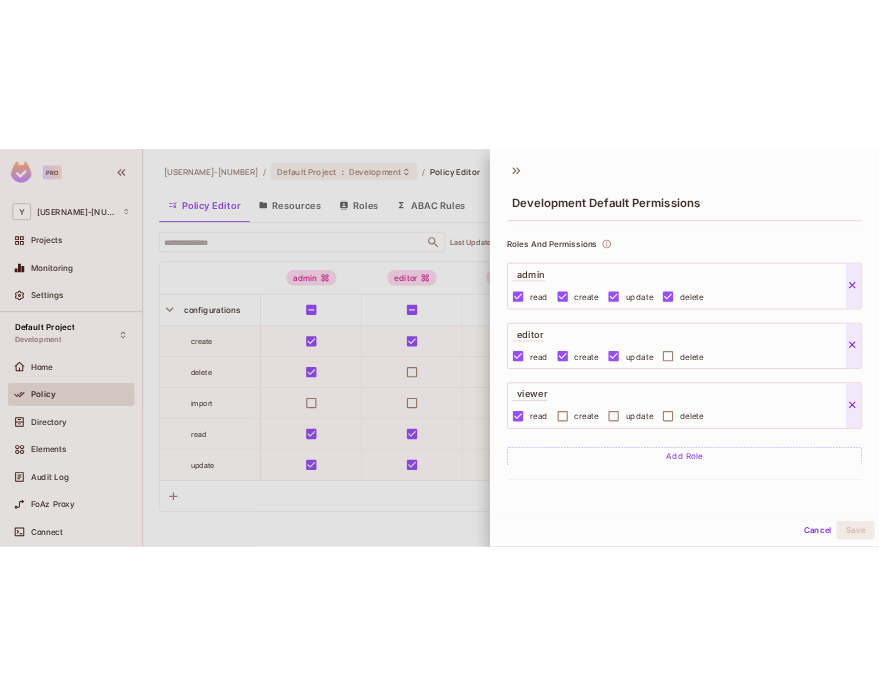 scroll, scrollTop: 111, scrollLeft: 0, axis: vertical 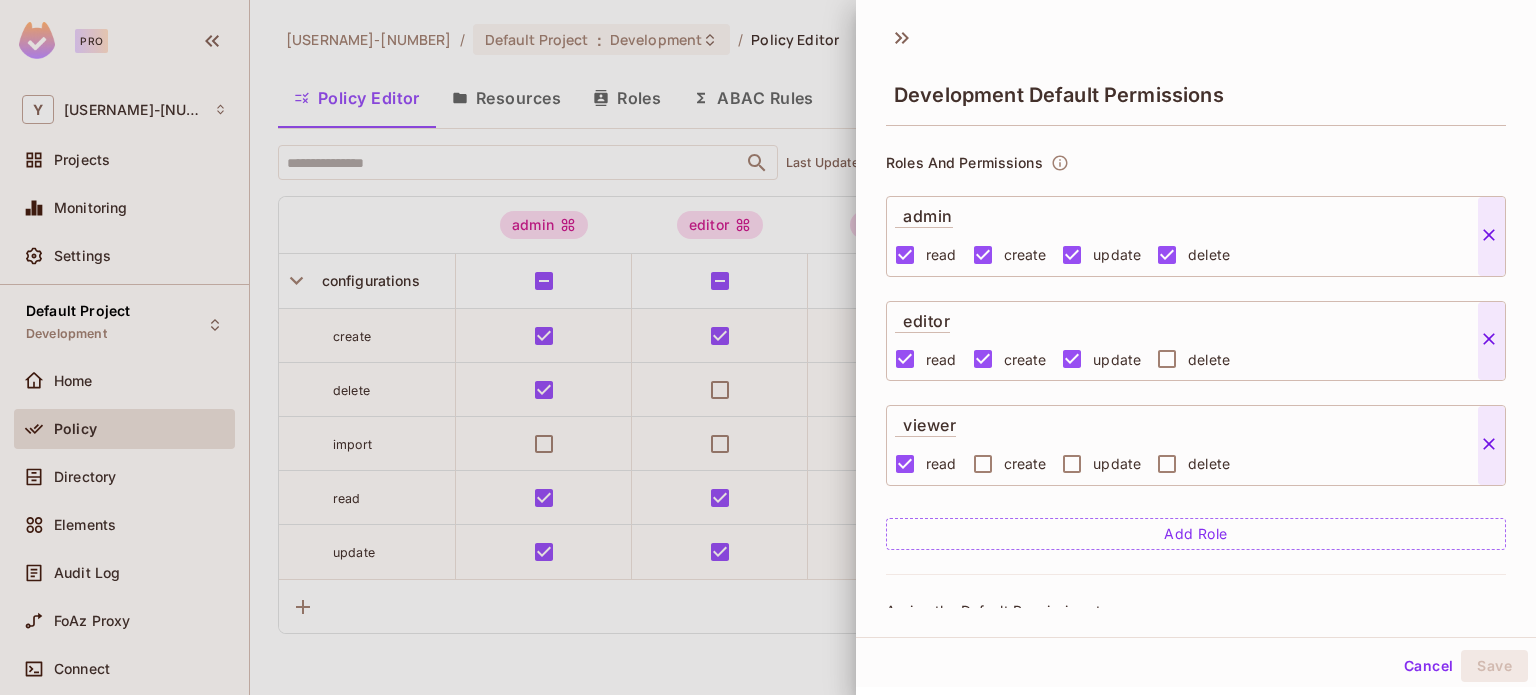 click at bounding box center [768, 347] 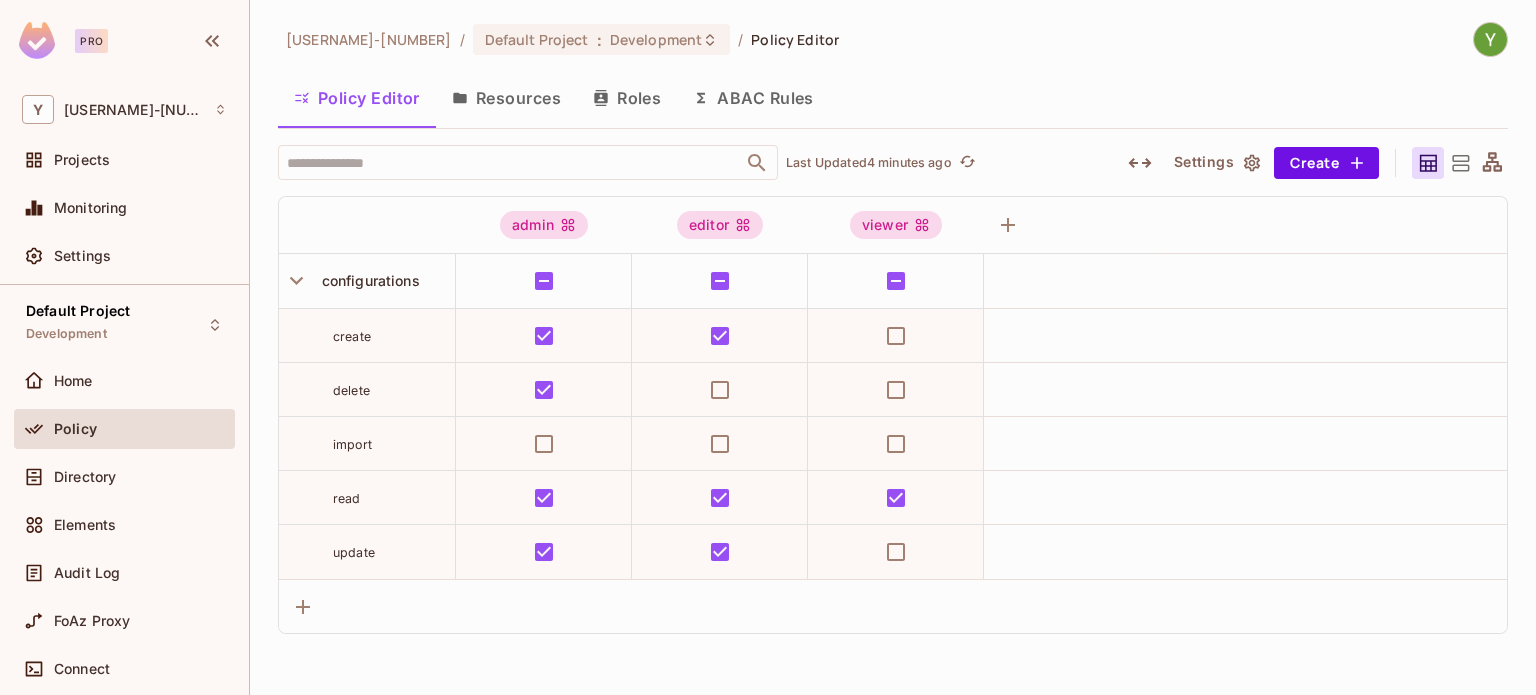 type 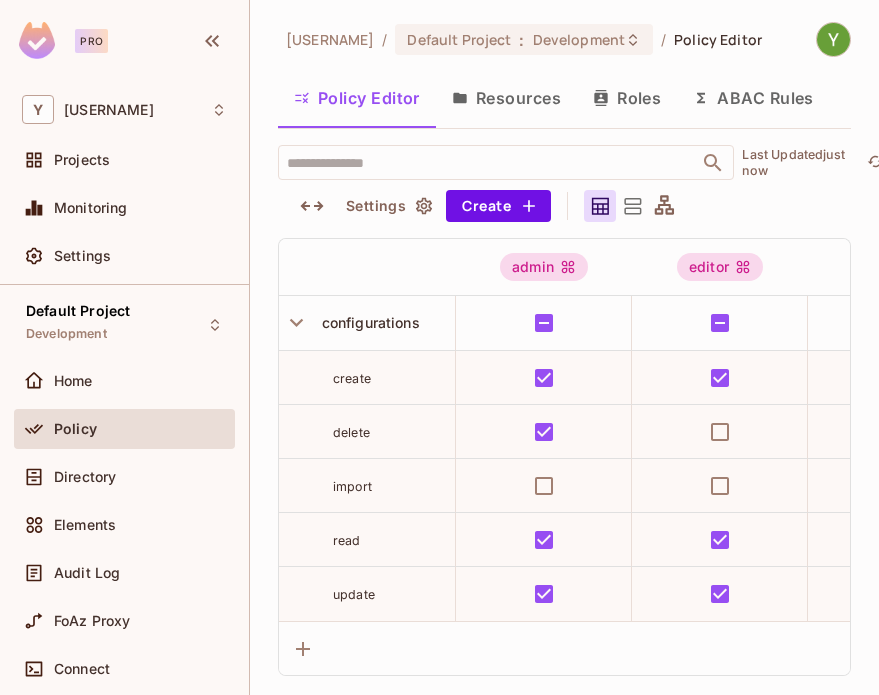 scroll, scrollTop: 0, scrollLeft: 0, axis: both 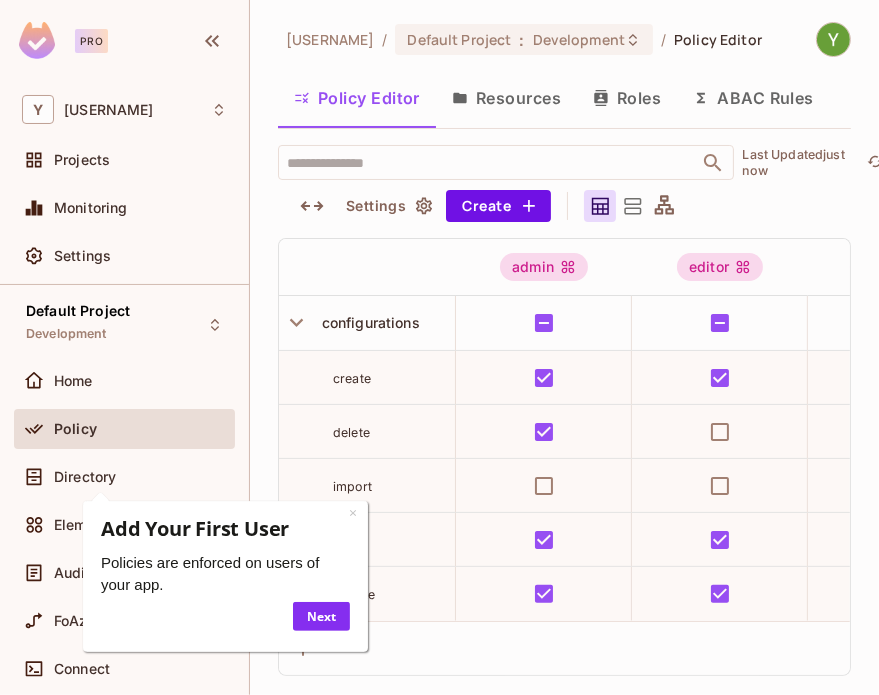 click on "×             Add Your First User                       Policies are enforced on users of your app.                       Next" at bounding box center [224, 576] 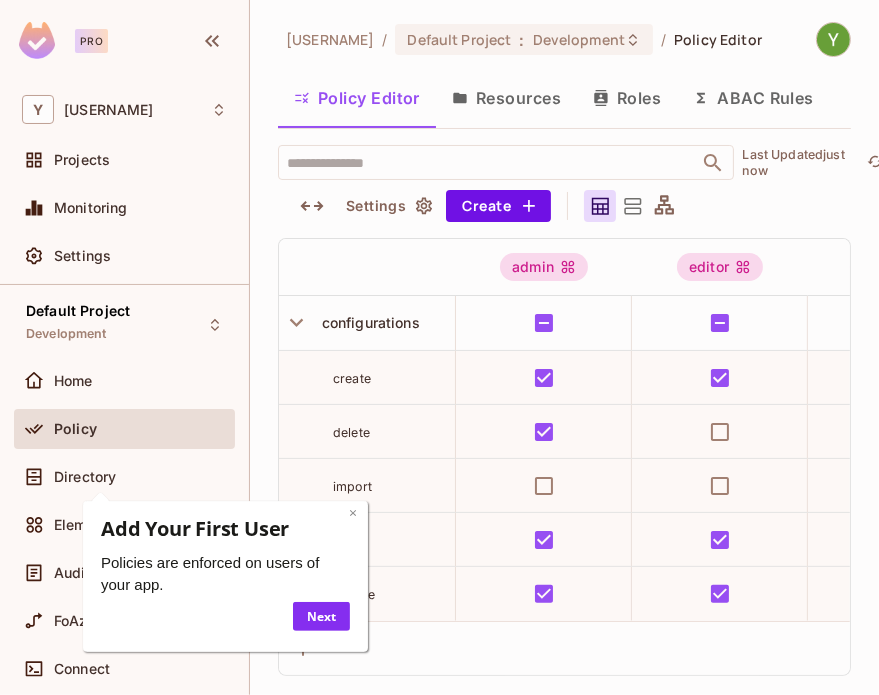 click on "×" at bounding box center (352, 512) 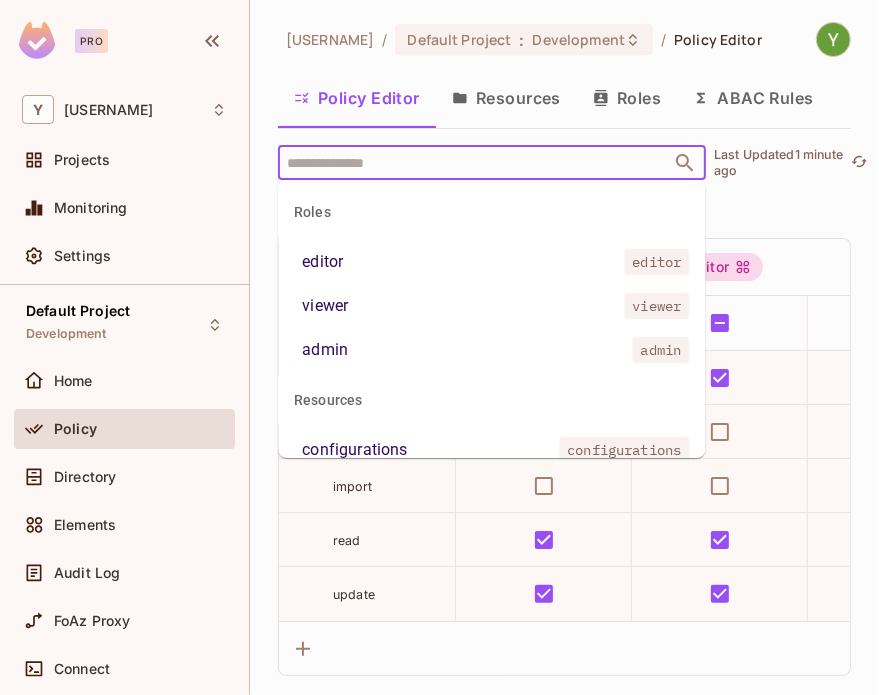 click at bounding box center (474, 162) 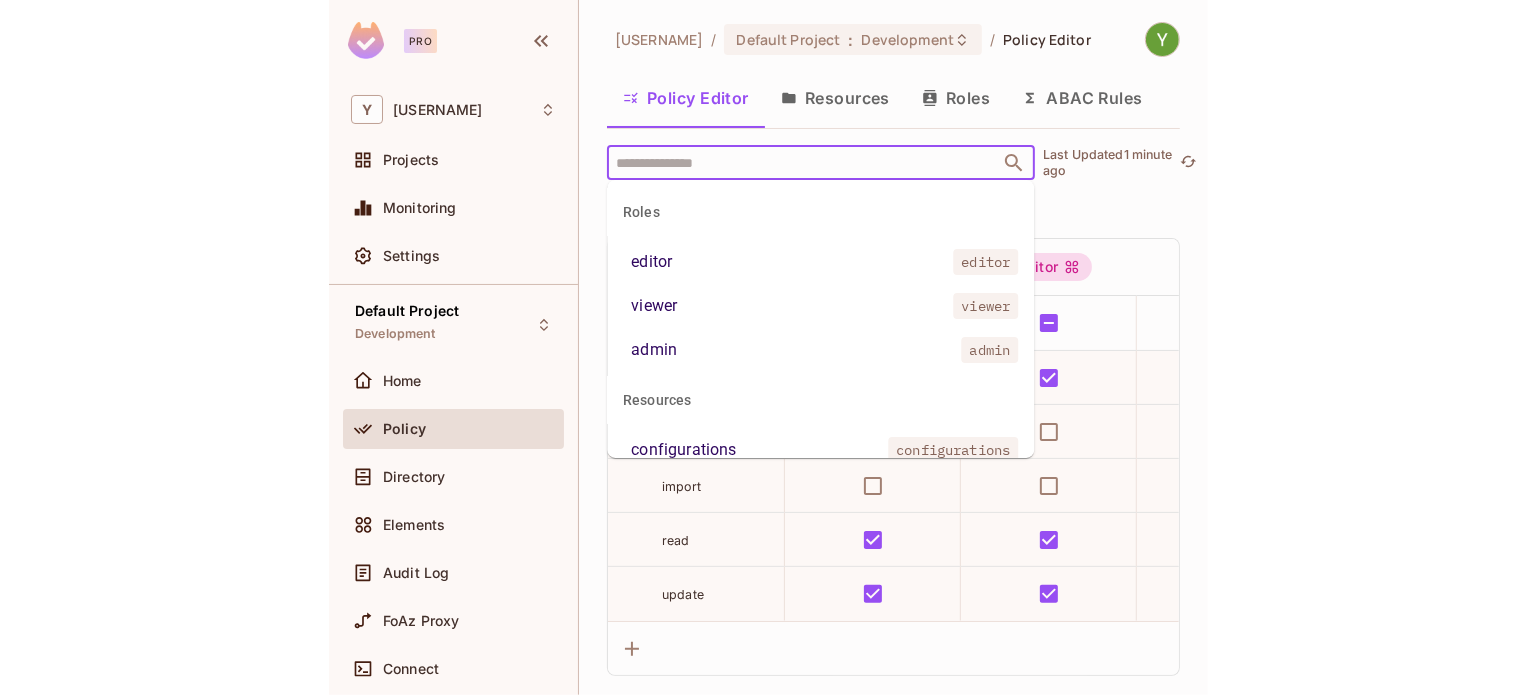 scroll, scrollTop: 25, scrollLeft: 0, axis: vertical 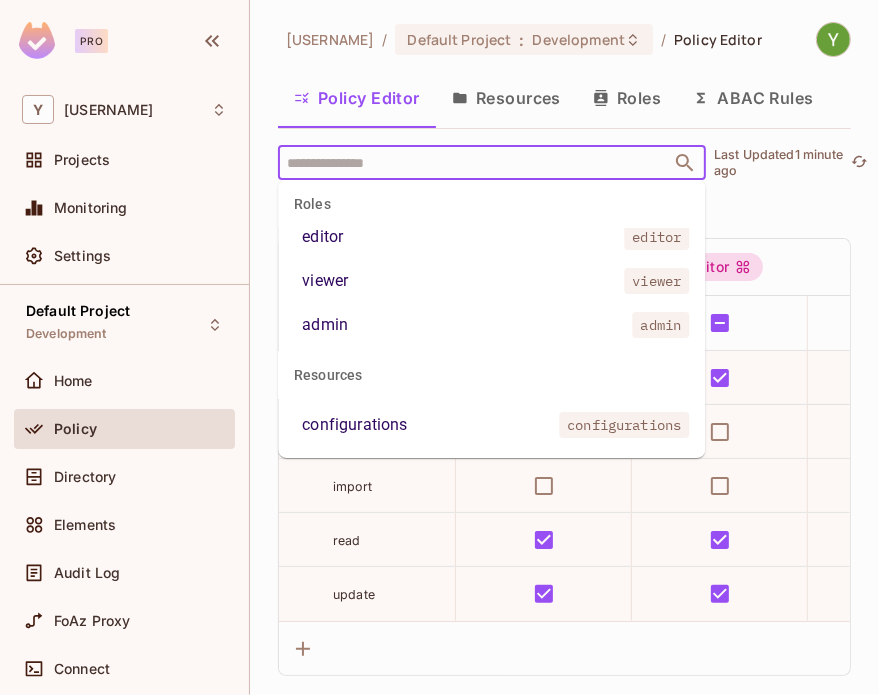 click on "configurations" at bounding box center [354, 425] 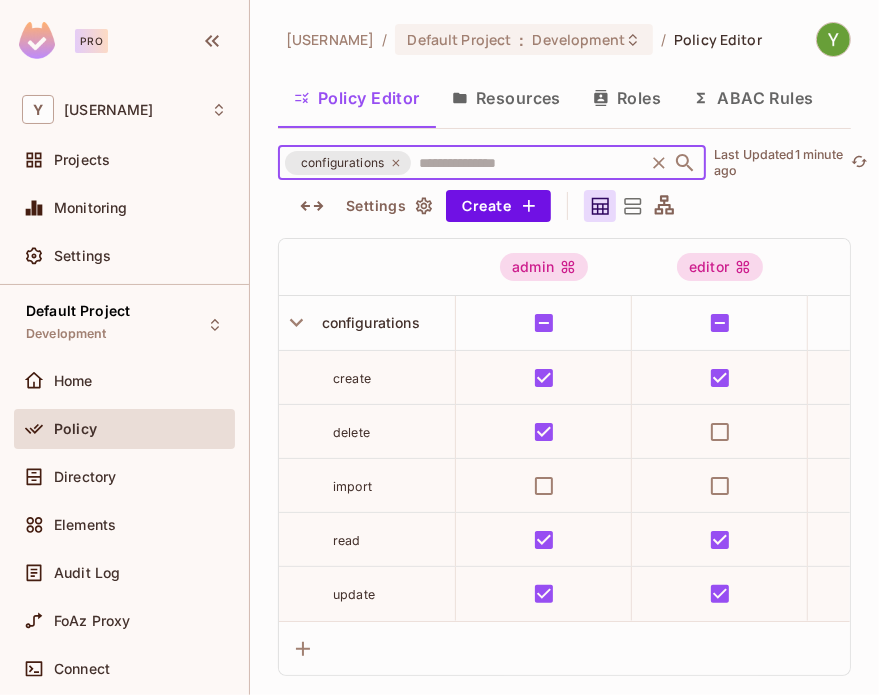 click 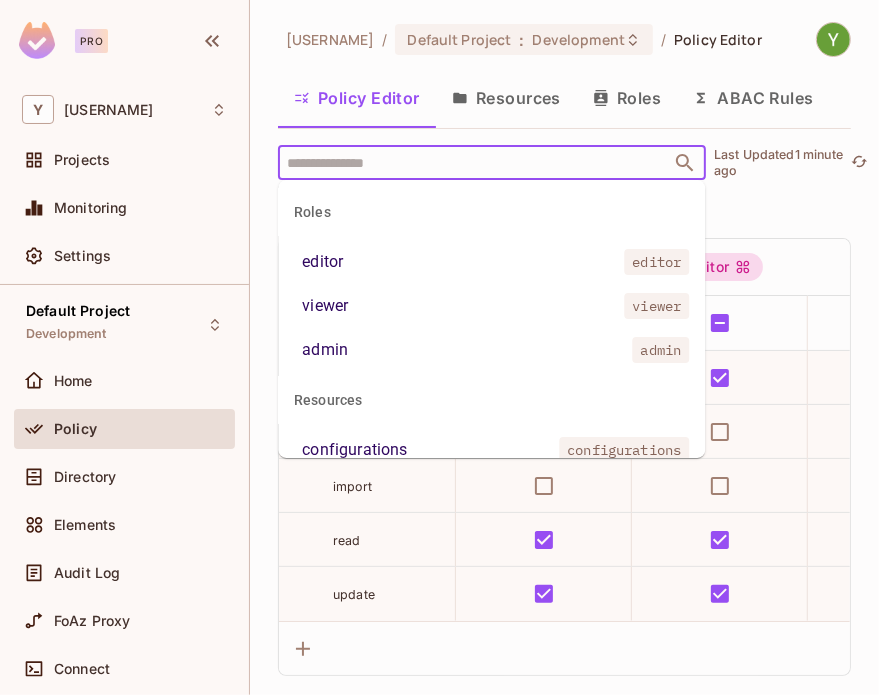 click at bounding box center (474, 162) 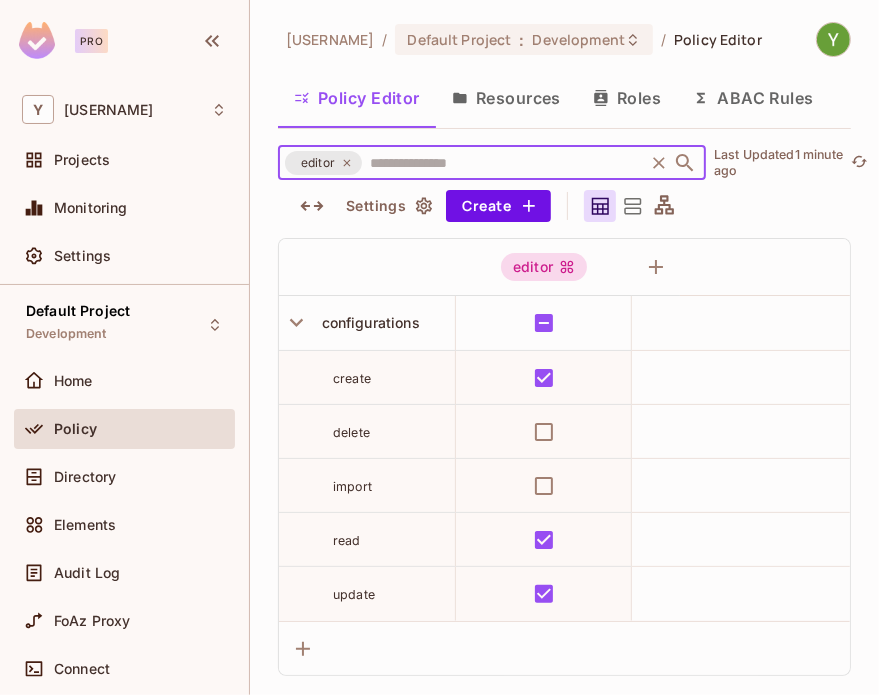 click 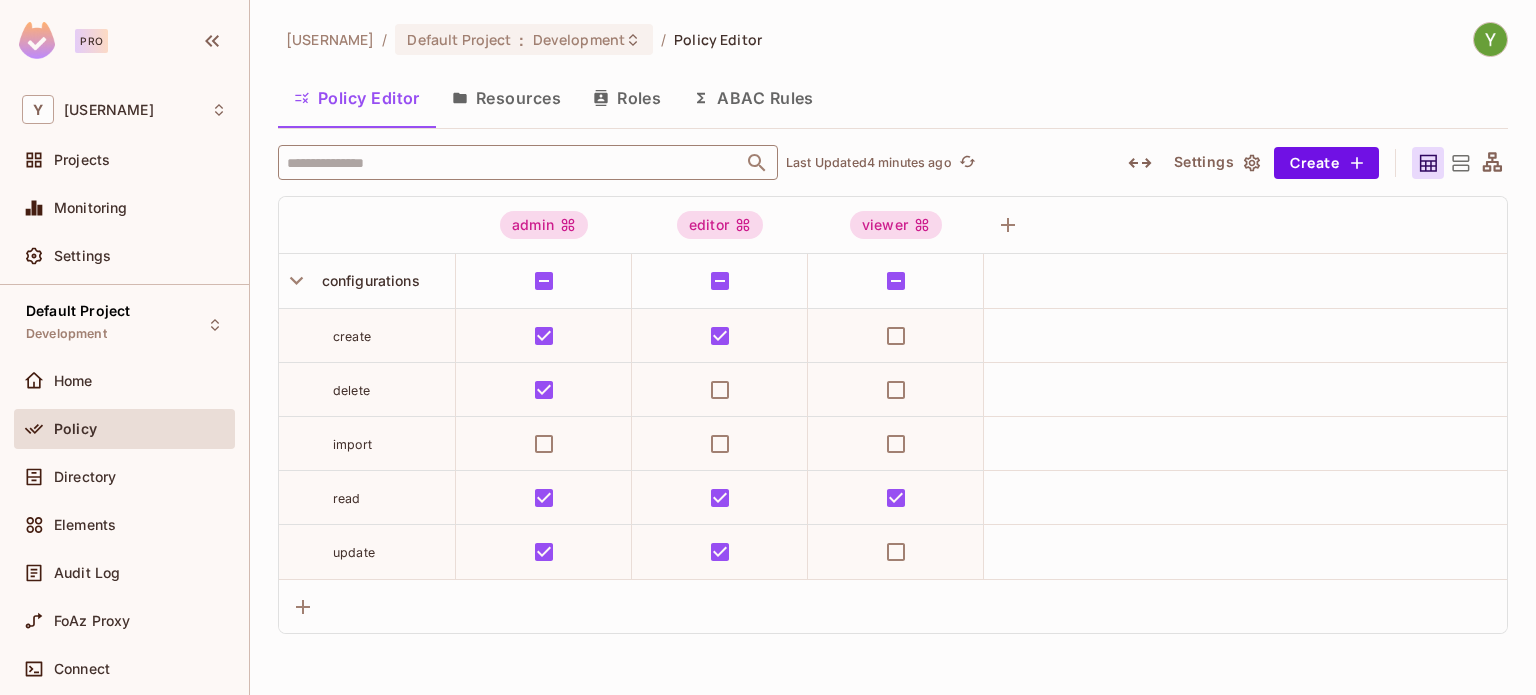 click on "Resources" at bounding box center (506, 98) 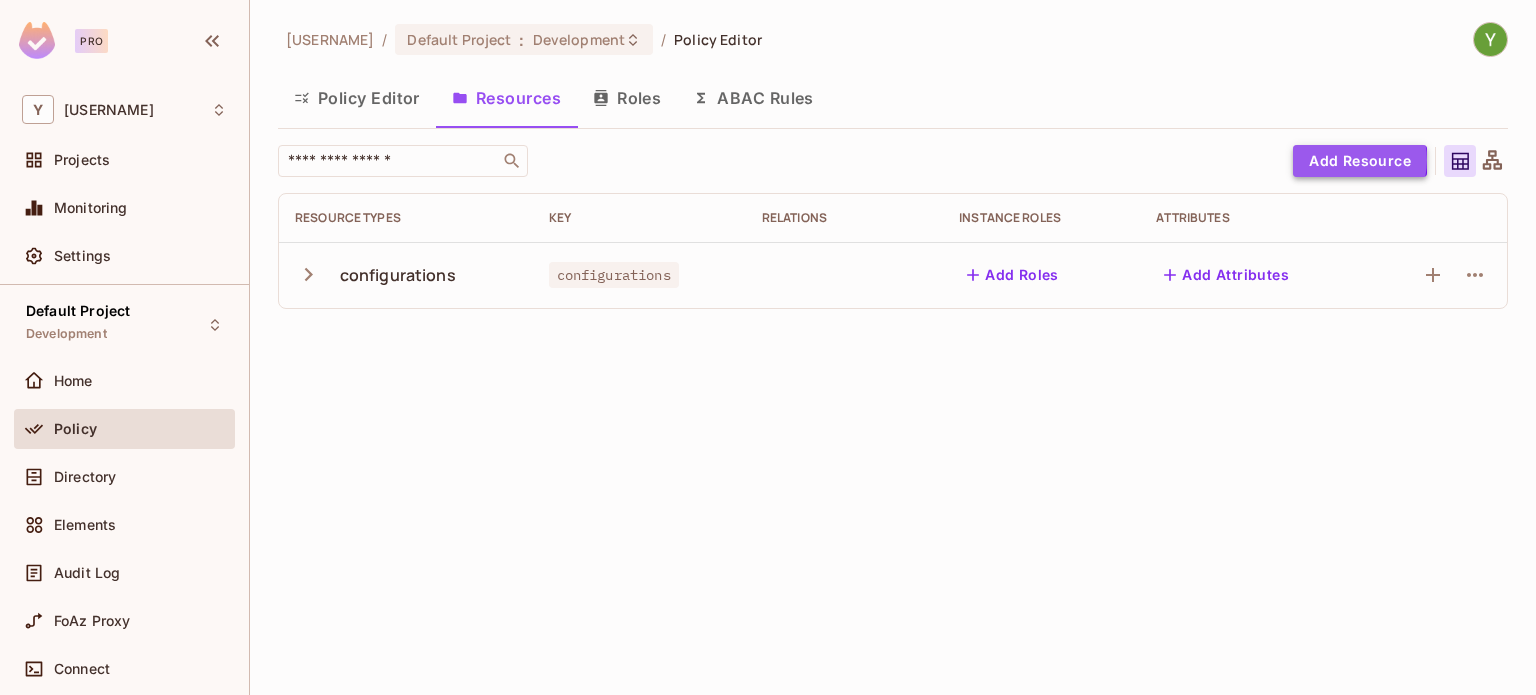 click on "Add Resource" at bounding box center (1360, 161) 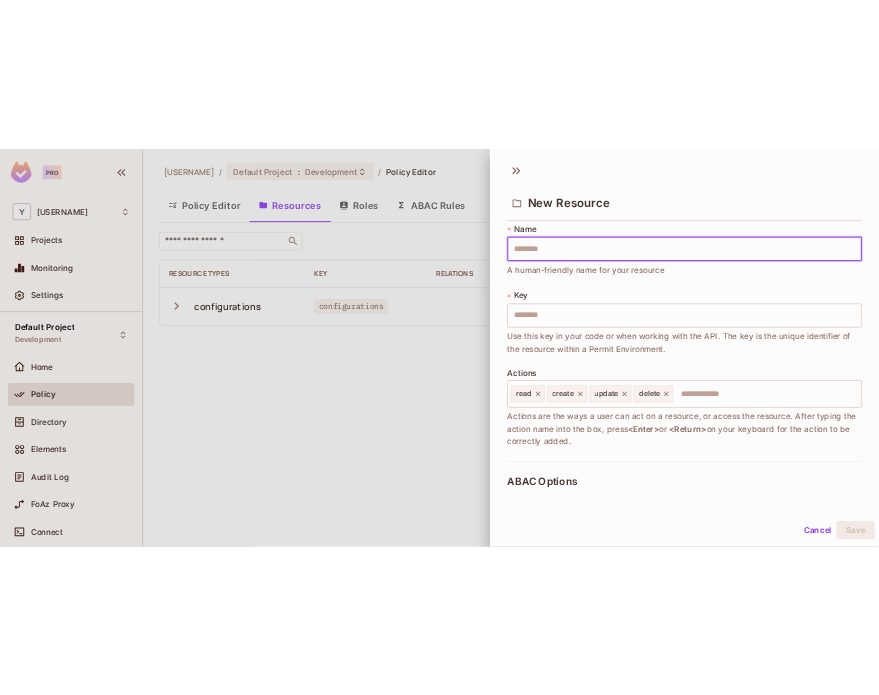 scroll, scrollTop: 0, scrollLeft: 0, axis: both 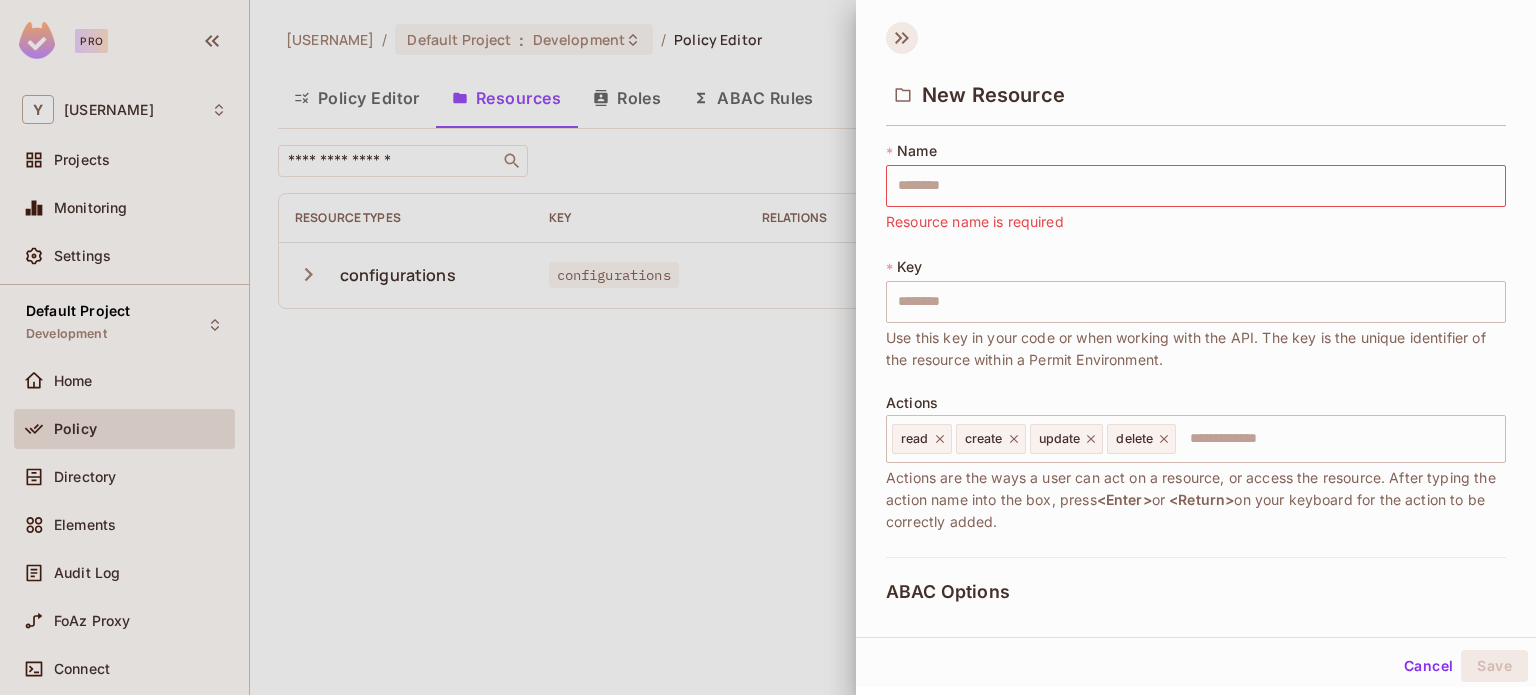 click 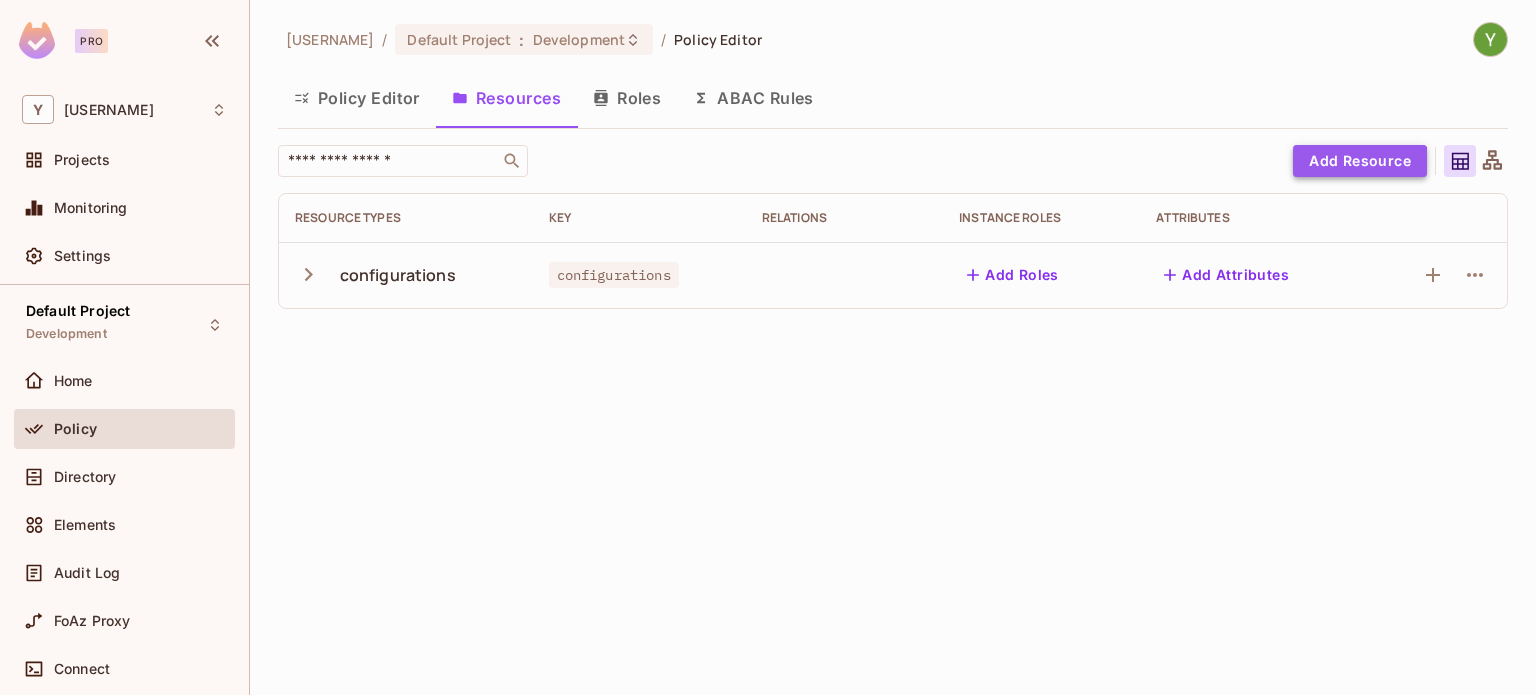 click on "Add Resource" at bounding box center [1360, 161] 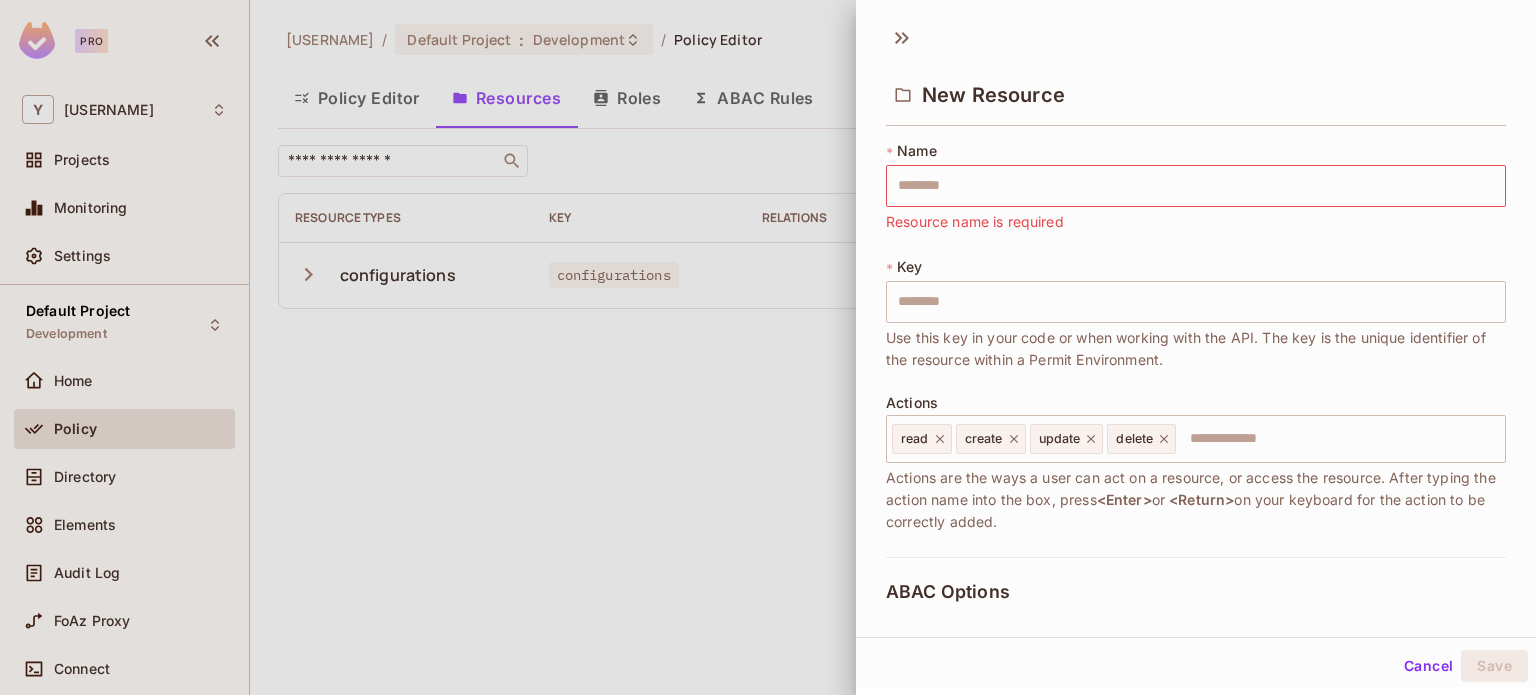 click at bounding box center [768, 347] 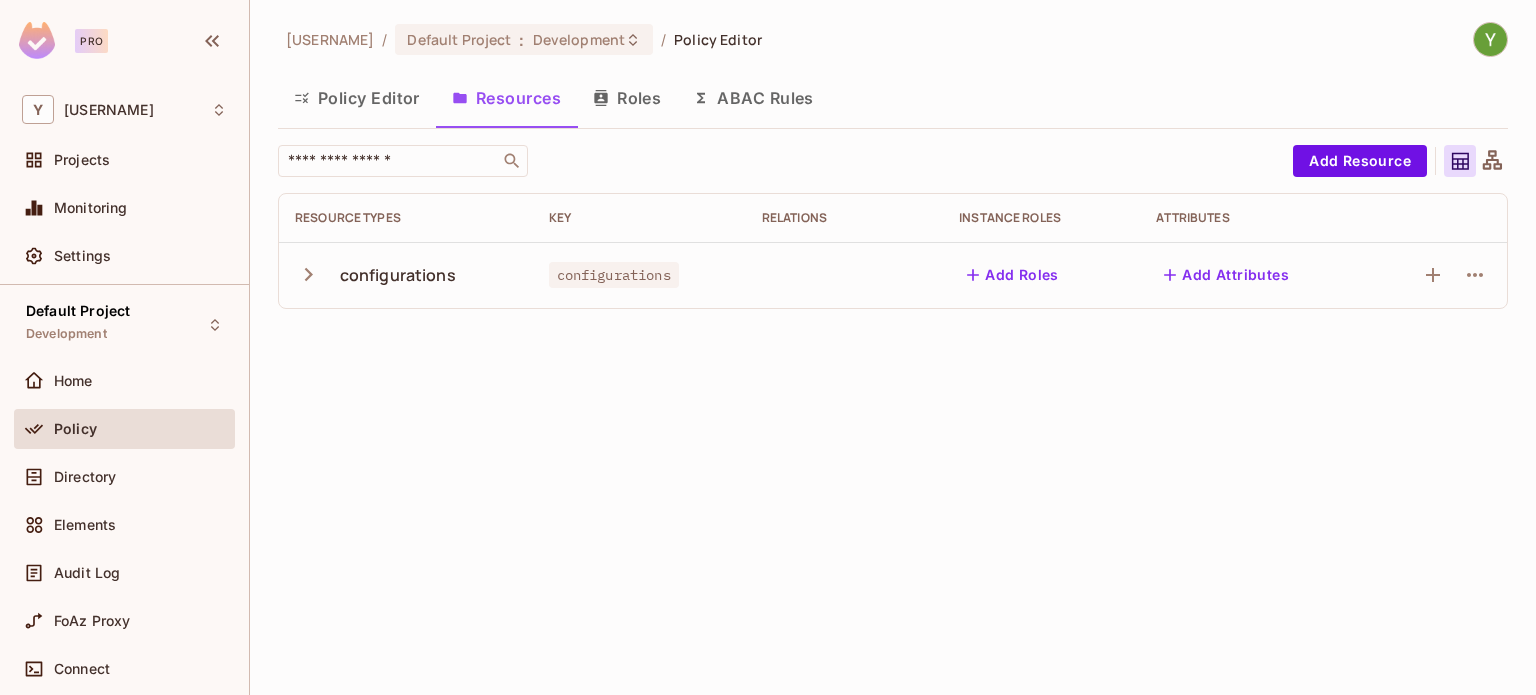 click on "Yogi-111 / Default Project : Development / Policy Editor Policy Editor Resources Roles ABAC Rules ​ Add Resource Resource Types Key Relations Instance roles Attributes configurations configurations Add Roles Add Attributes" at bounding box center (893, 173) 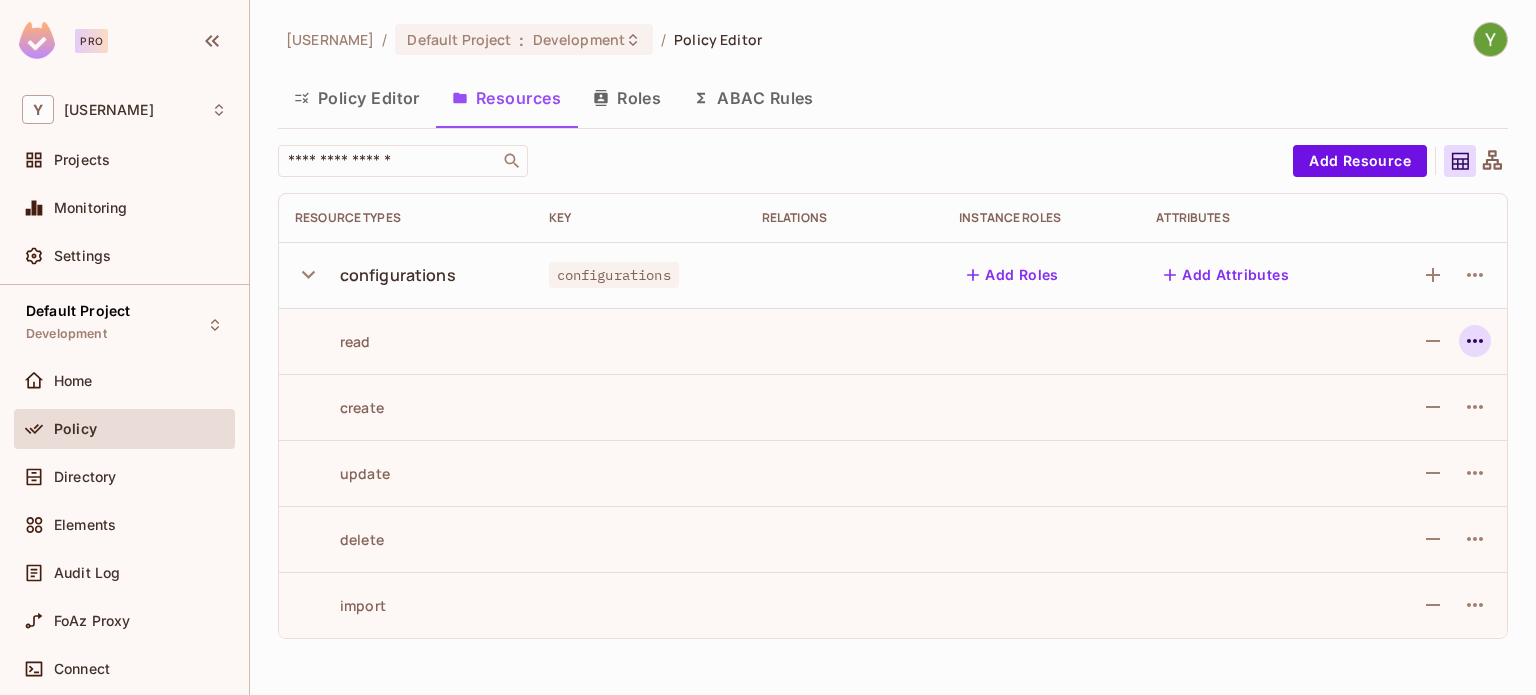 click 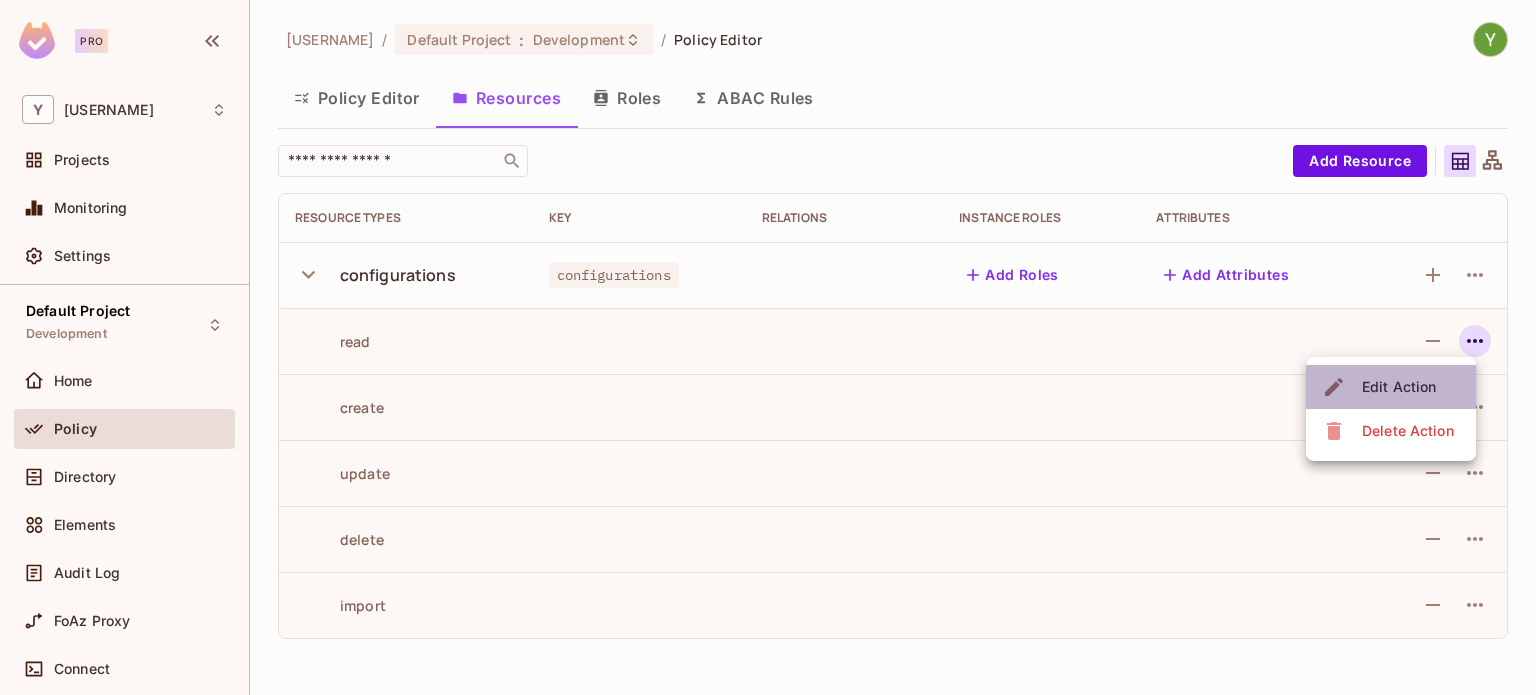 click on "Edit Action" at bounding box center (1399, 387) 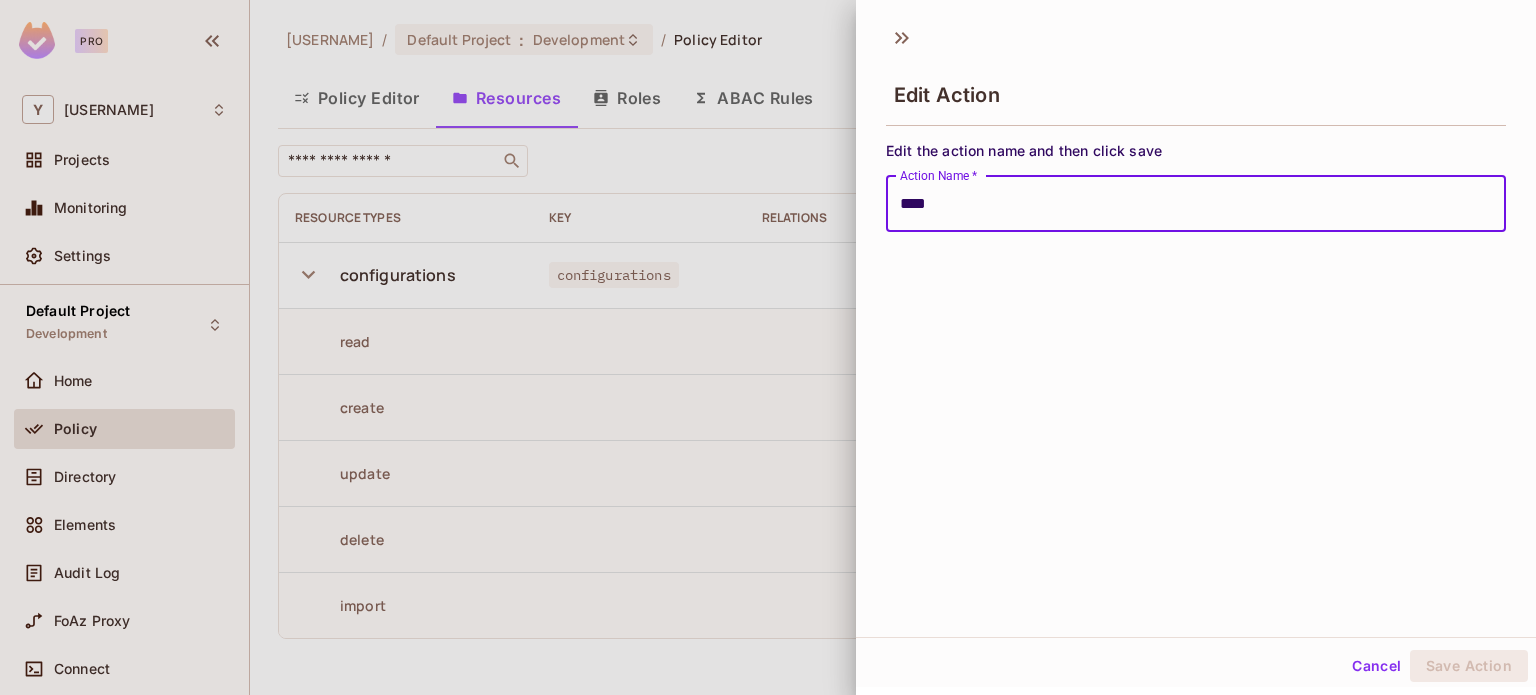 click on "****" at bounding box center (1196, 204) 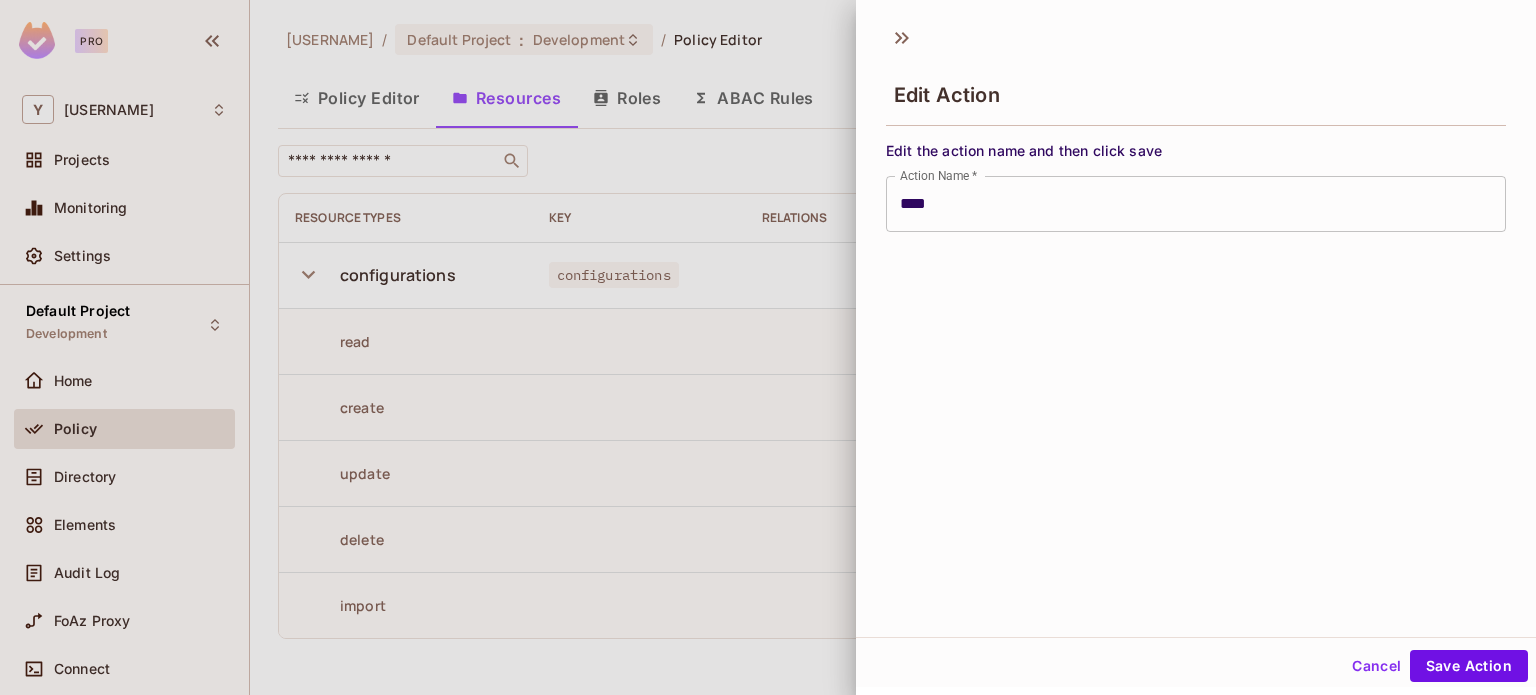 click at bounding box center (768, 347) 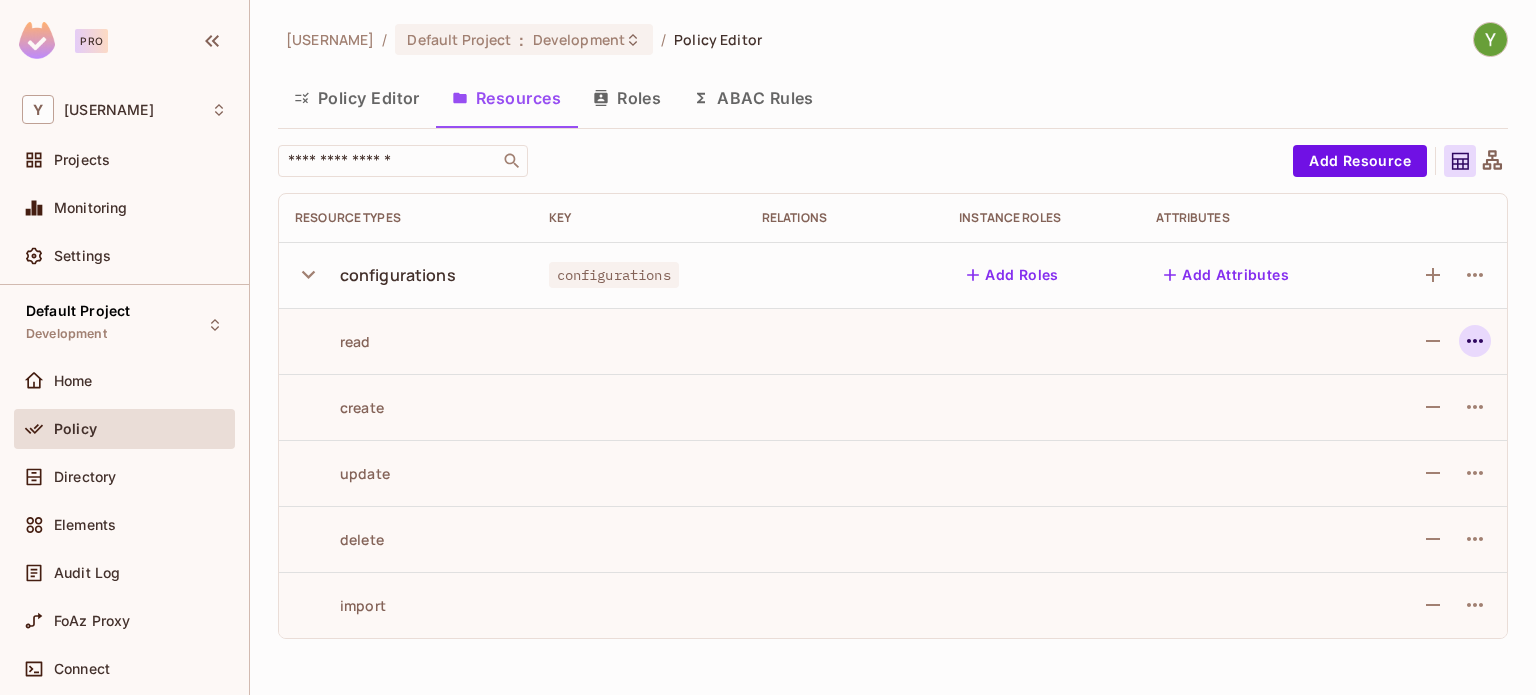 click 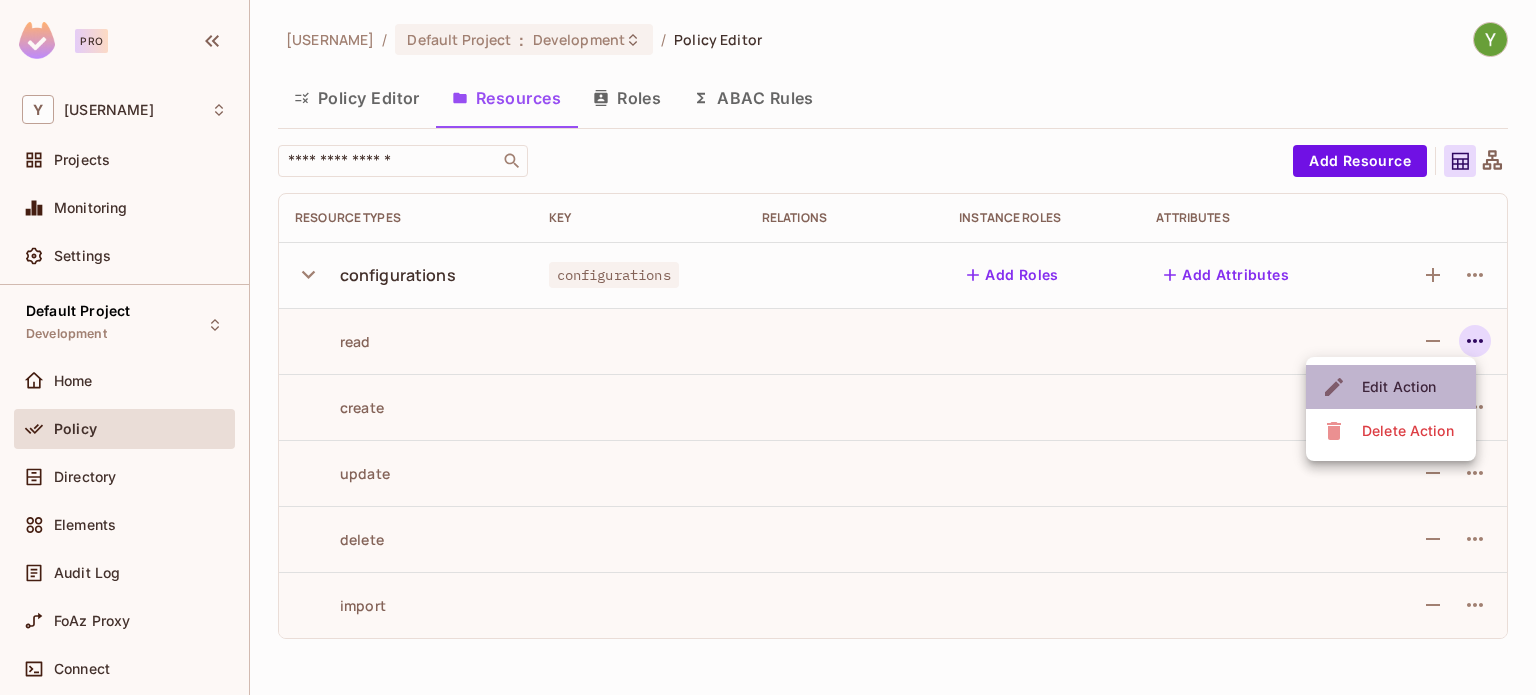 click 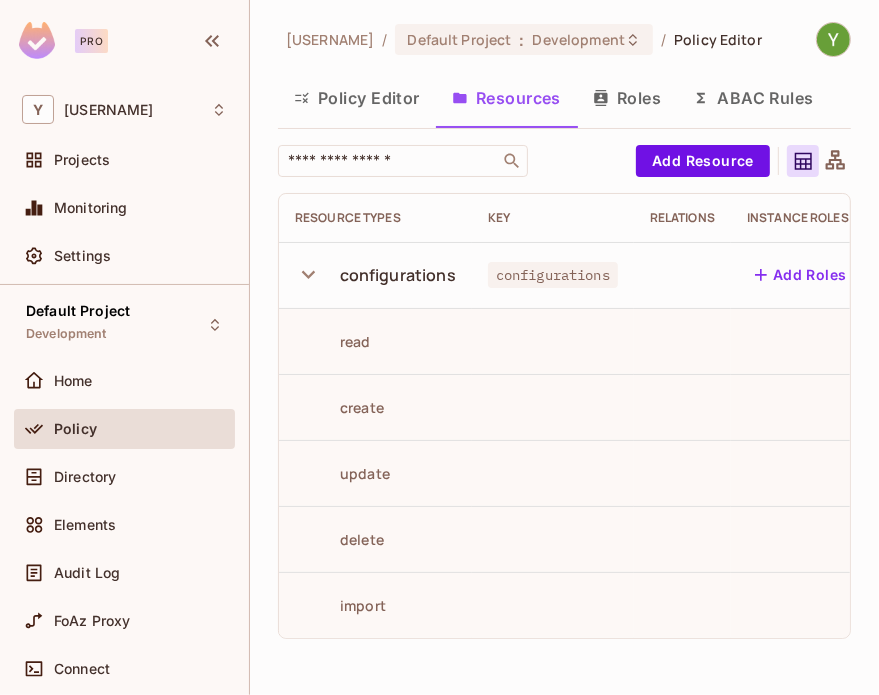 scroll, scrollTop: 0, scrollLeft: 234, axis: horizontal 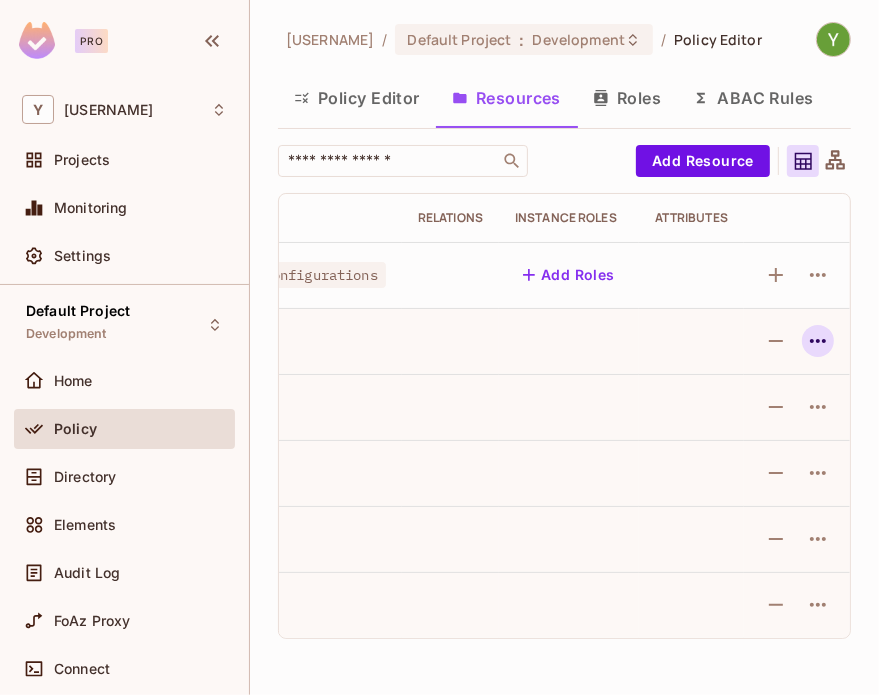 click 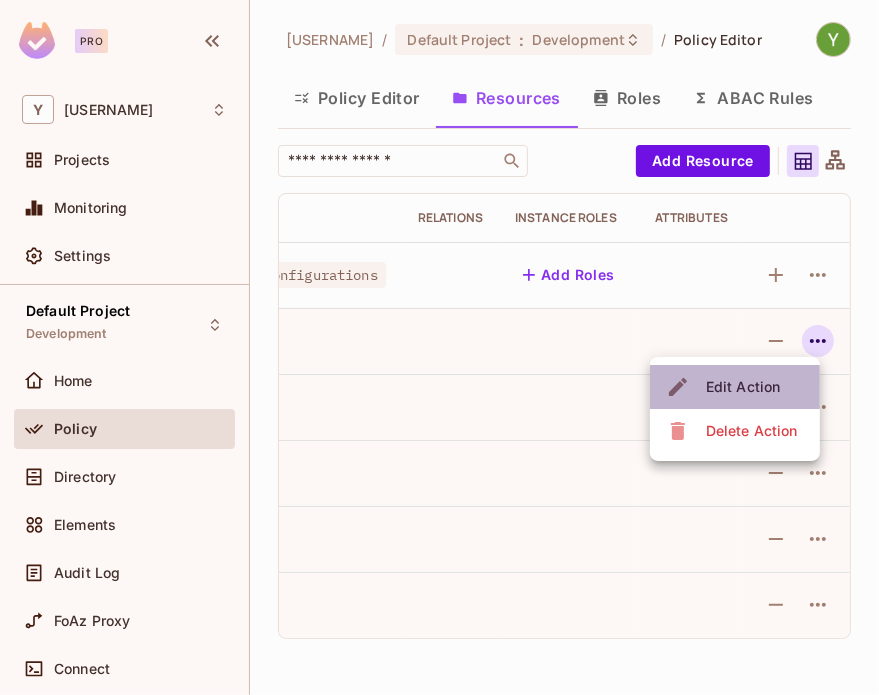 click on "Edit Action" at bounding box center (743, 387) 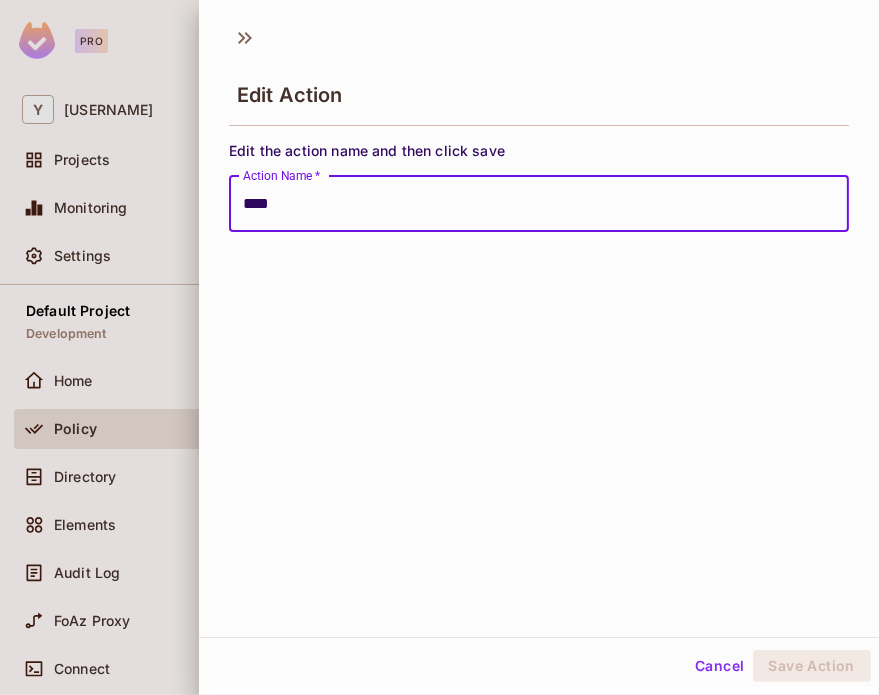 click on "****" at bounding box center [539, 204] 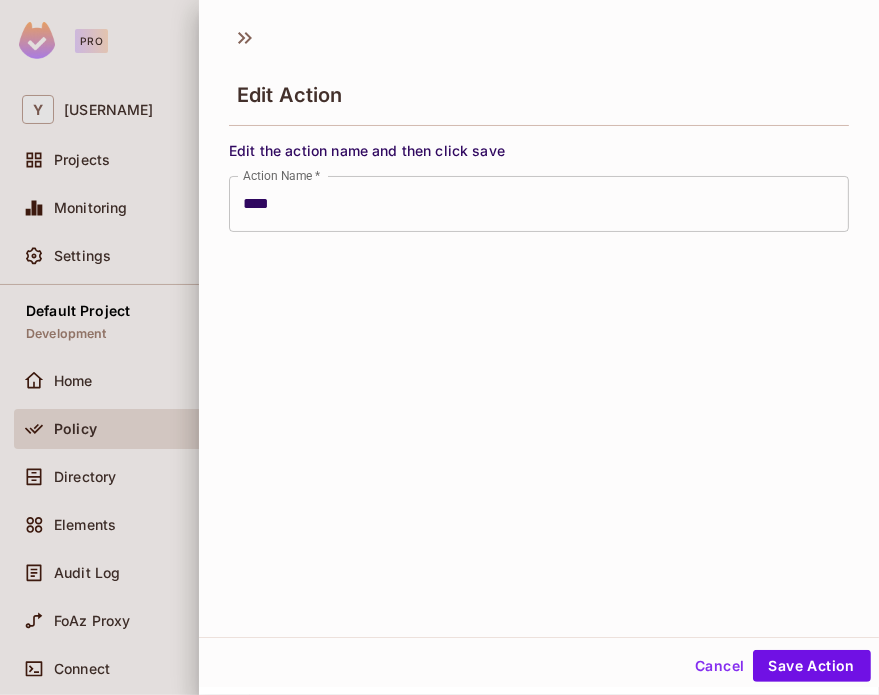 click on "Edit Action Edit the action name and then click save Action Name   * **** Action Name   *" at bounding box center (539, 325) 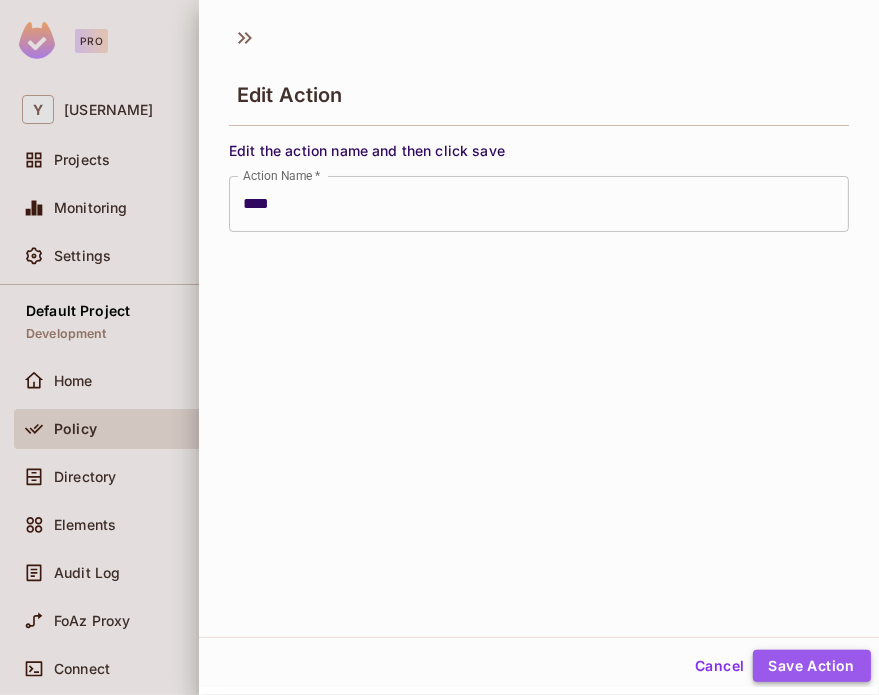 click on "Save Action" at bounding box center [812, 666] 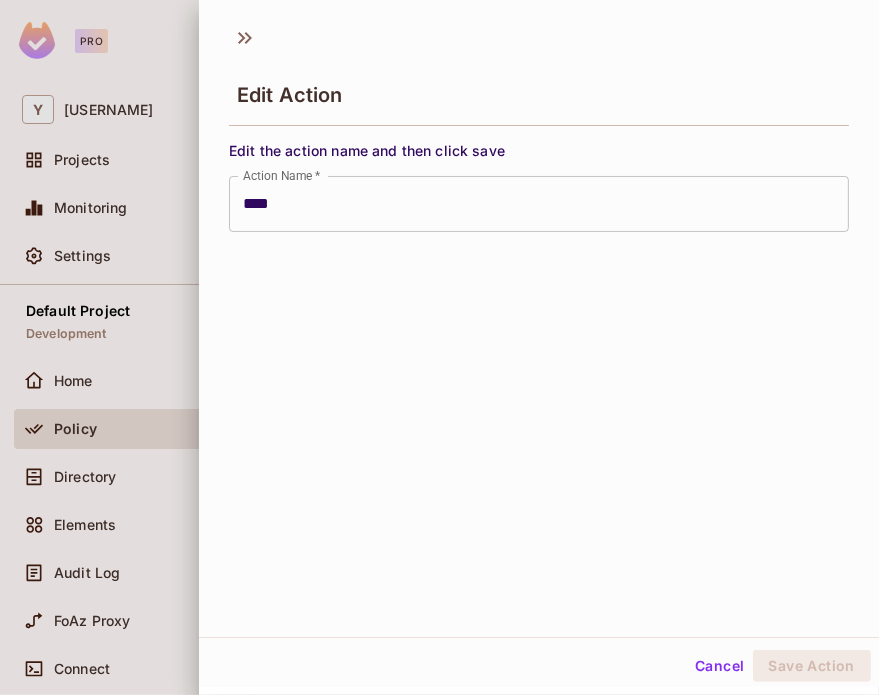 type on "****" 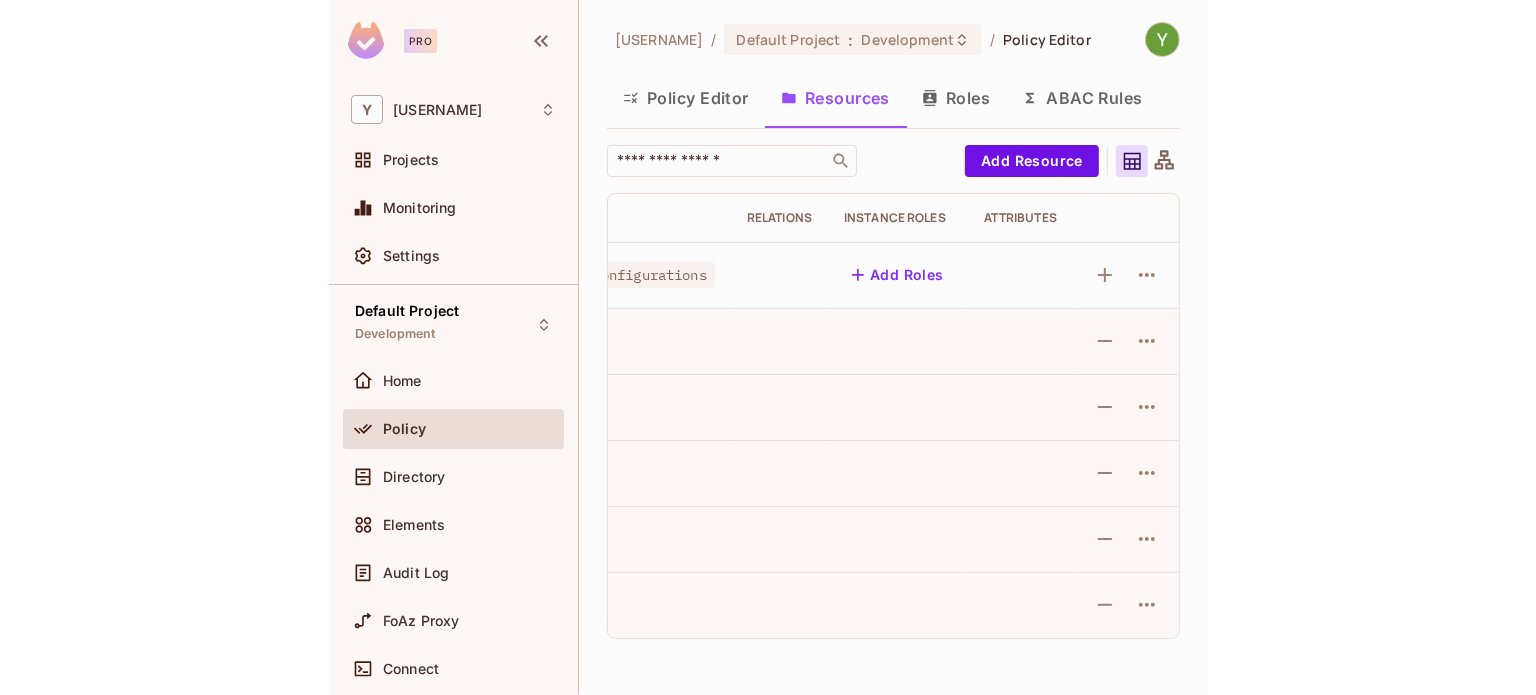 scroll, scrollTop: 0, scrollLeft: 0, axis: both 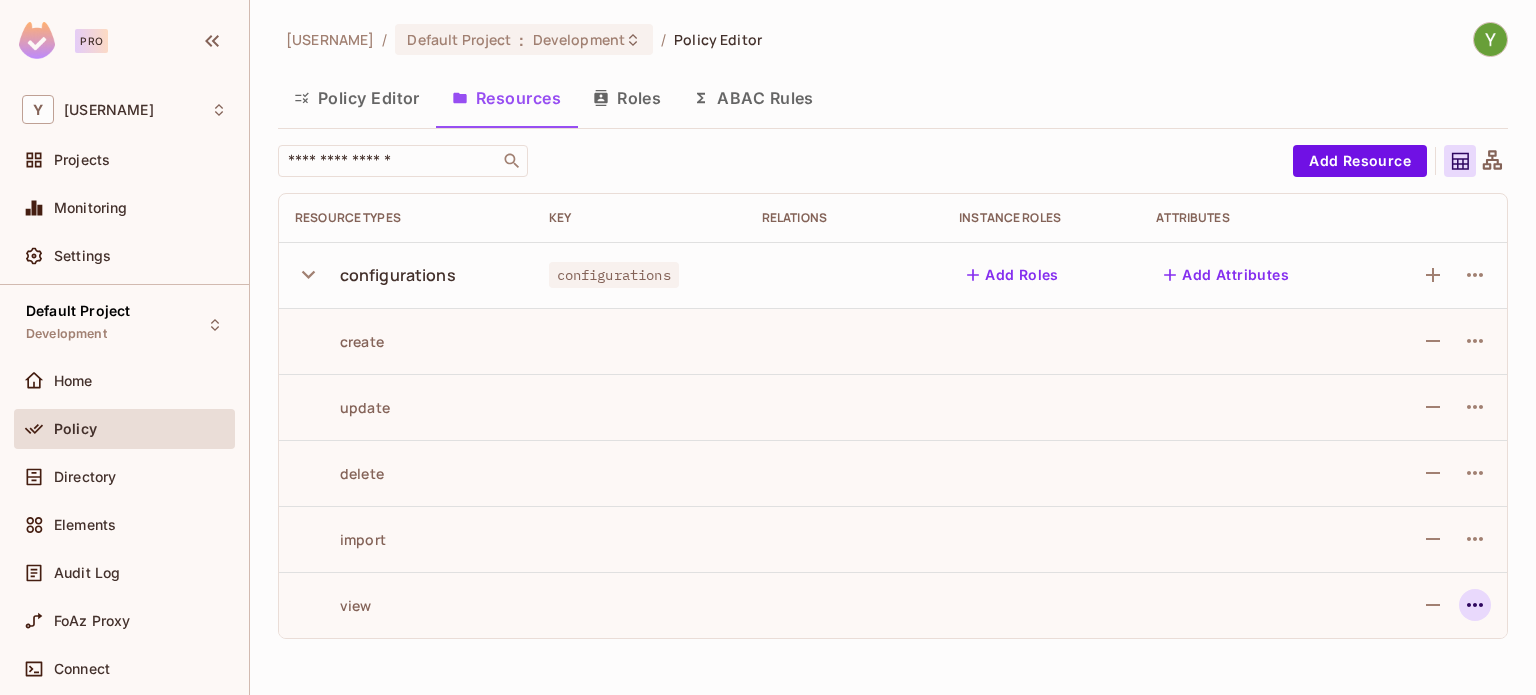 click 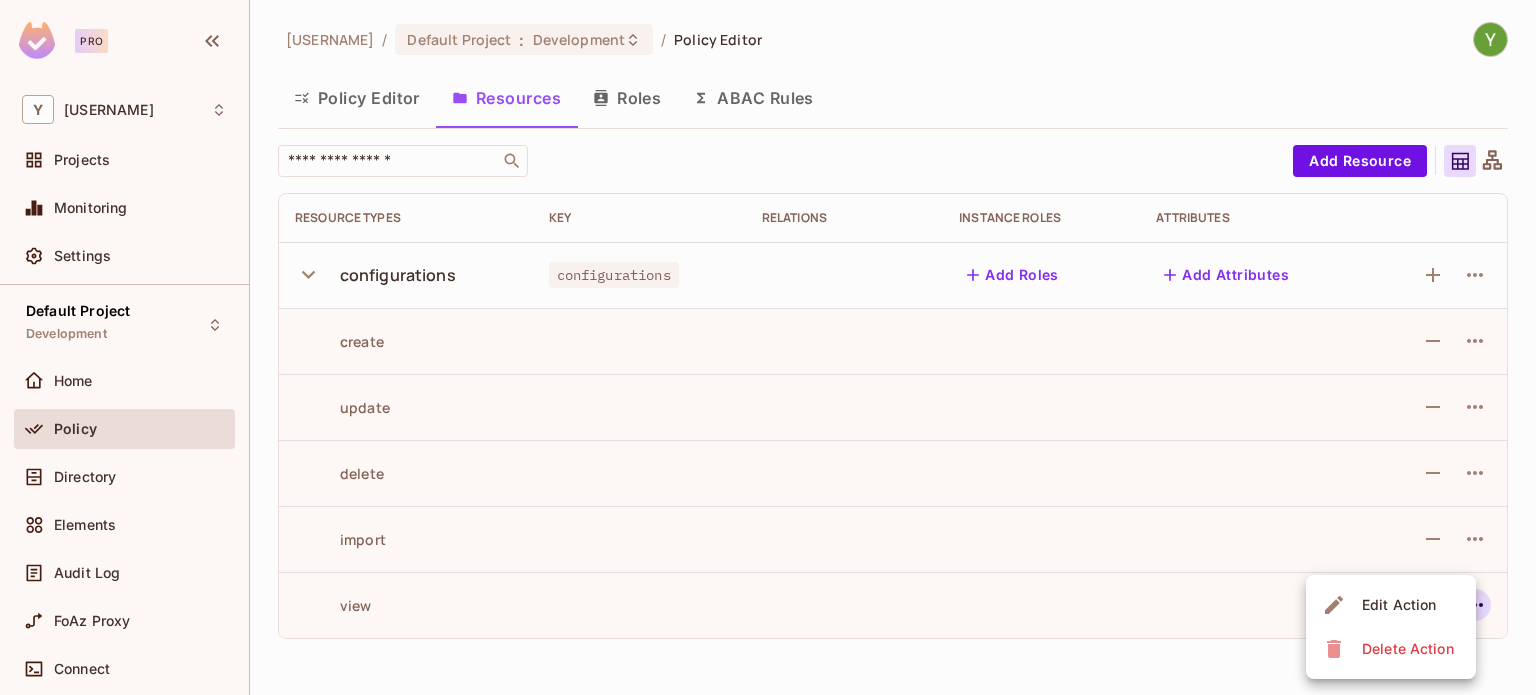 click at bounding box center (768, 347) 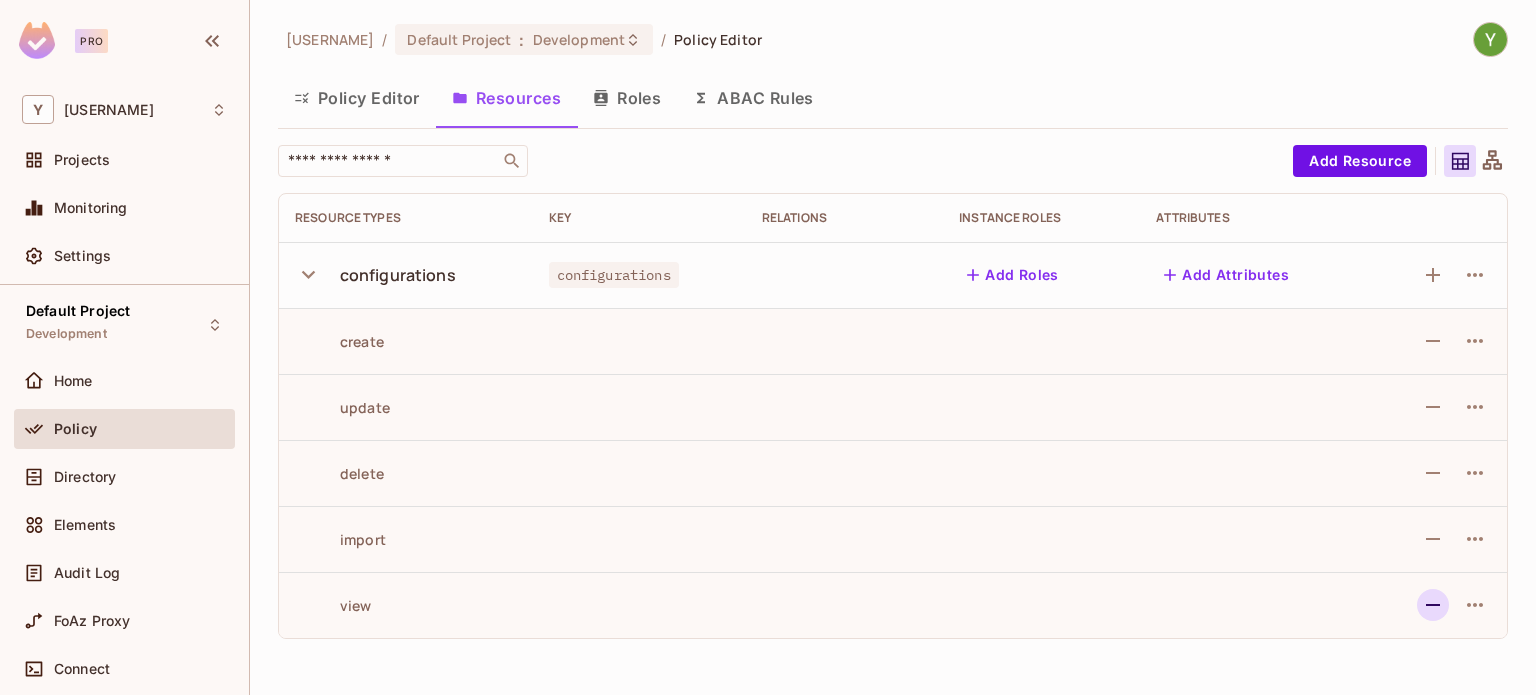 click 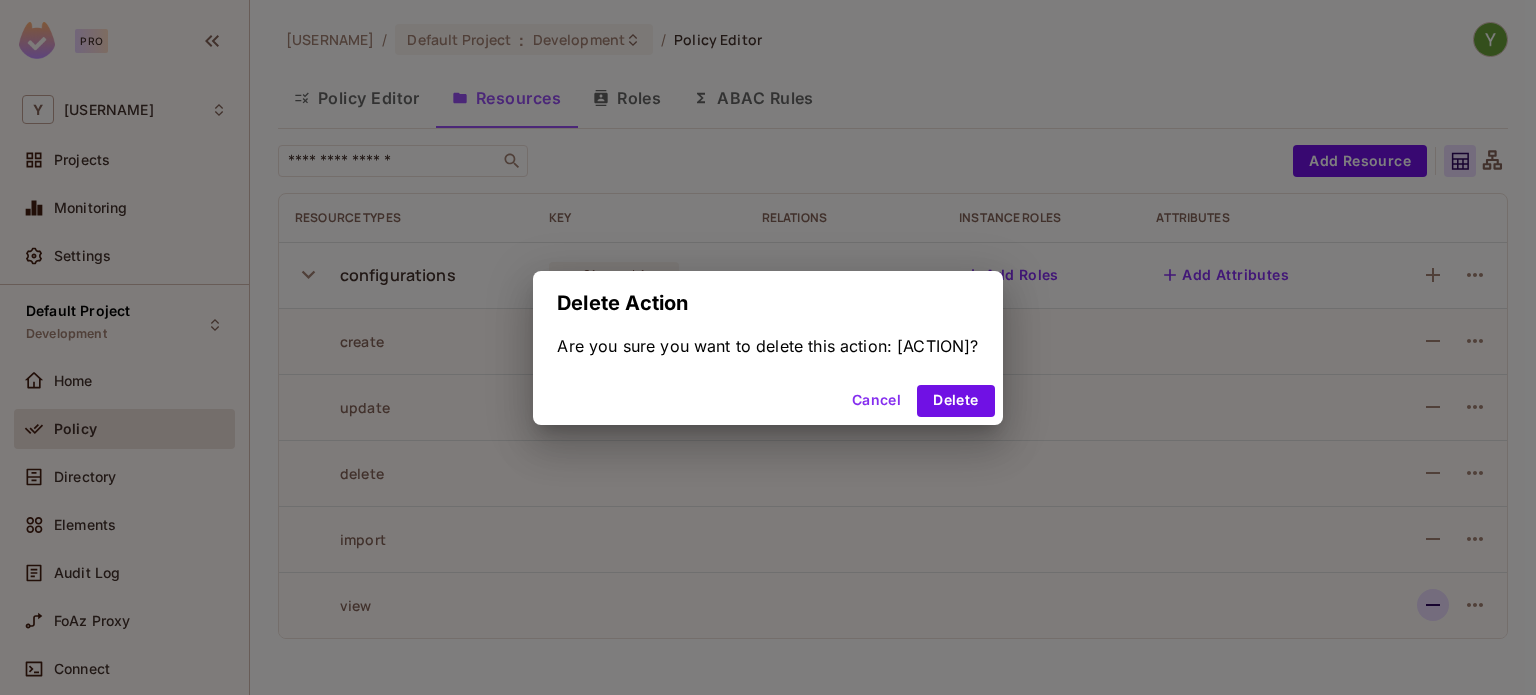 click on "Delete Action Are you sure you want to delete this action: view? Cancel Delete" at bounding box center (768, 347) 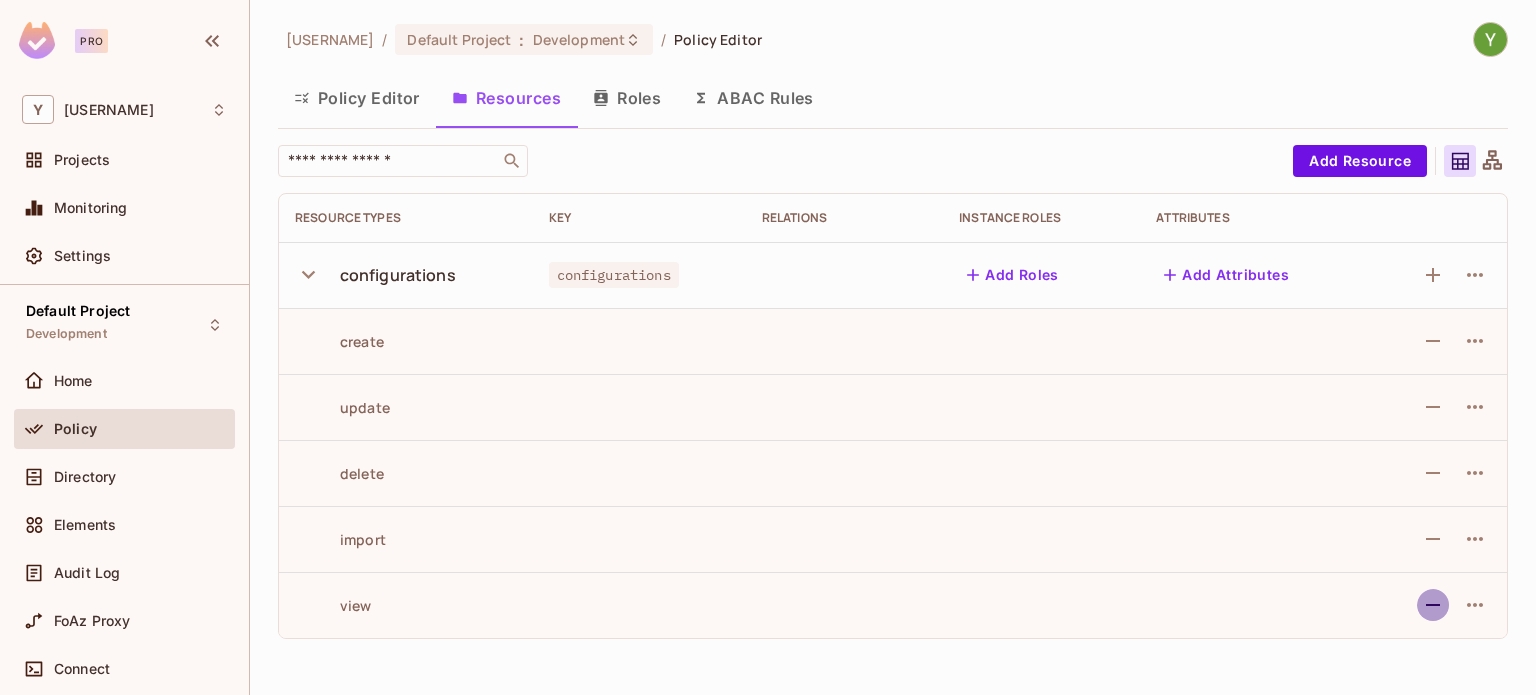 click 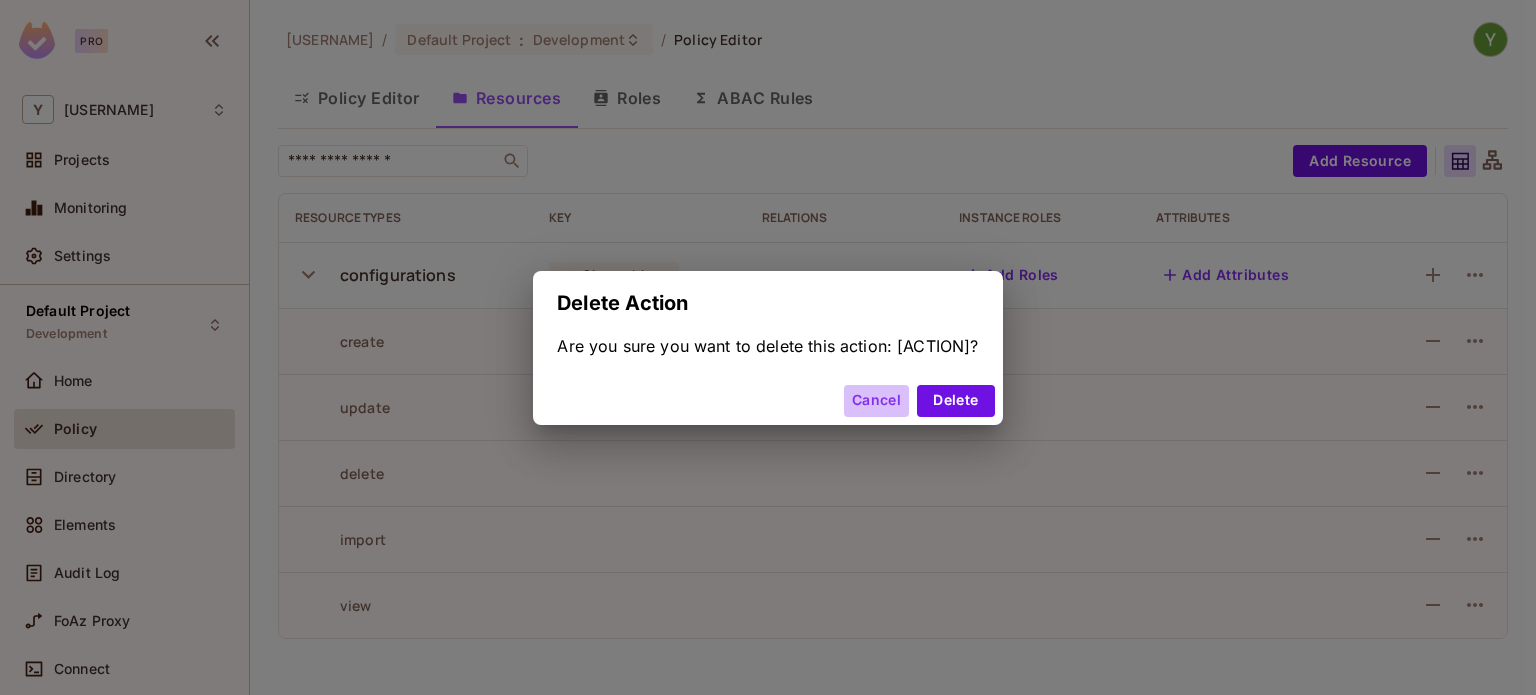 click on "Cancel" at bounding box center (876, 401) 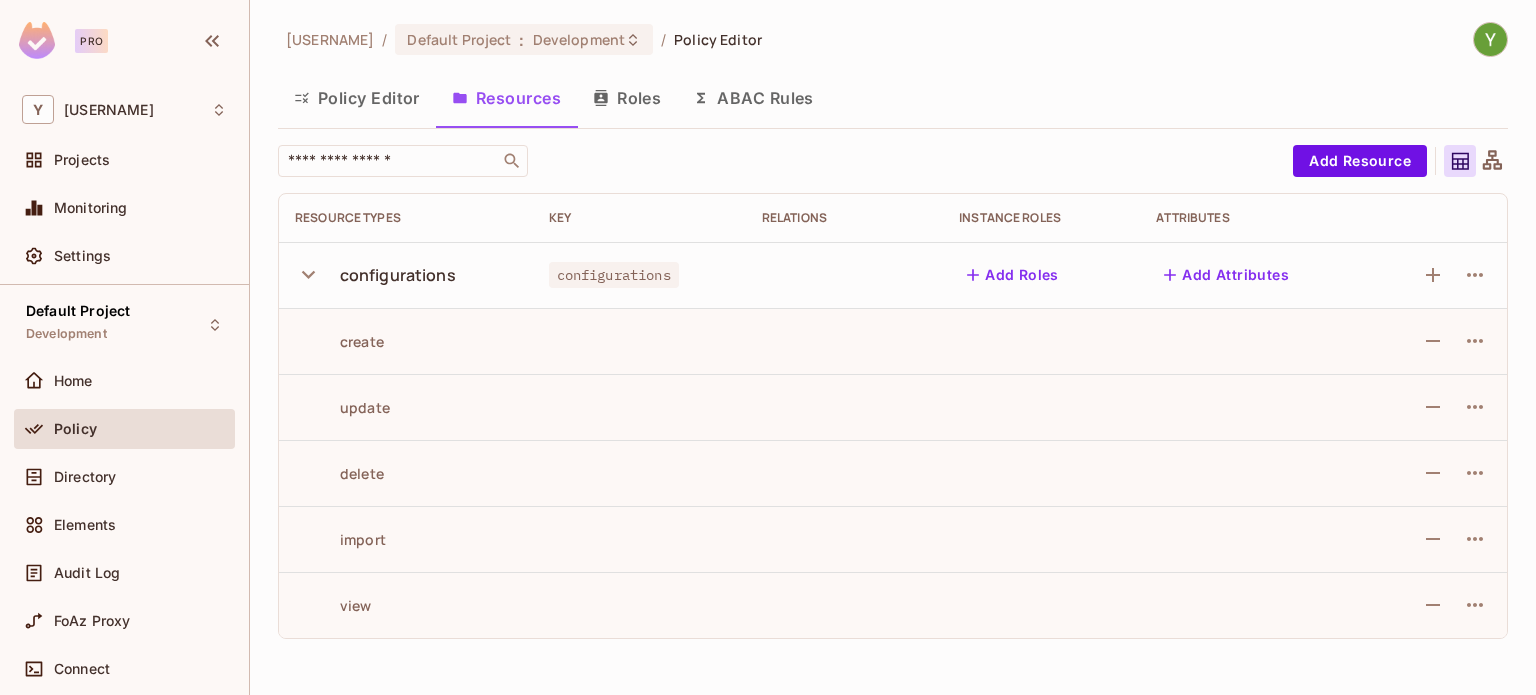 click on "configurations" at bounding box center [398, 275] 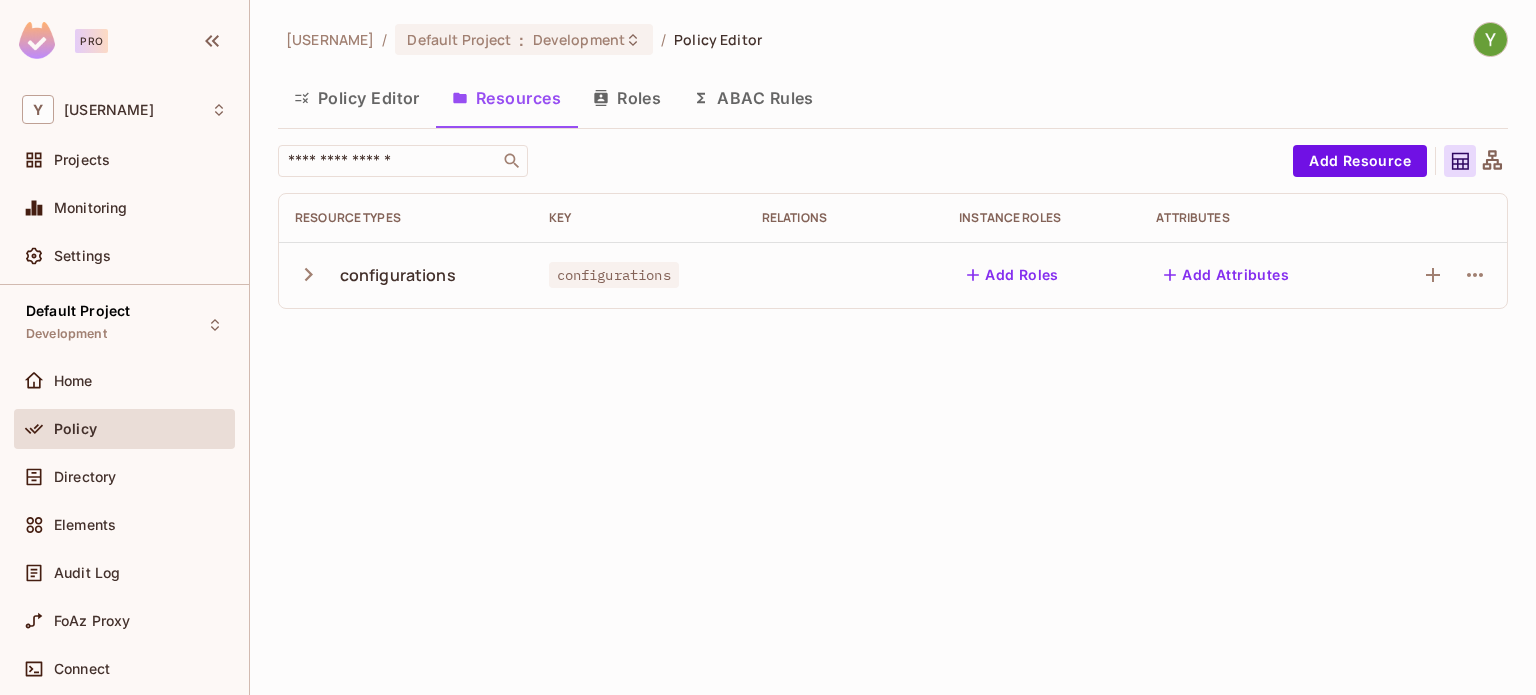 click at bounding box center [312, 274] 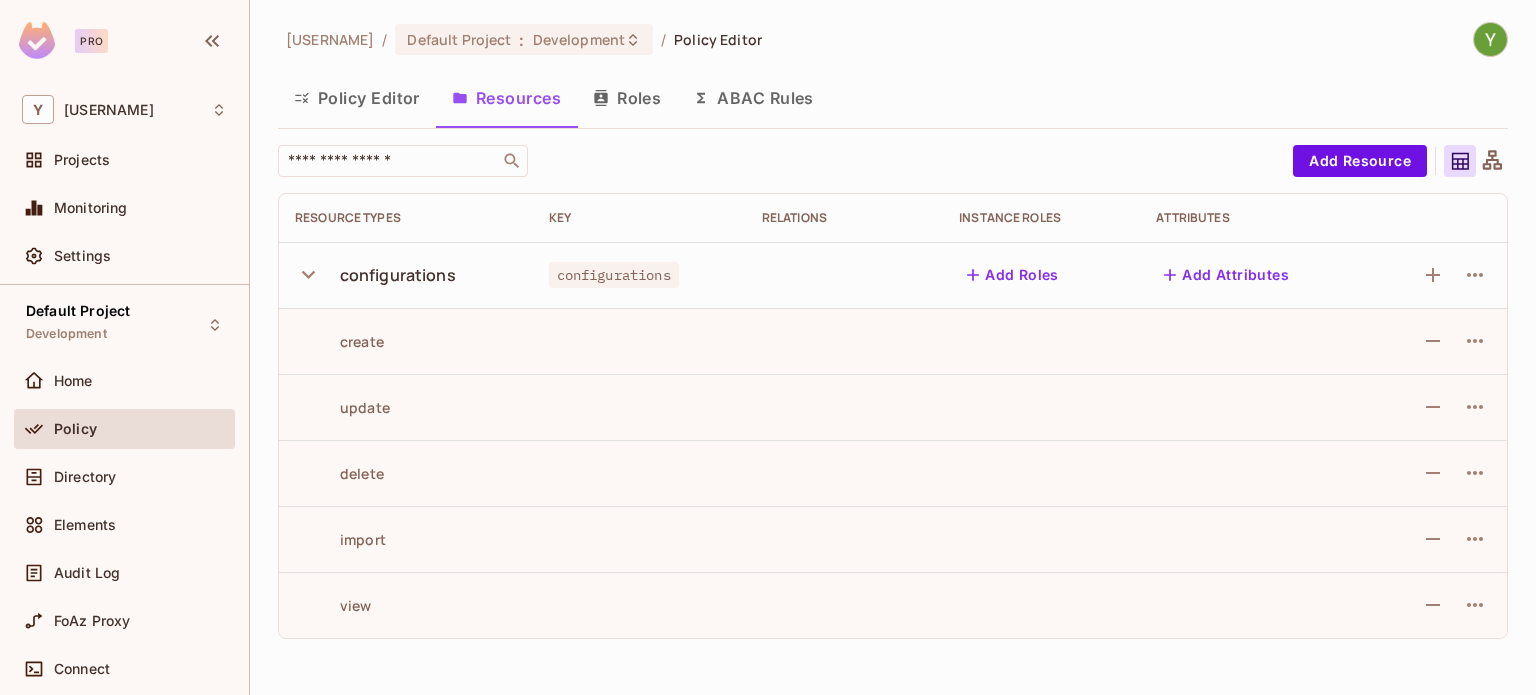click on "Policy Editor" at bounding box center (357, 98) 